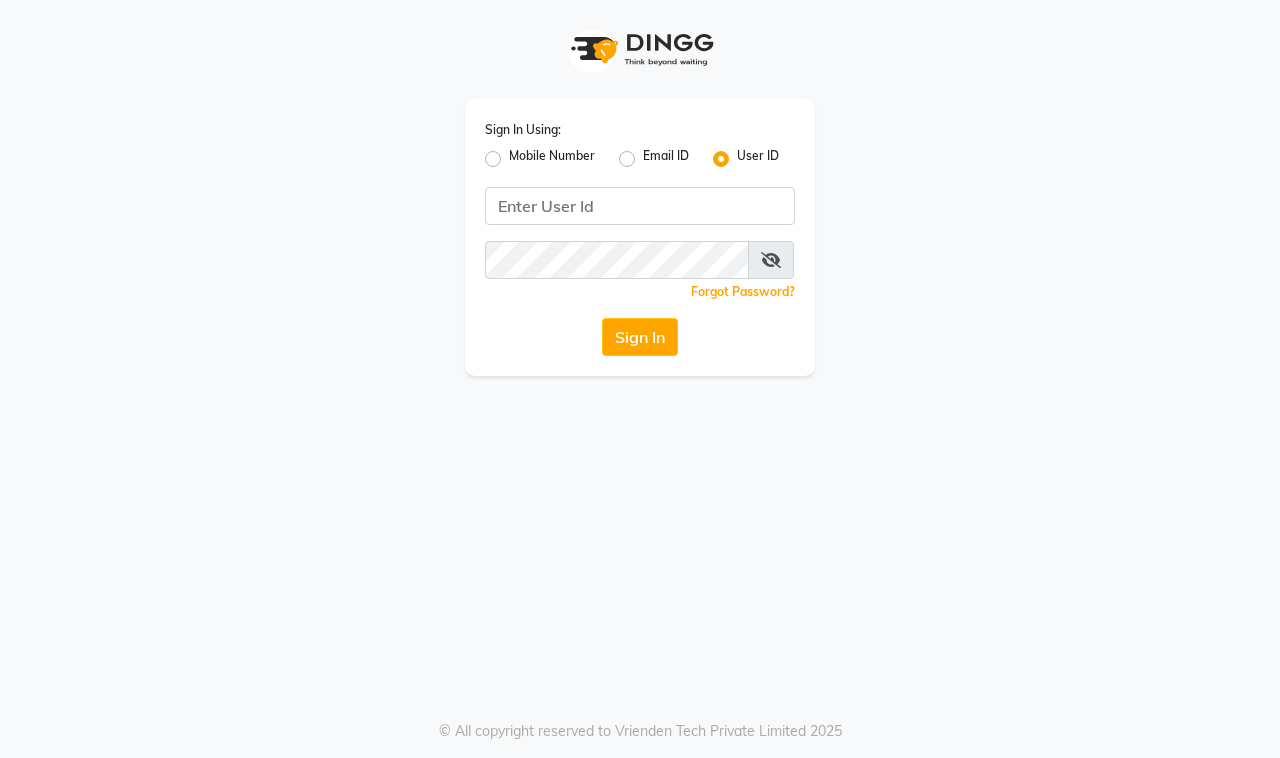 scroll, scrollTop: 0, scrollLeft: 0, axis: both 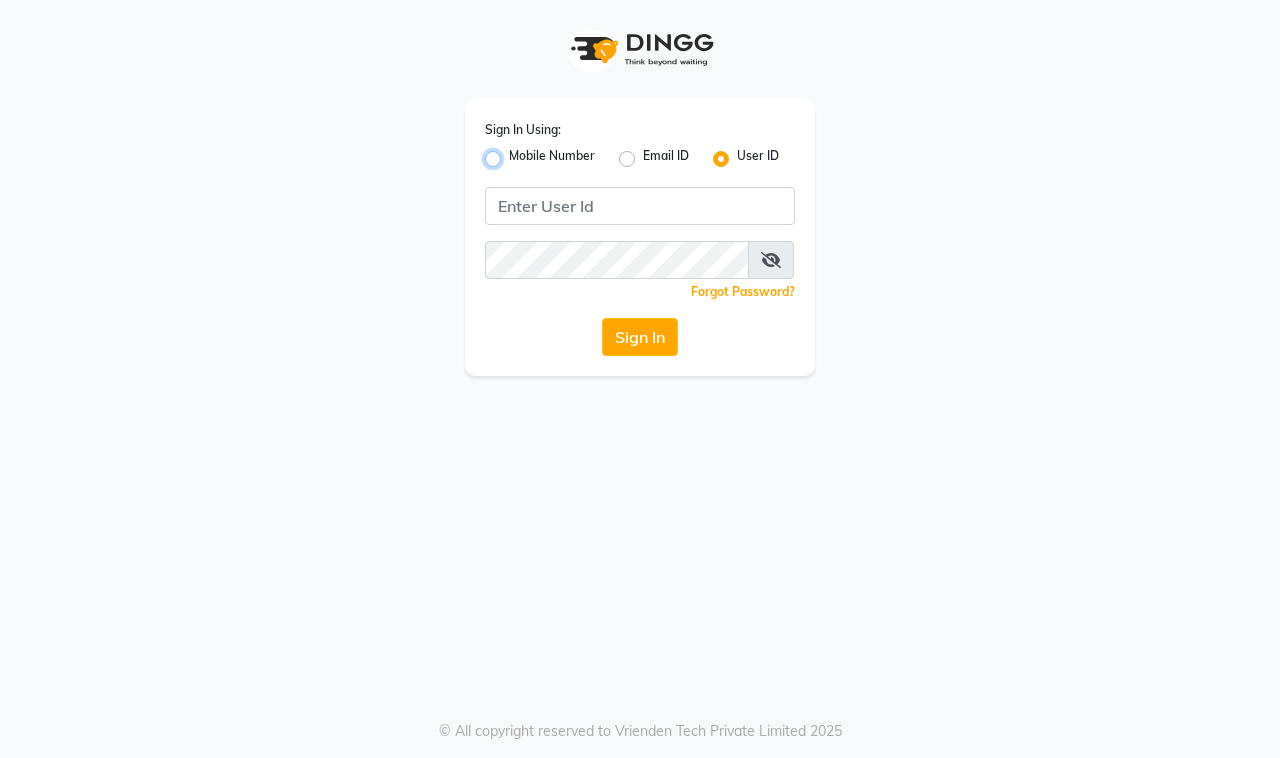 click on "Mobile Number" at bounding box center (515, 153) 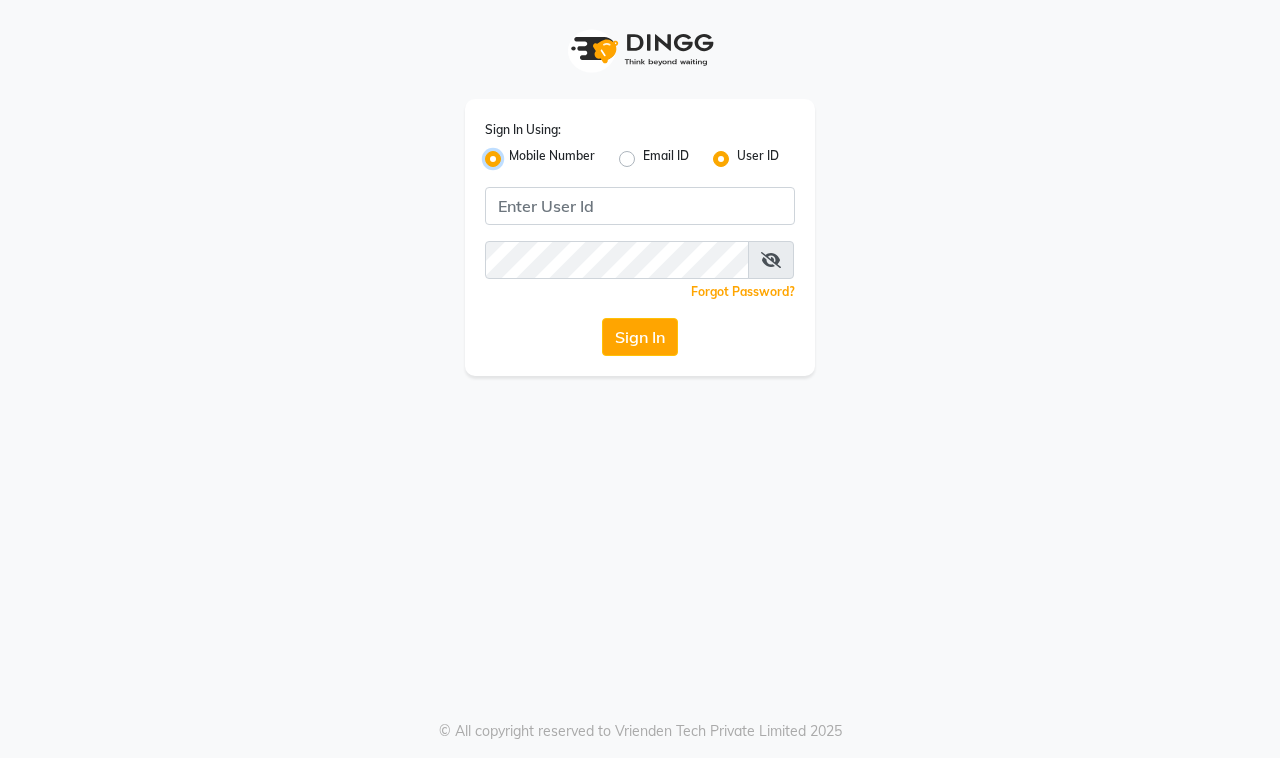 radio on "false" 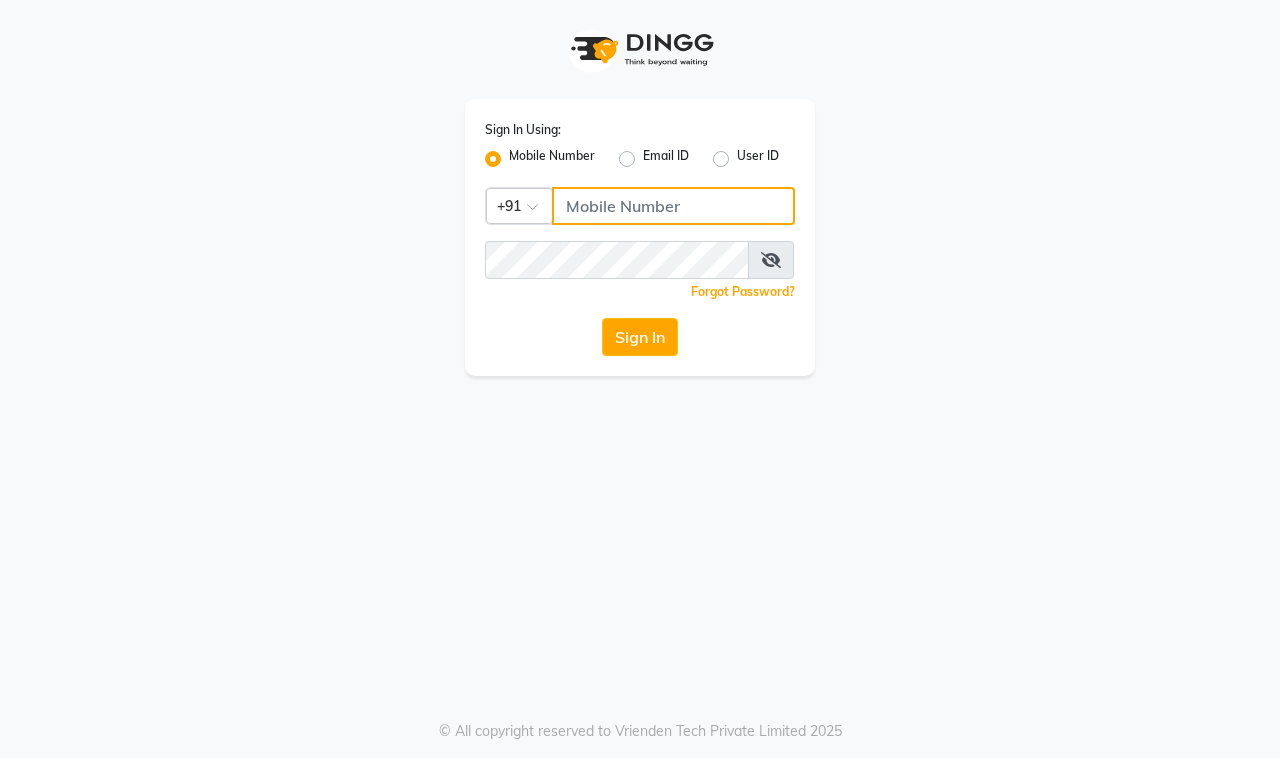 click 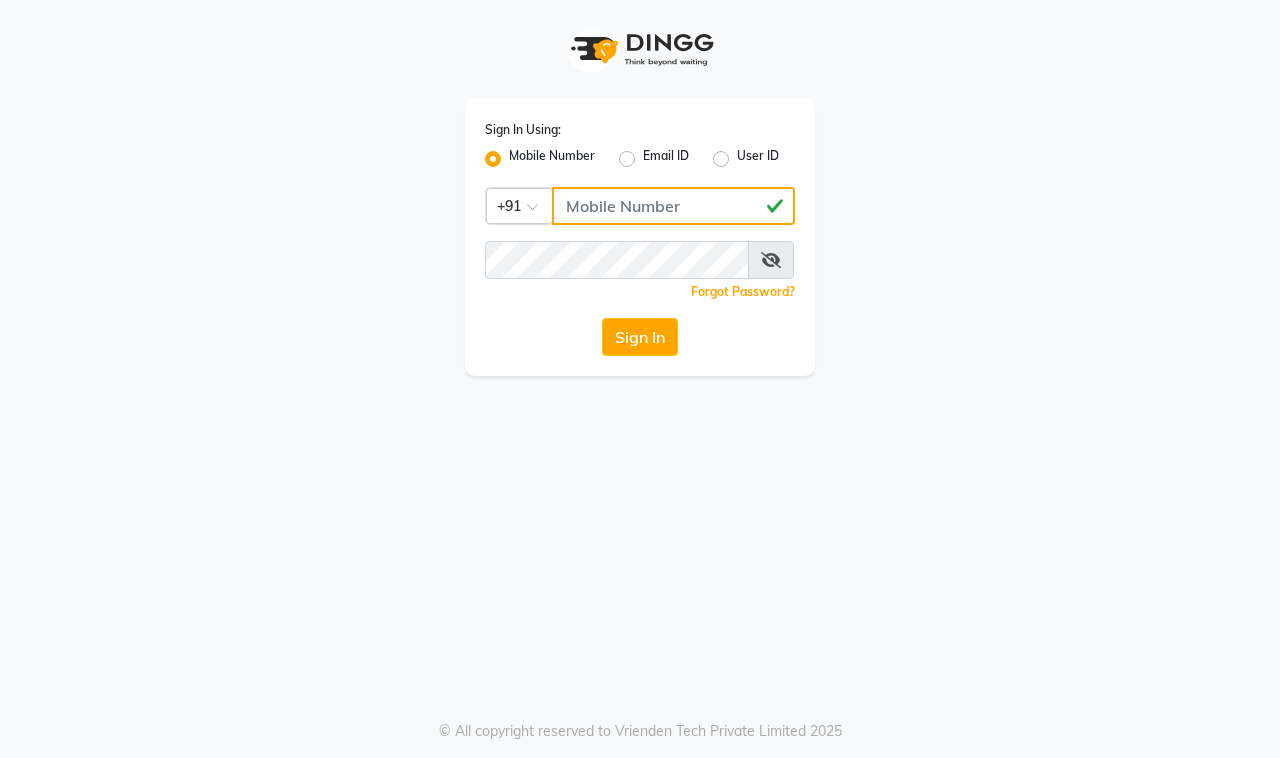 type on "[PHONE]" 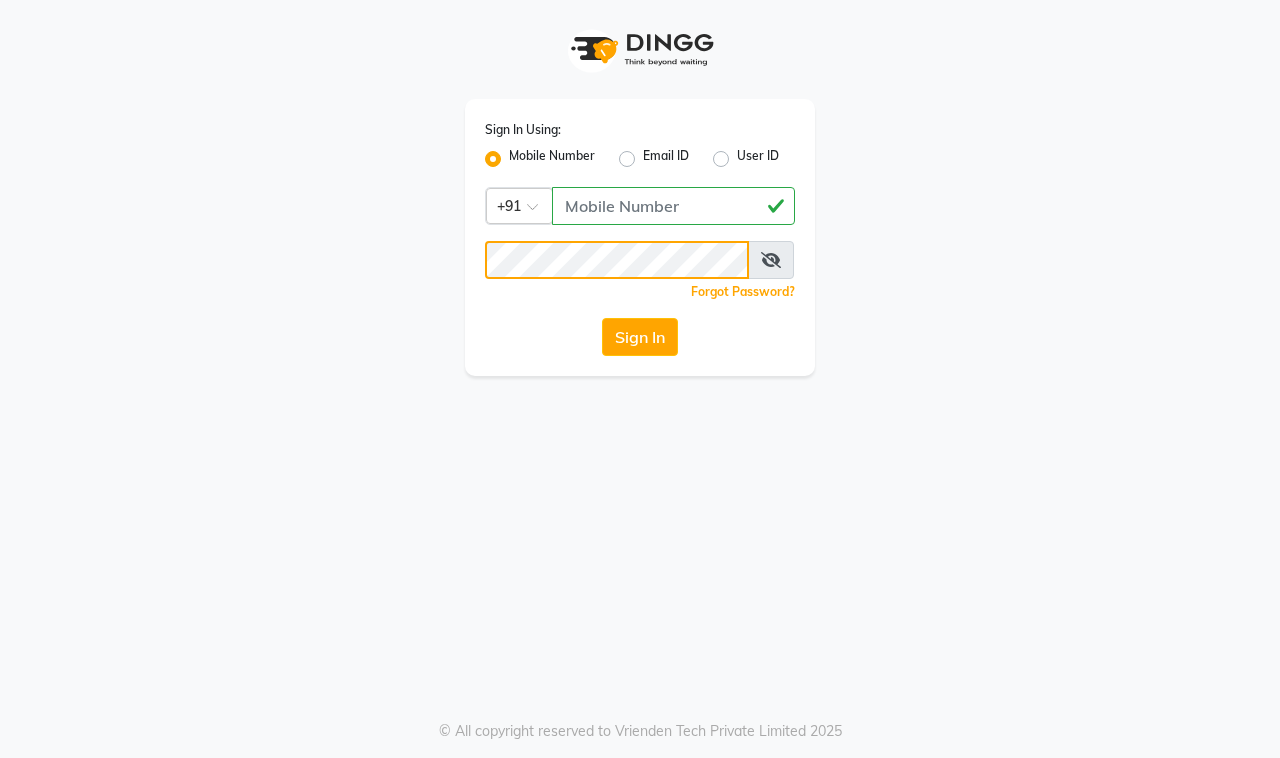 click on "Sign In" 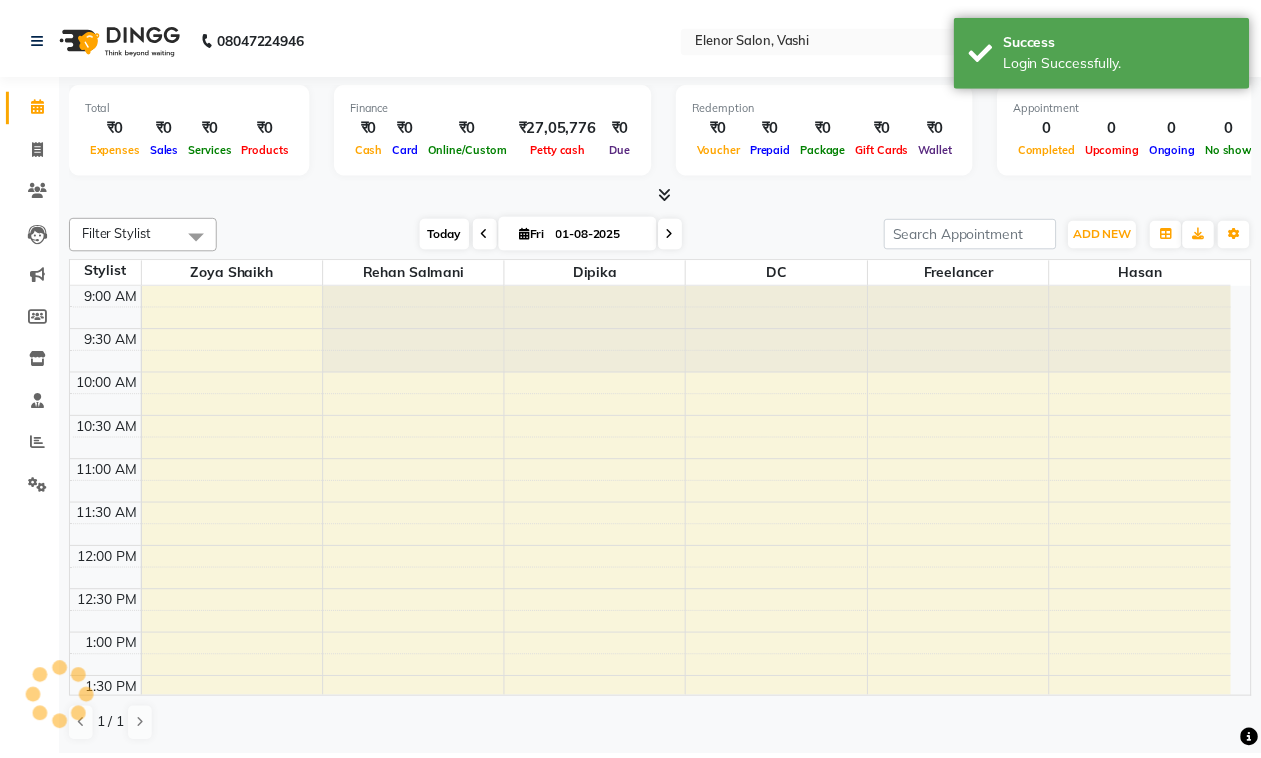 scroll, scrollTop: 0, scrollLeft: 0, axis: both 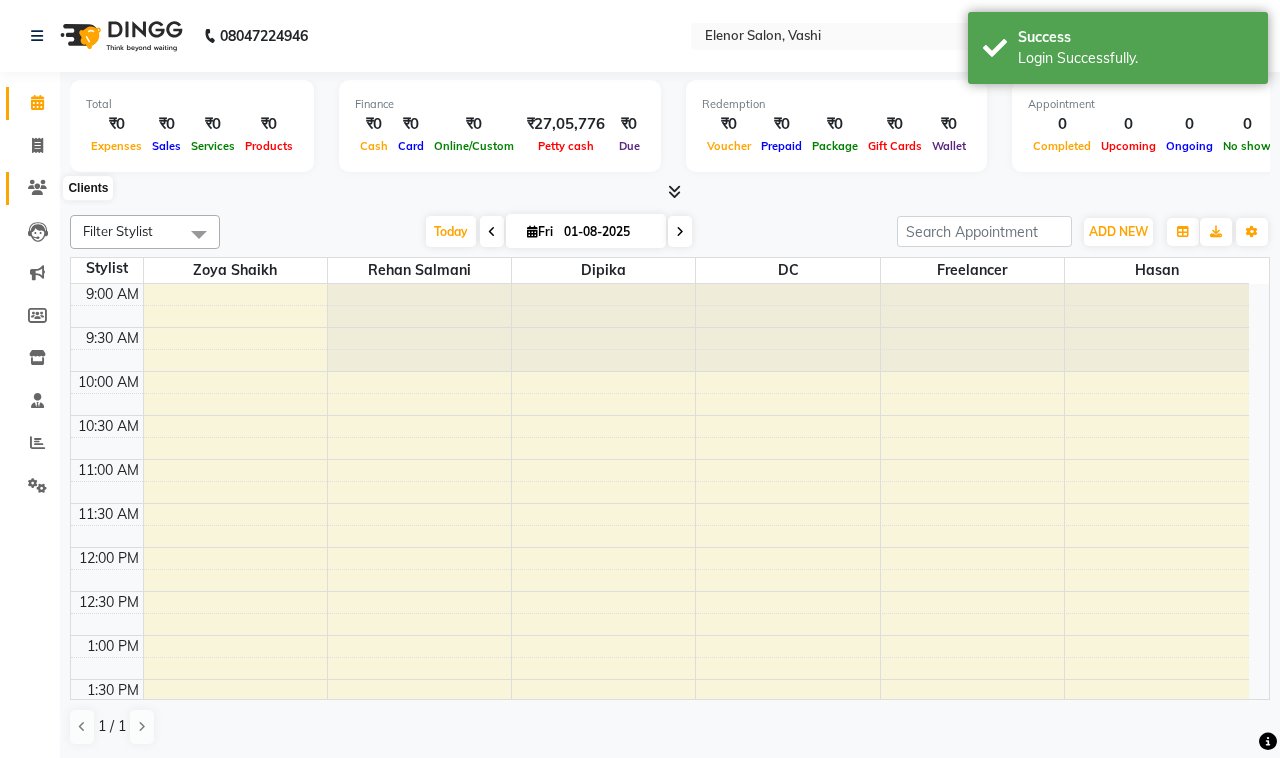 click 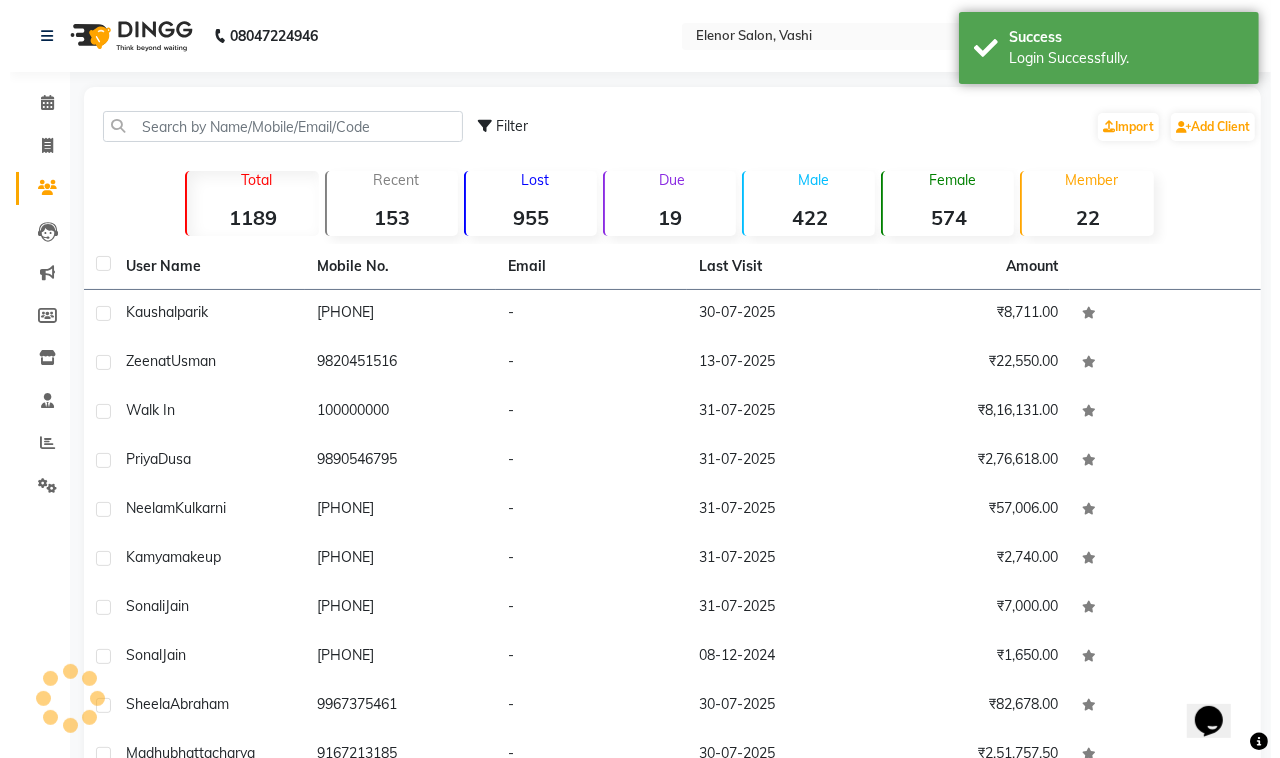 scroll, scrollTop: 0, scrollLeft: 0, axis: both 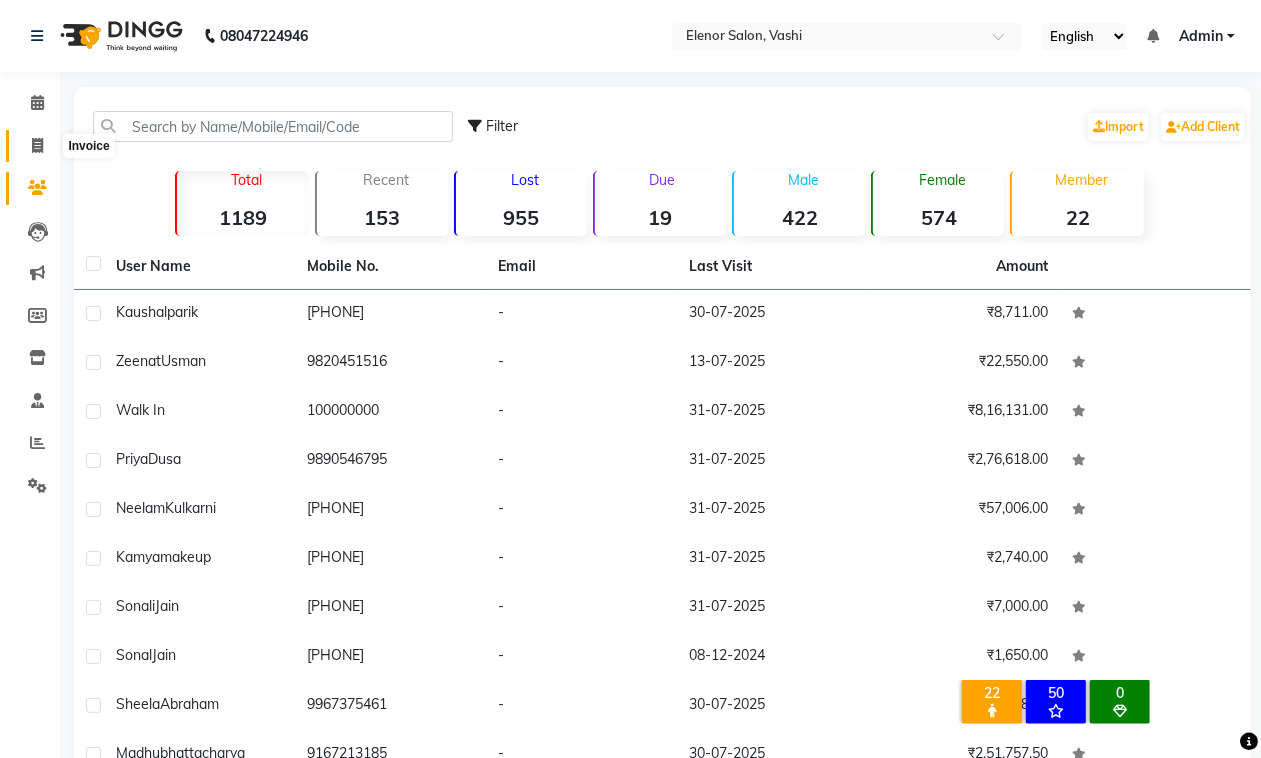 drag, startPoint x: 31, startPoint y: 142, endPoint x: 71, endPoint y: 141, distance: 40.012497 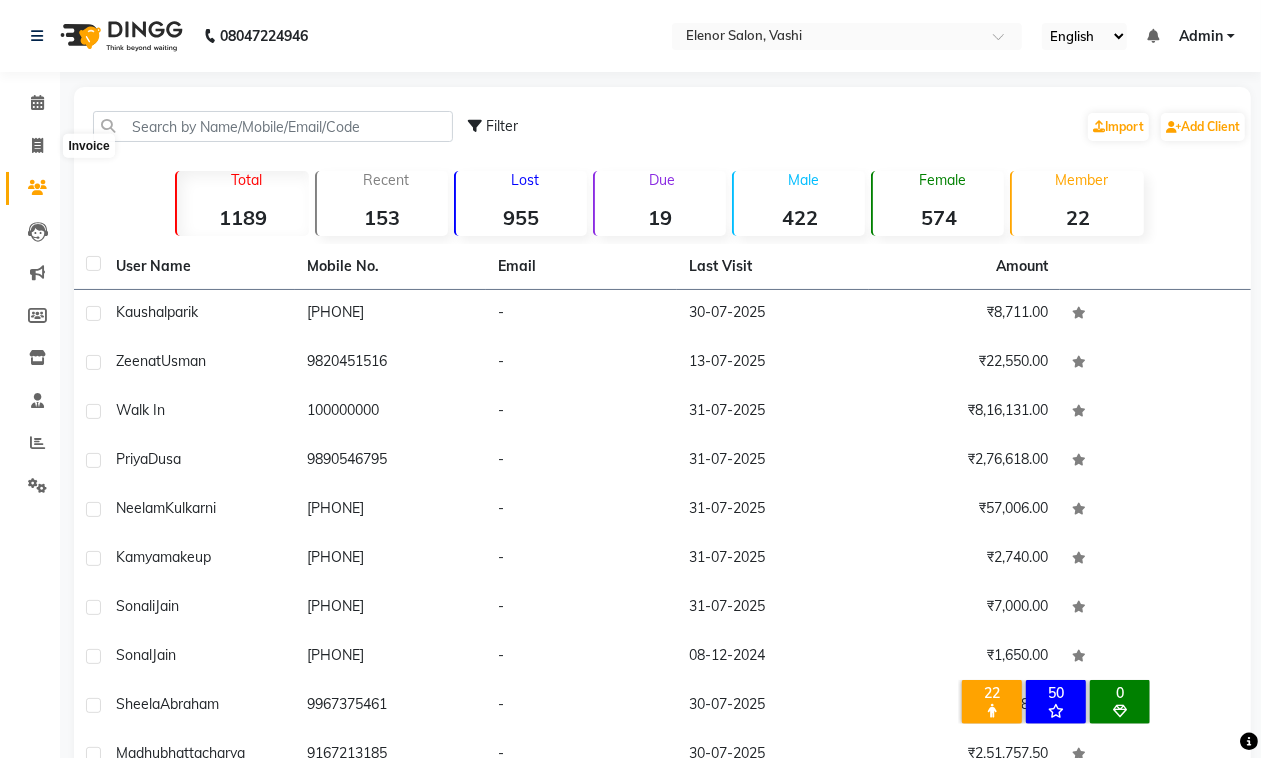 select on "695" 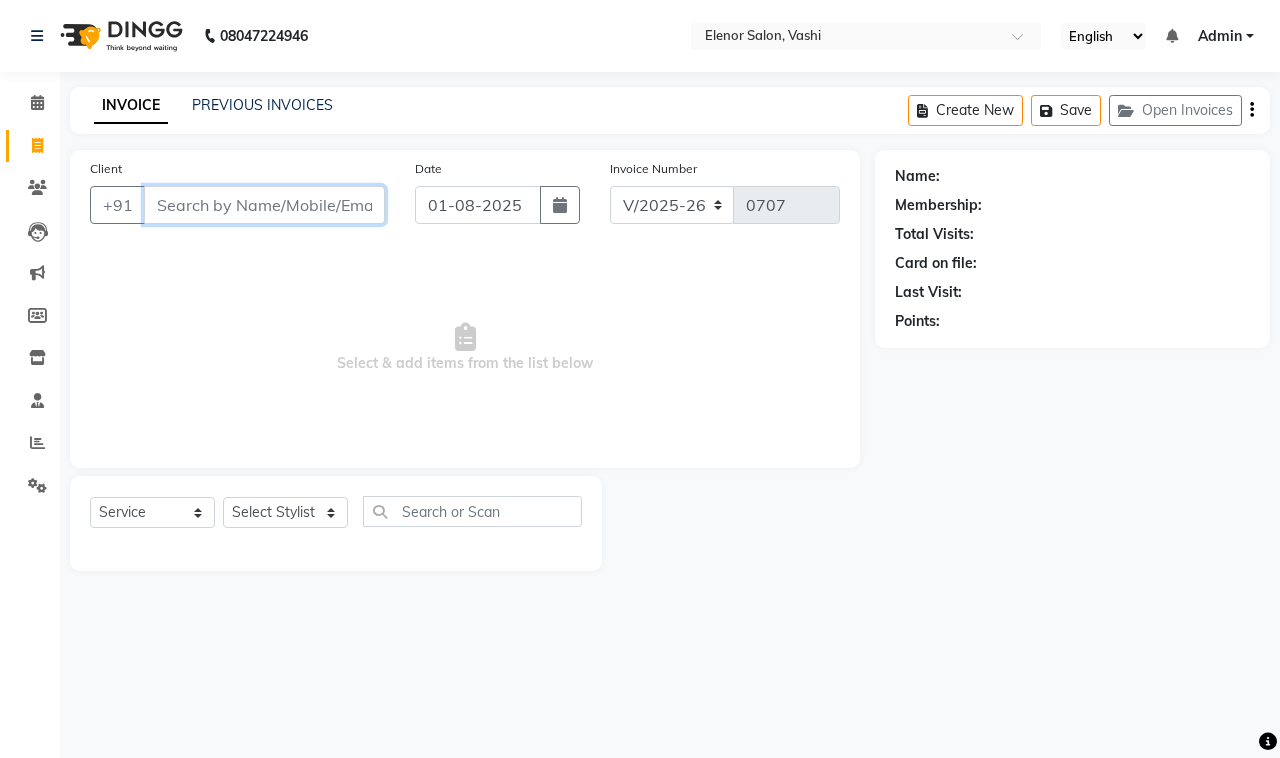 click on "Client" at bounding box center [264, 205] 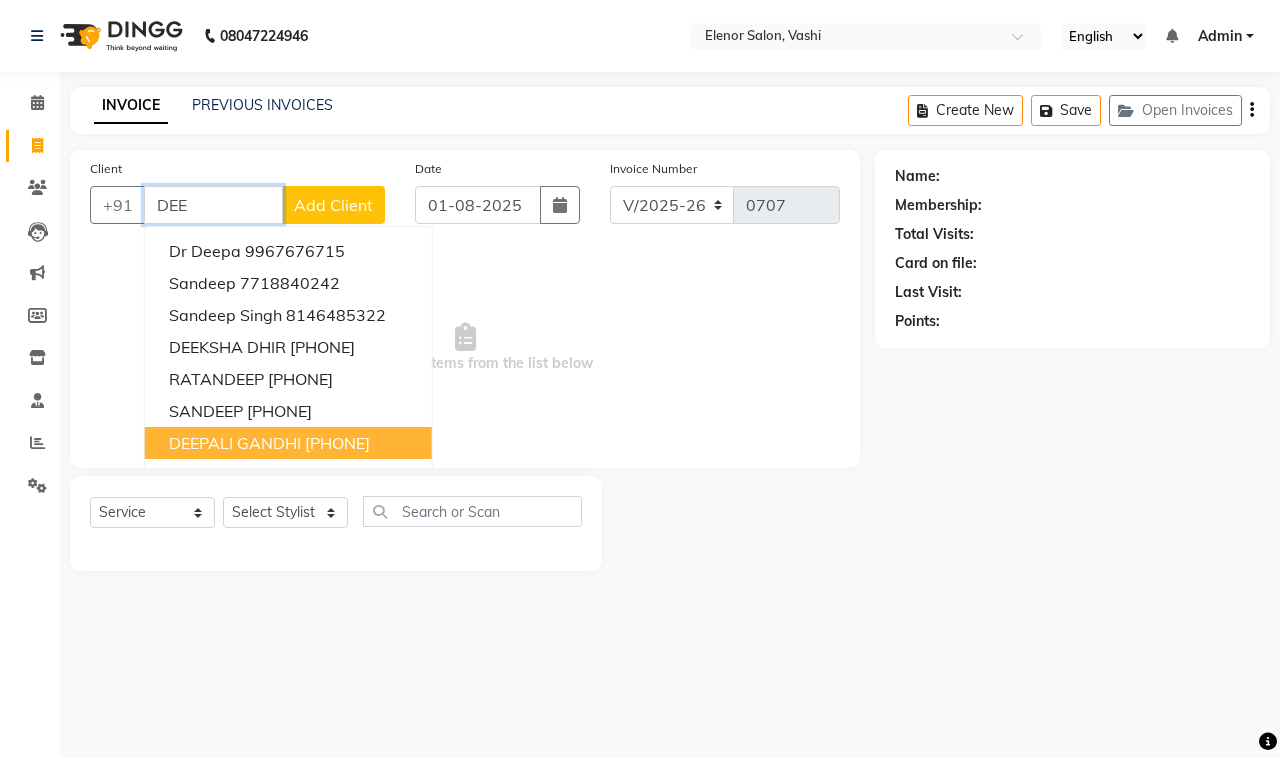 click on "DEEPALI GANDHI" at bounding box center [235, 443] 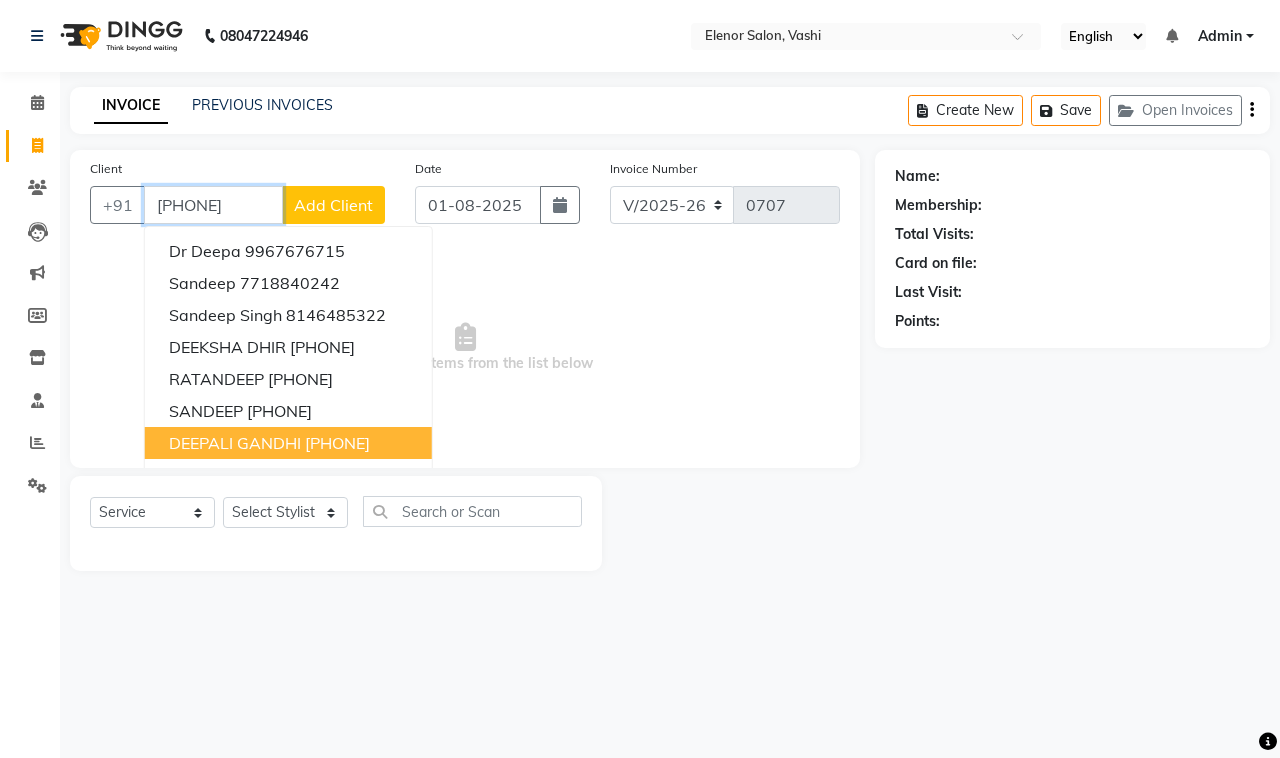type on "[PHONE]" 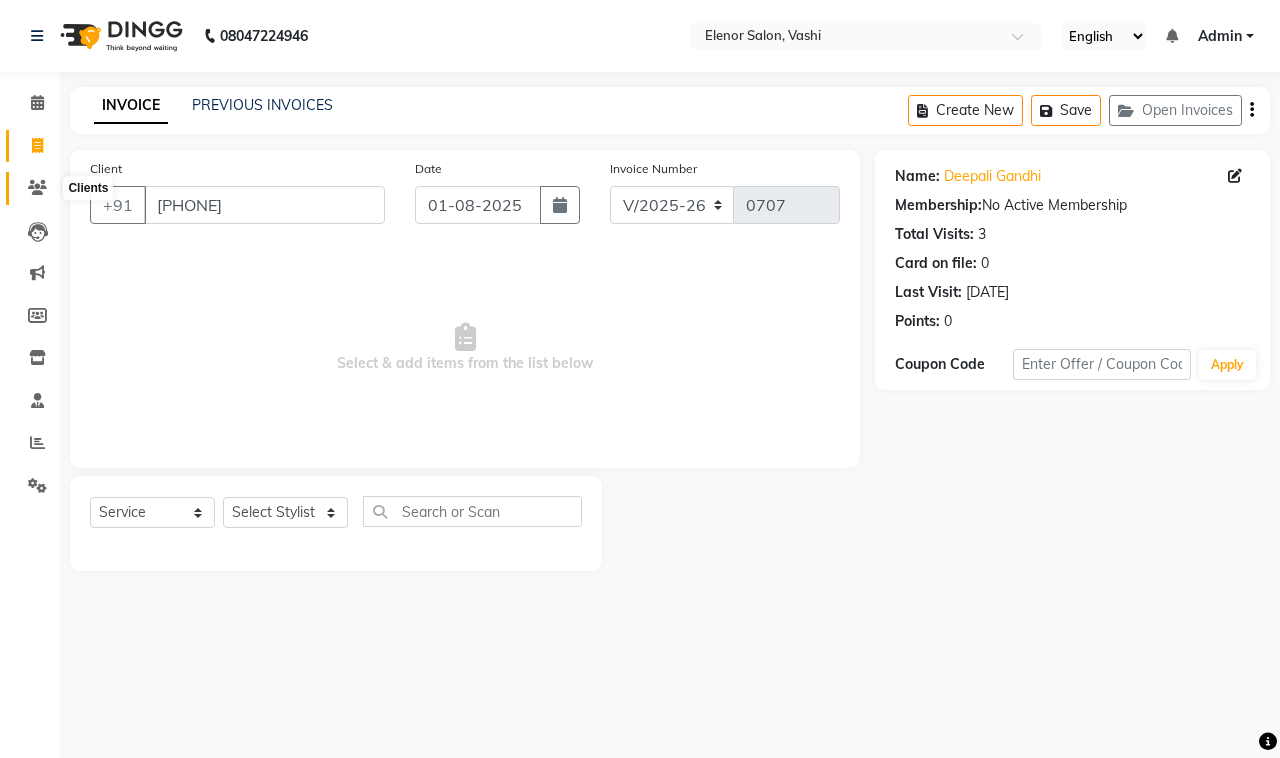 click 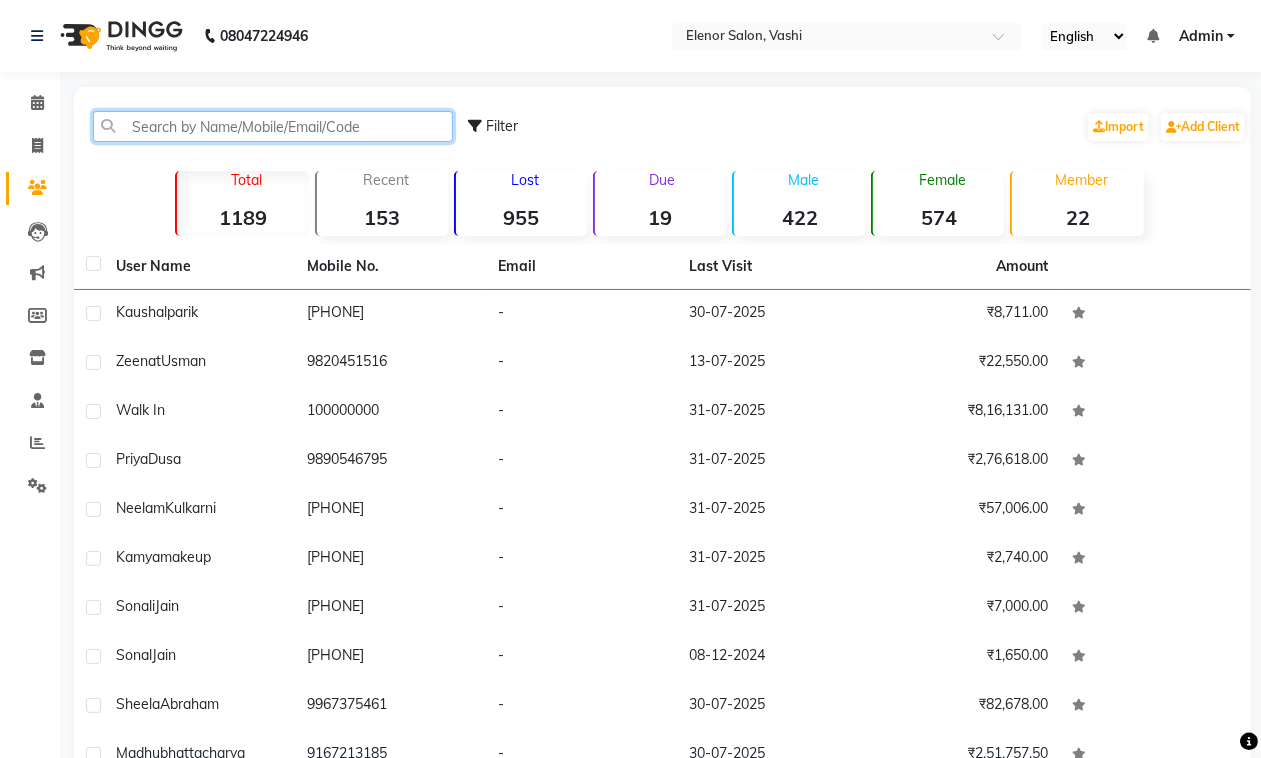 click 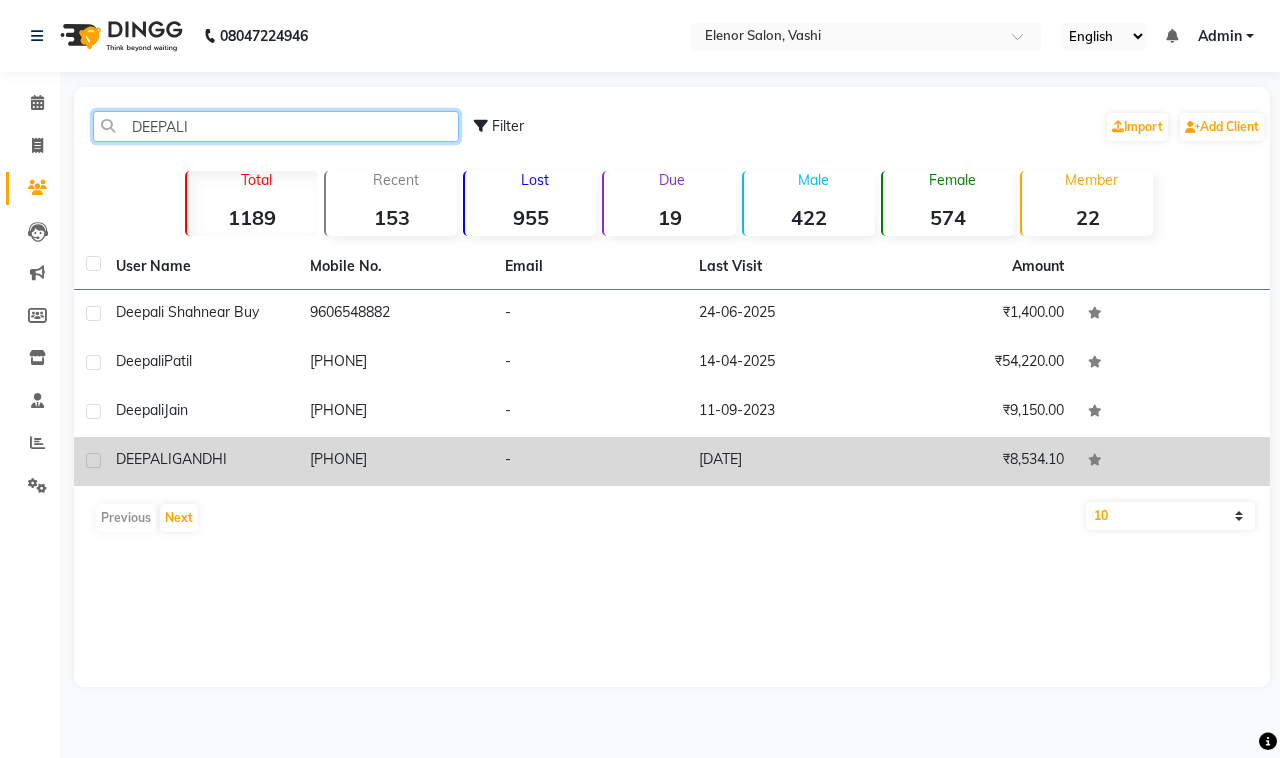 type on "DEEPALI" 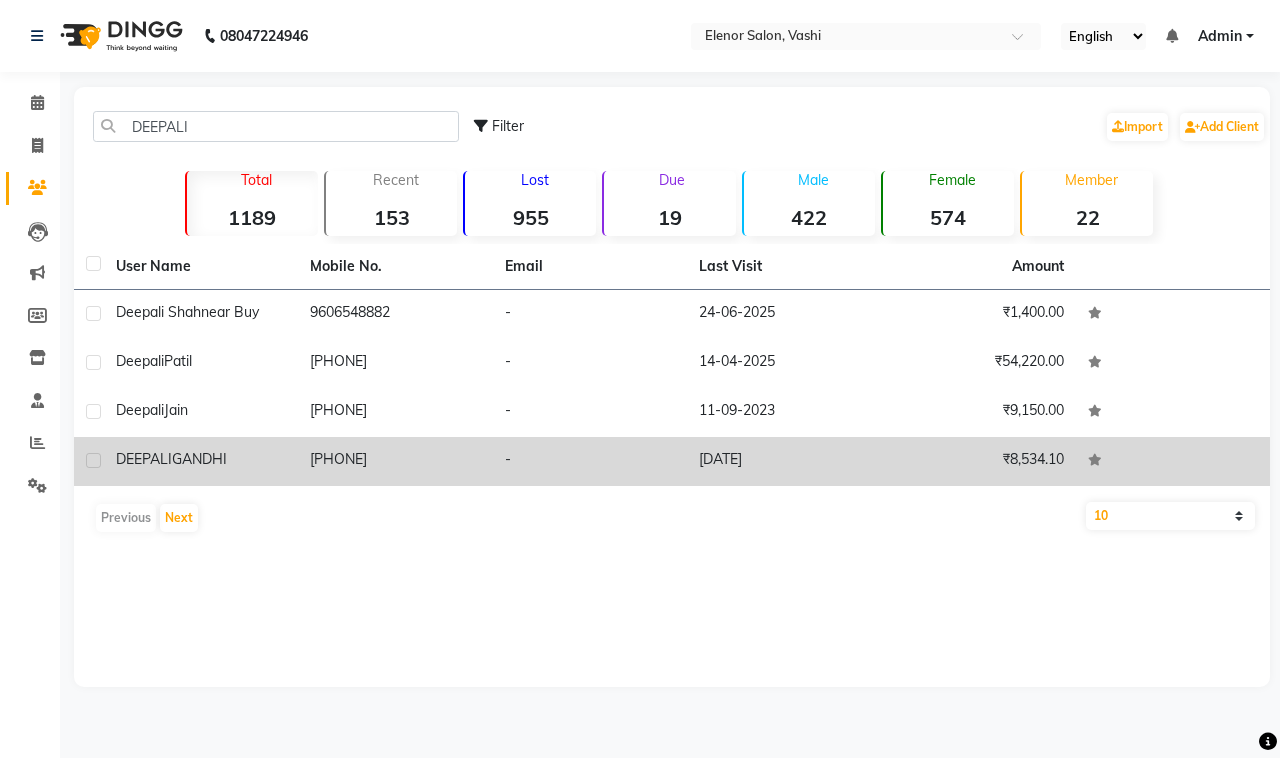 click on "DEEPALI GANDHI" 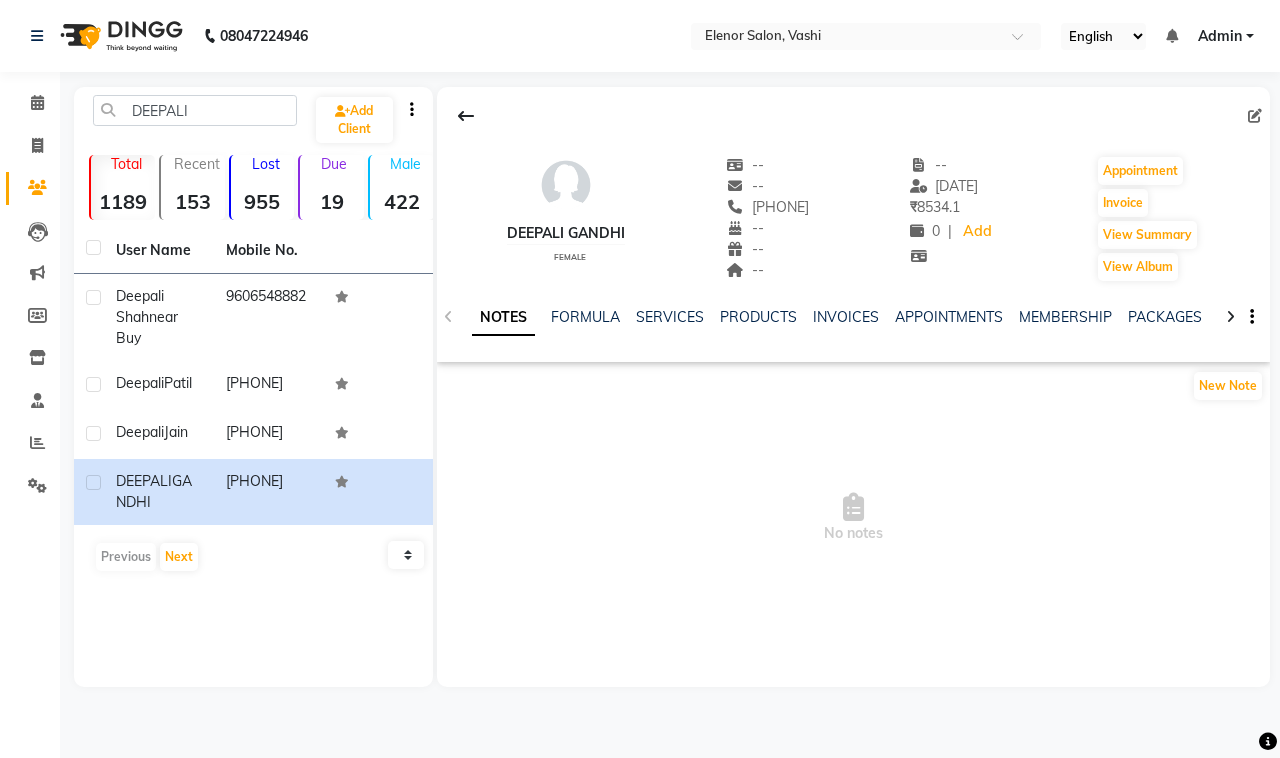 click on "NOTES FORMULA SERVICES PRODUCTS INVOICES APPOINTMENTS MEMBERSHIP PACKAGES VOUCHERS GIFTCARDS POINTS FORMS FAMILY CARDS WALLET" 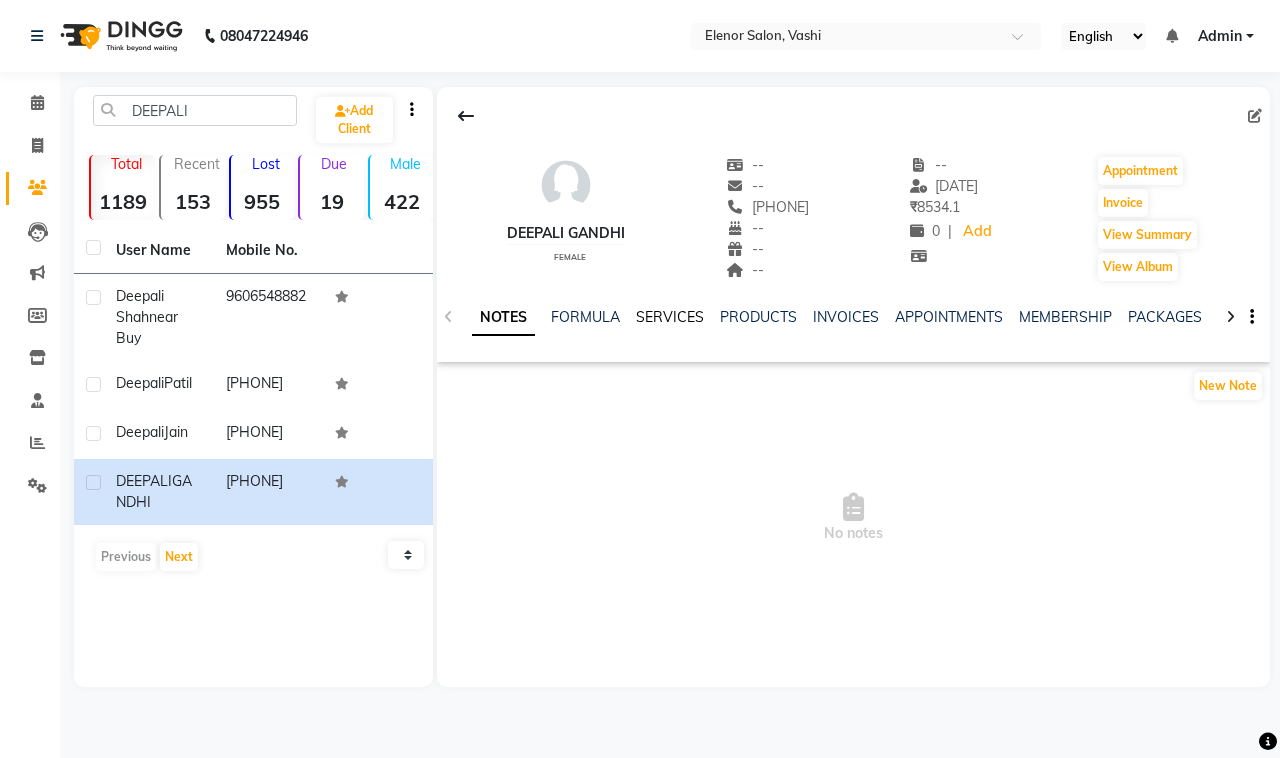 click on "SERVICES" 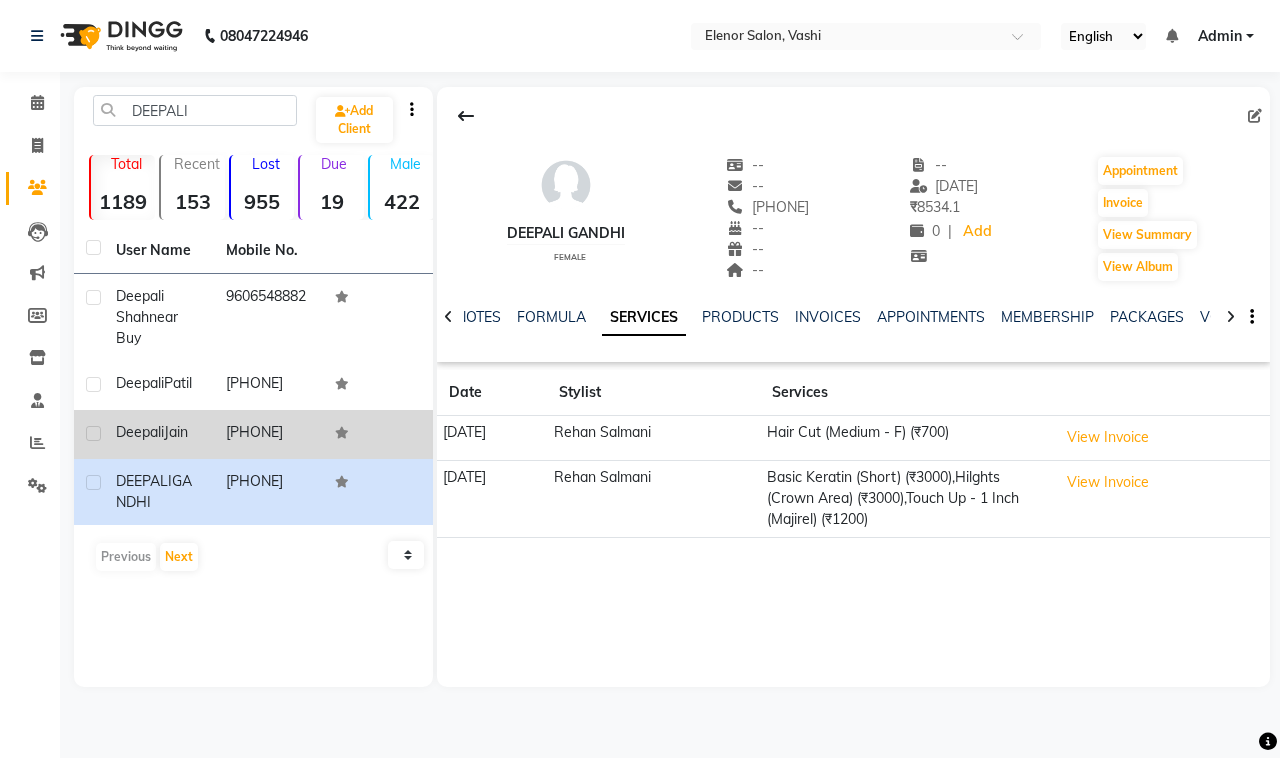 click on "Deepali Jain" 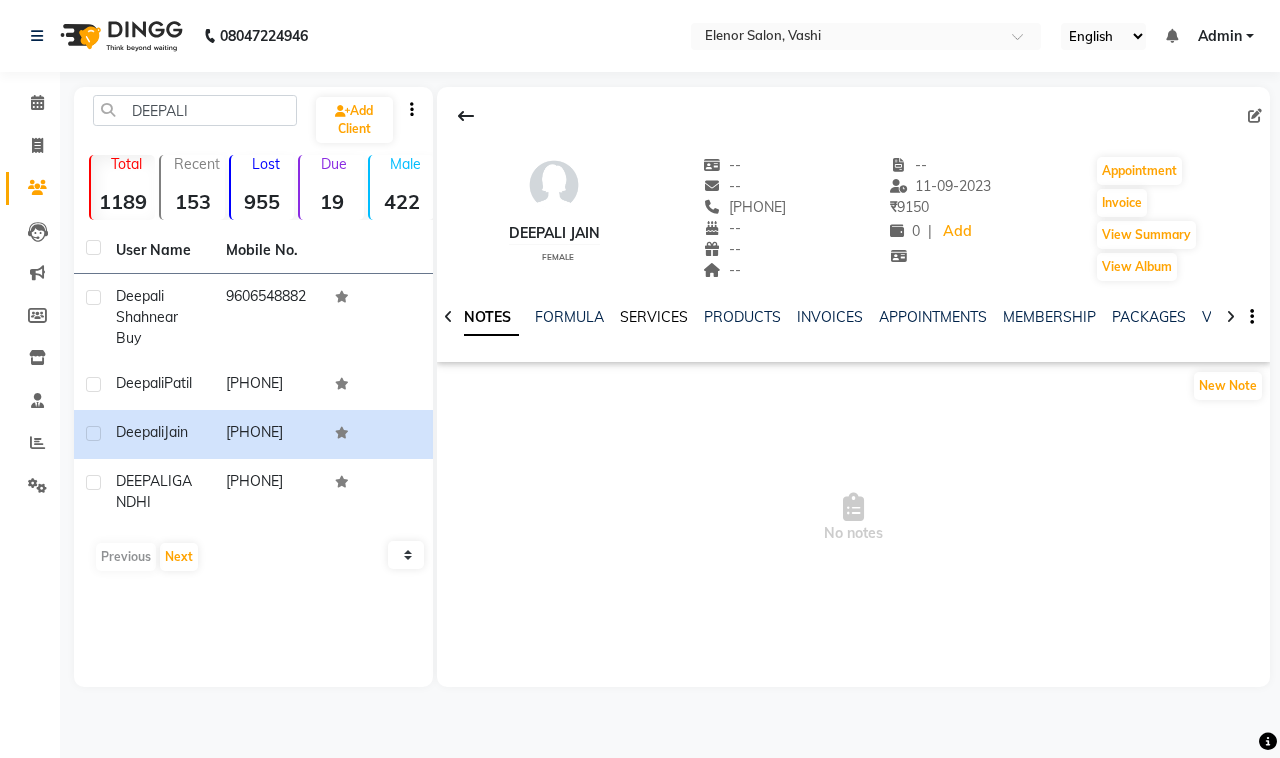 click on "SERVICES" 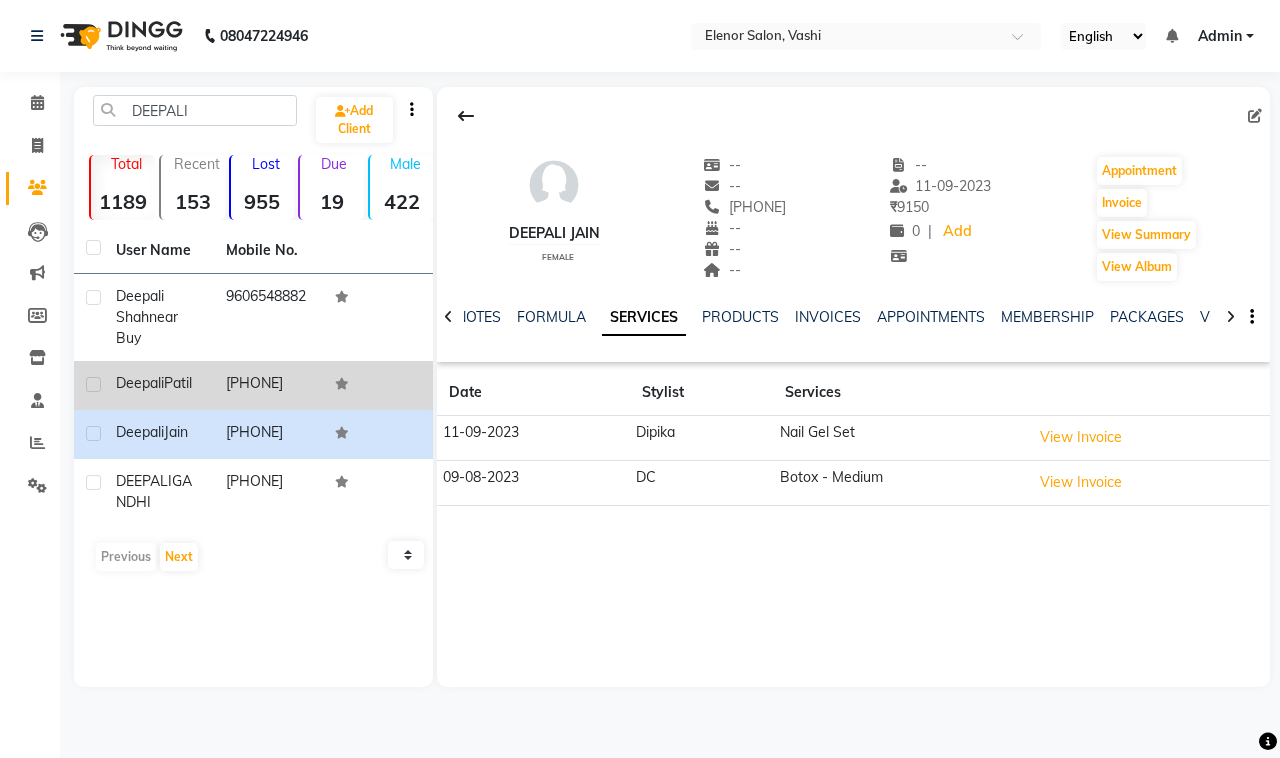 click on "[PHONE]" 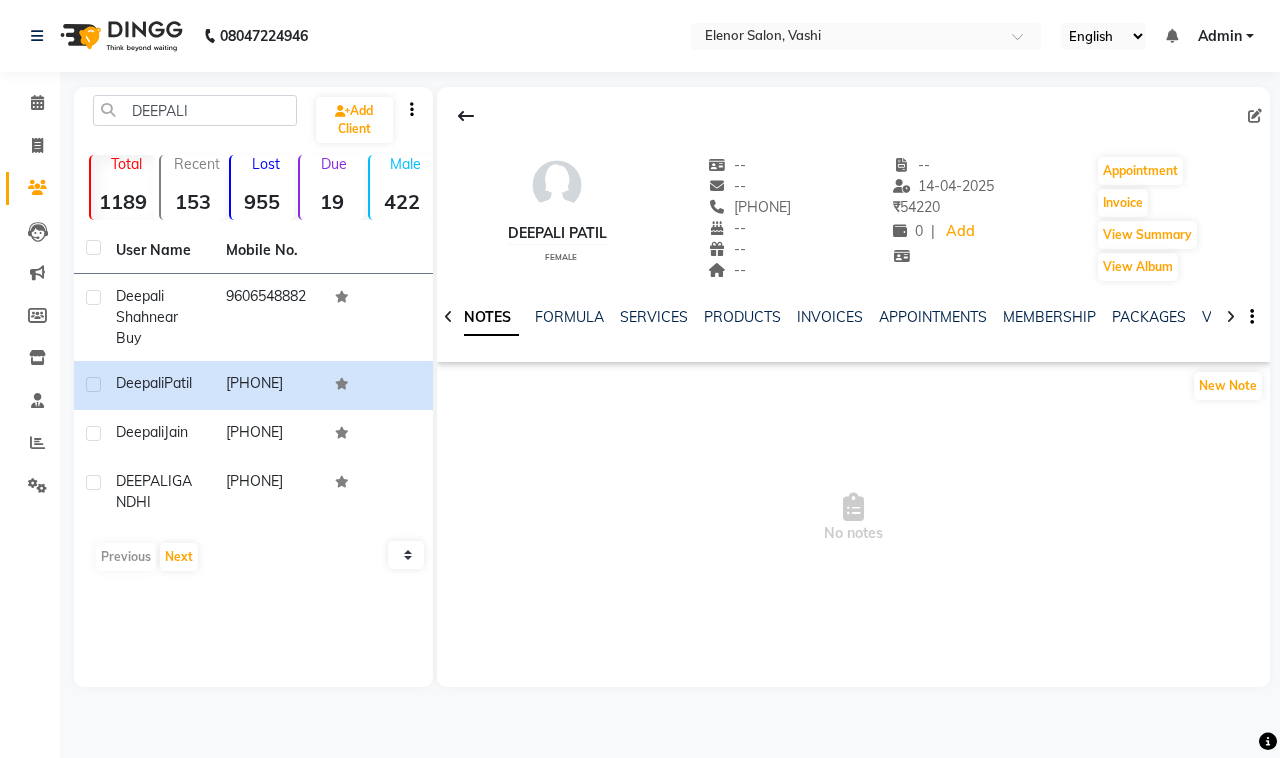 click on "SERVICES" 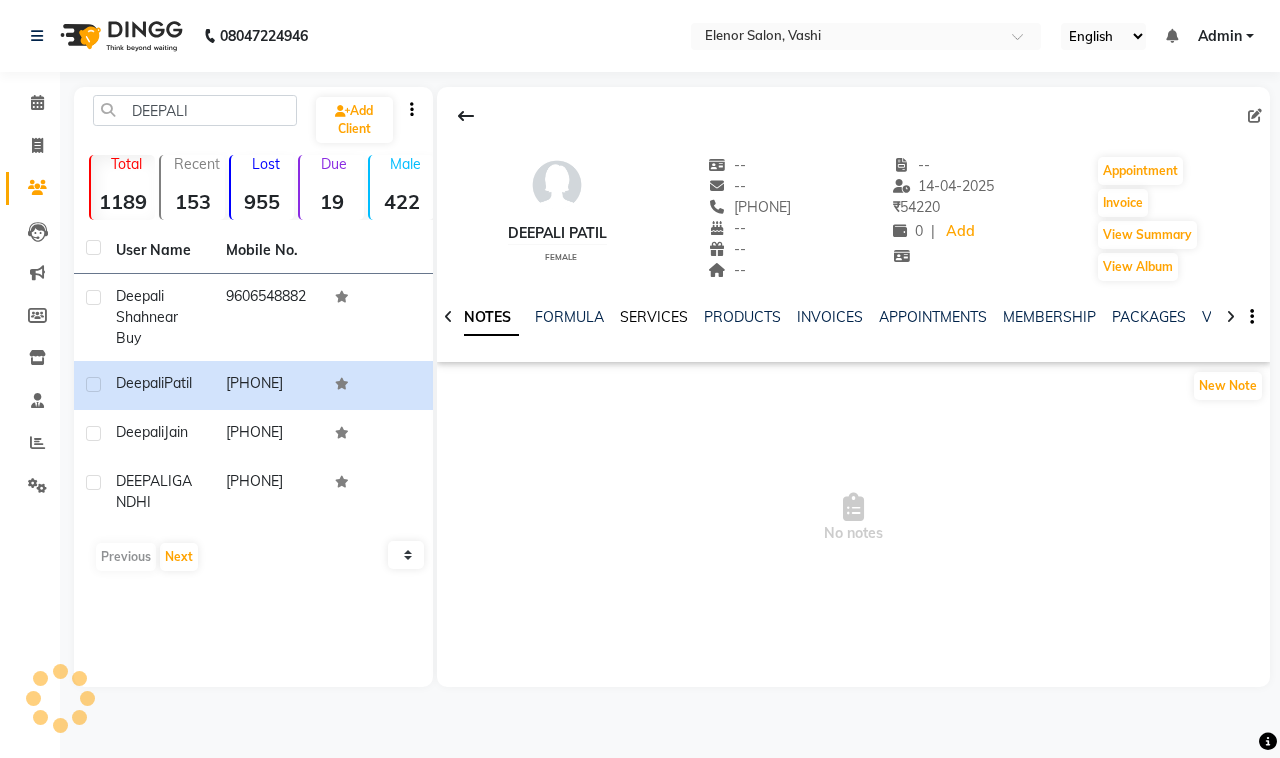click on "SERVICES" 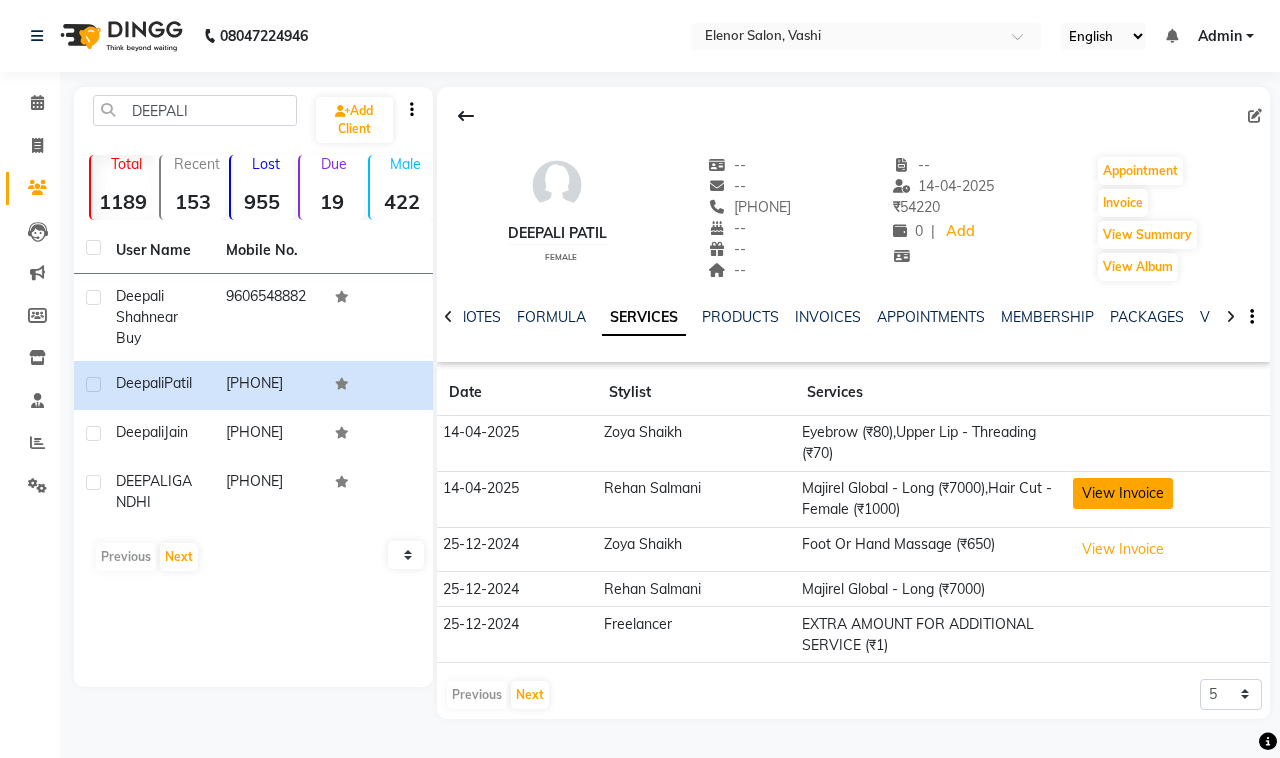 click on "View Invoice" 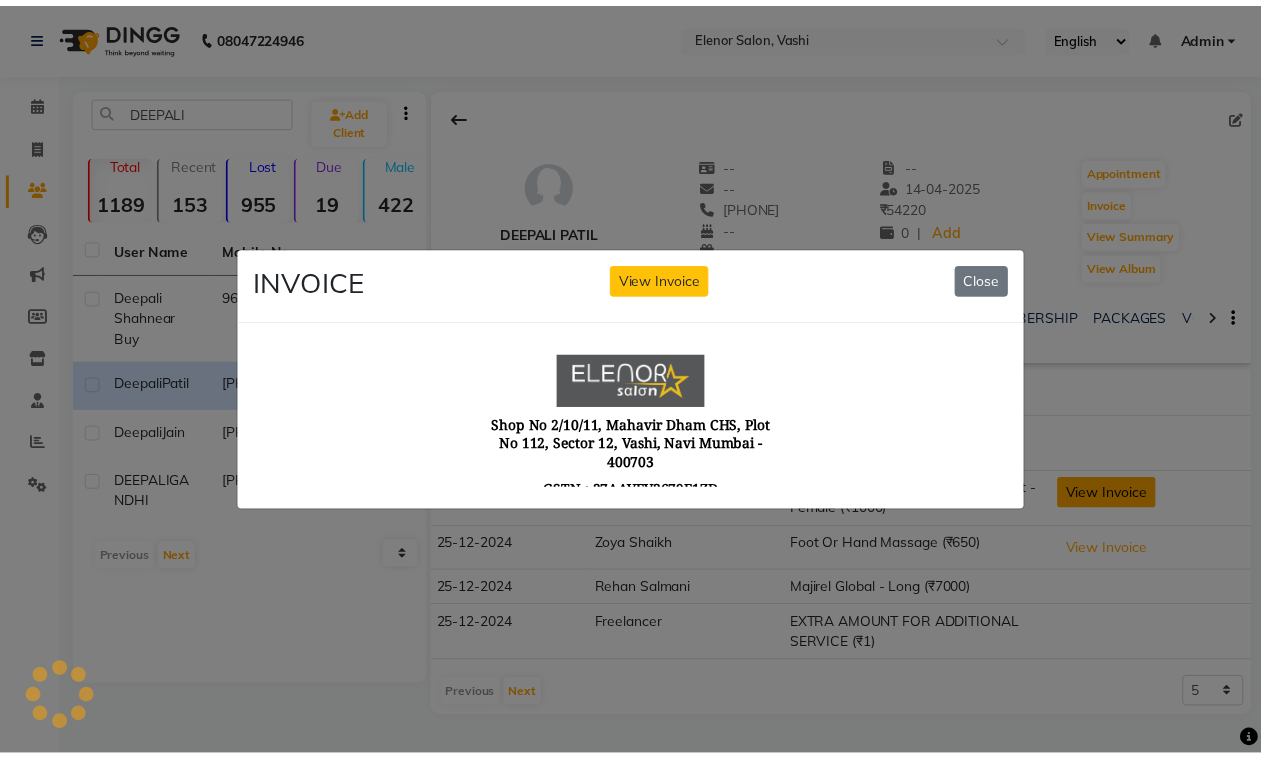 scroll, scrollTop: 0, scrollLeft: 0, axis: both 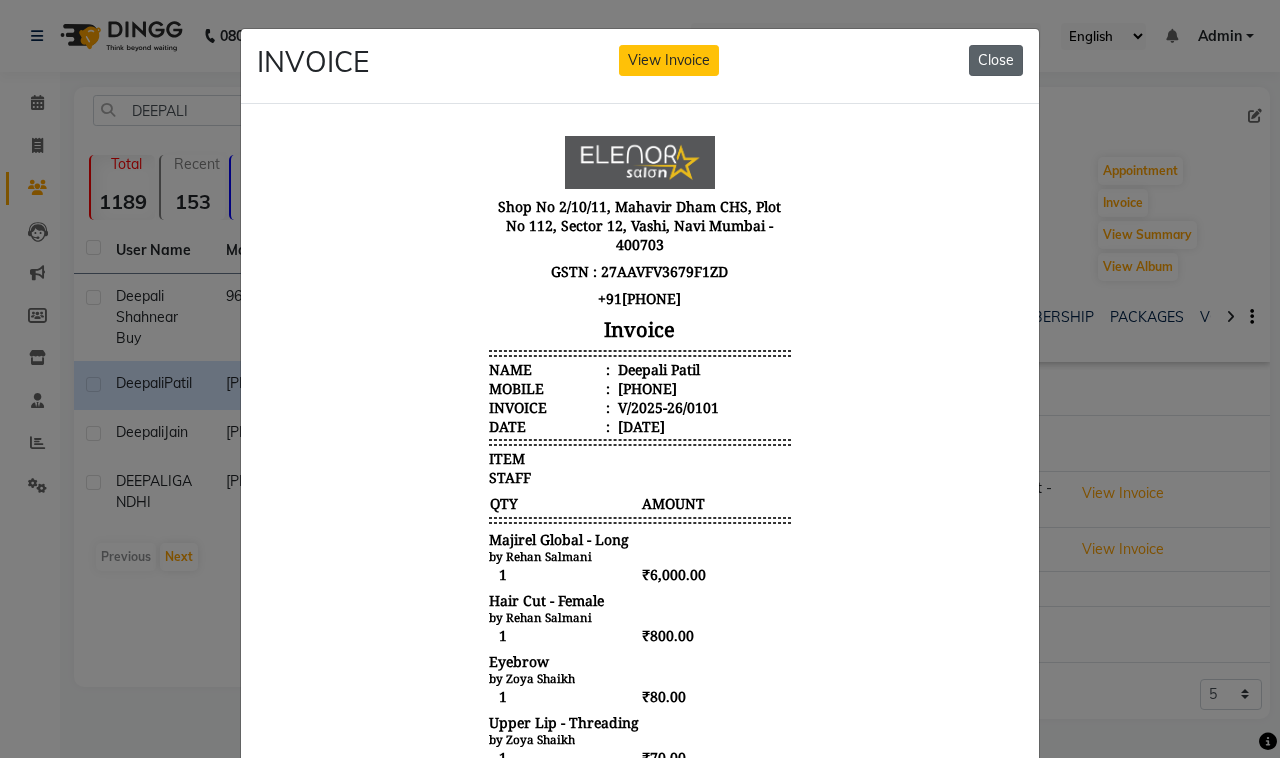 click on "Close" 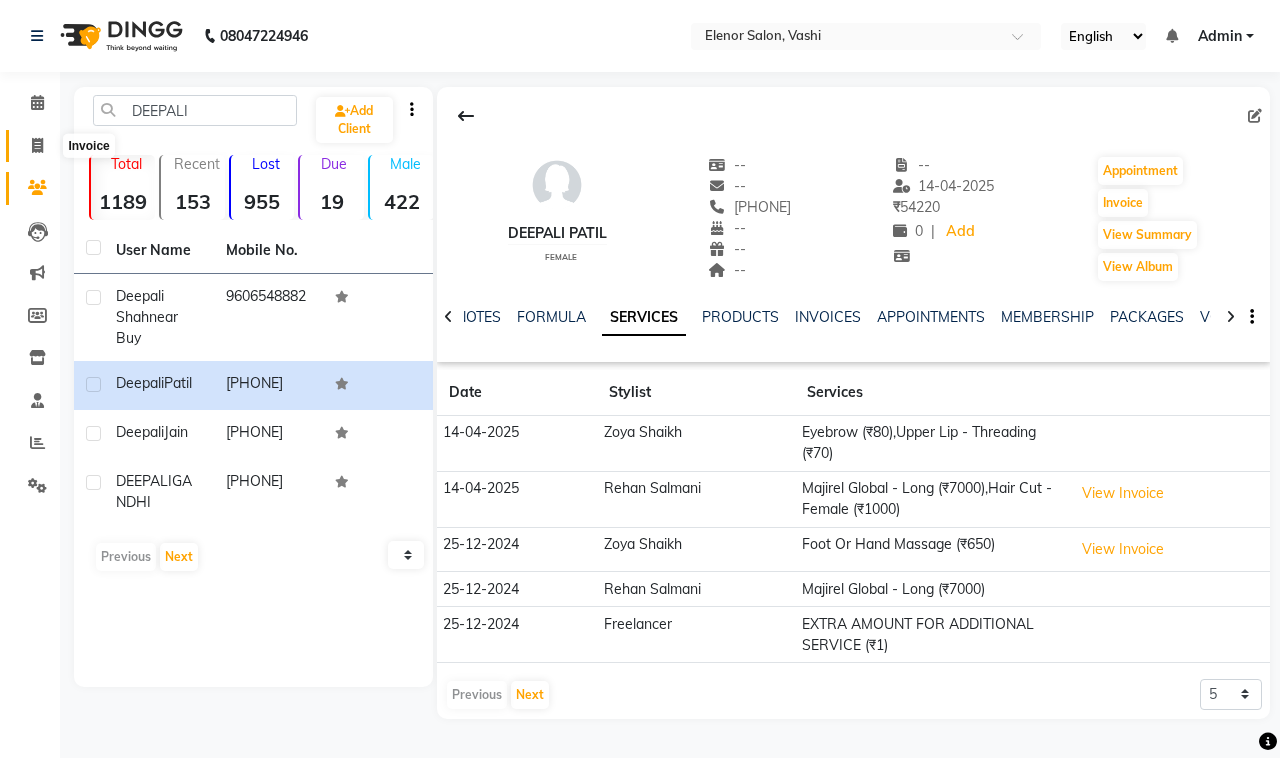 click 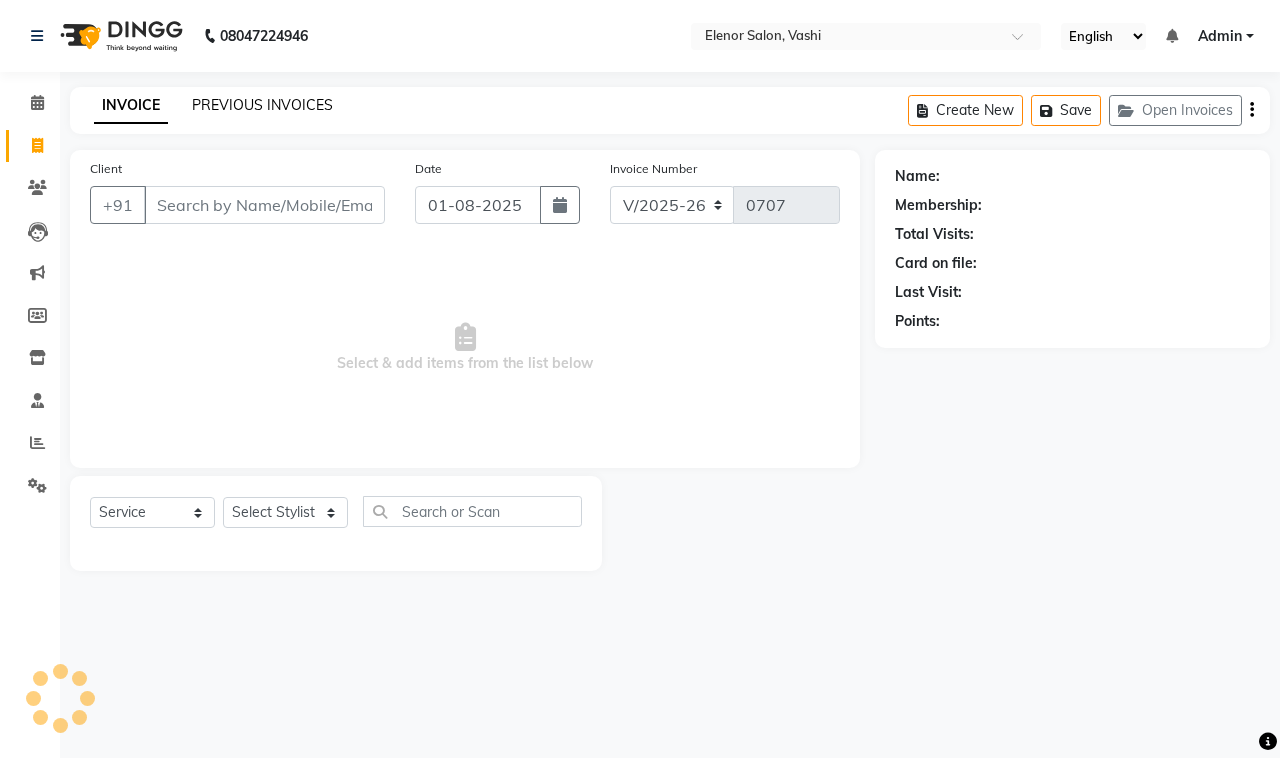 click on "PREVIOUS INVOICES" 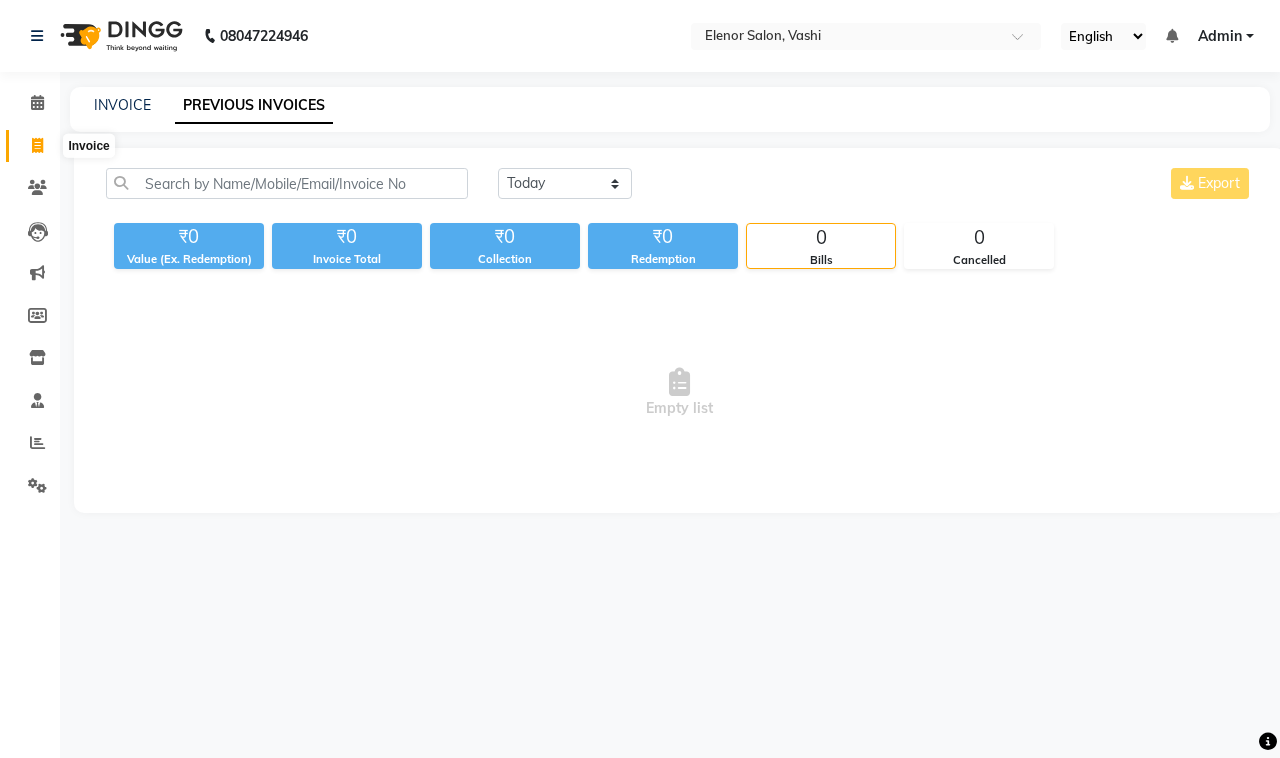 click 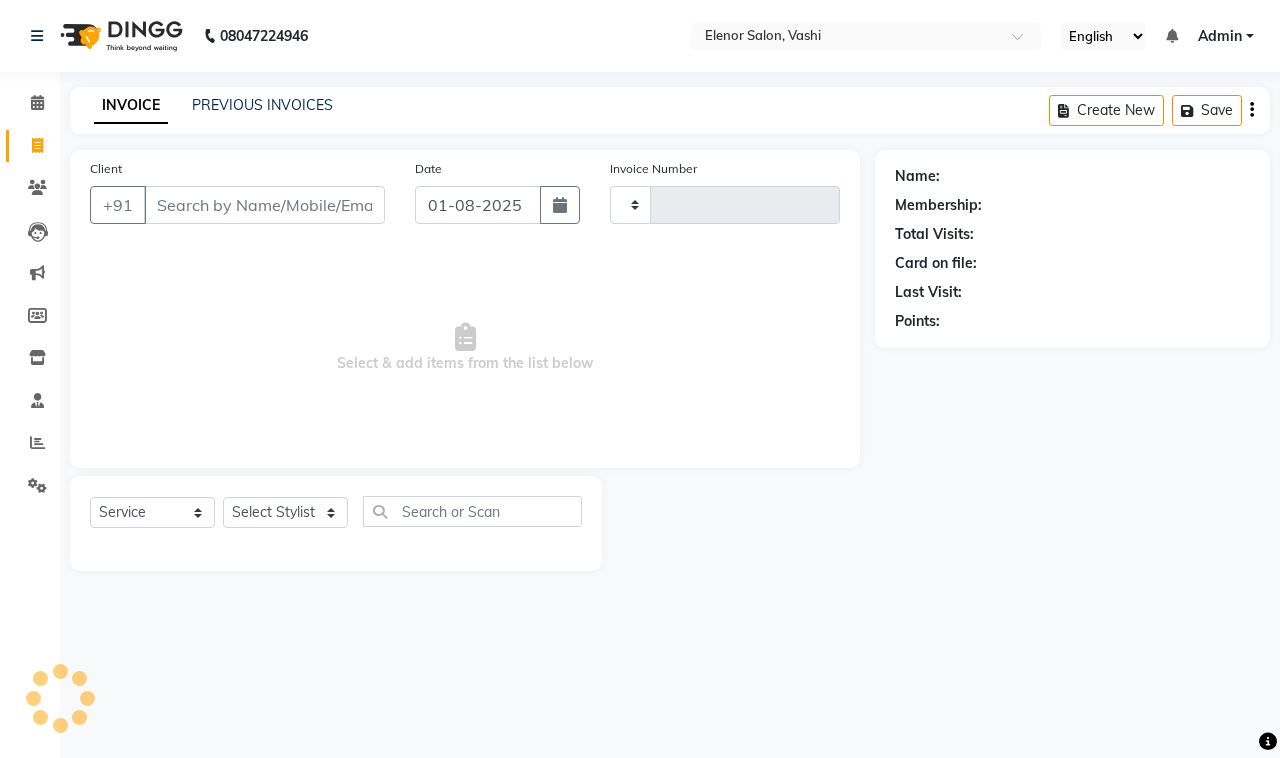 type on "0707" 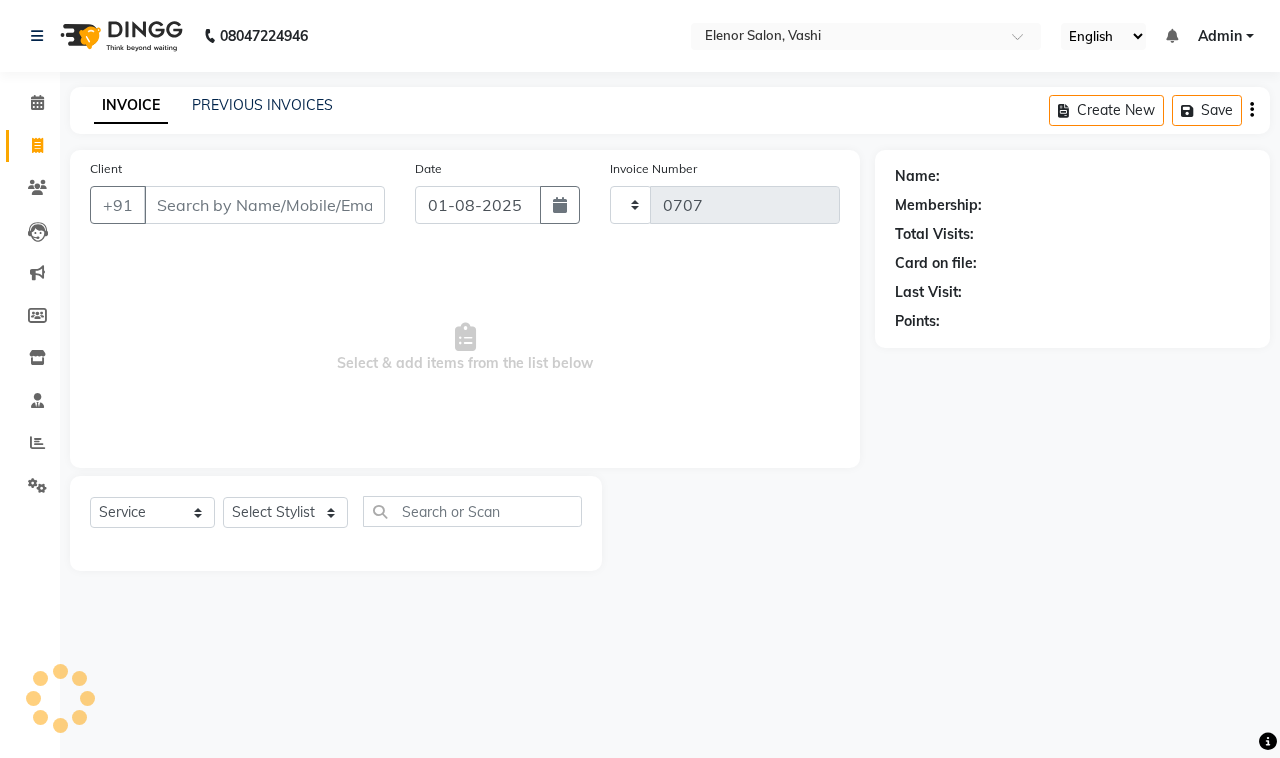 select on "695" 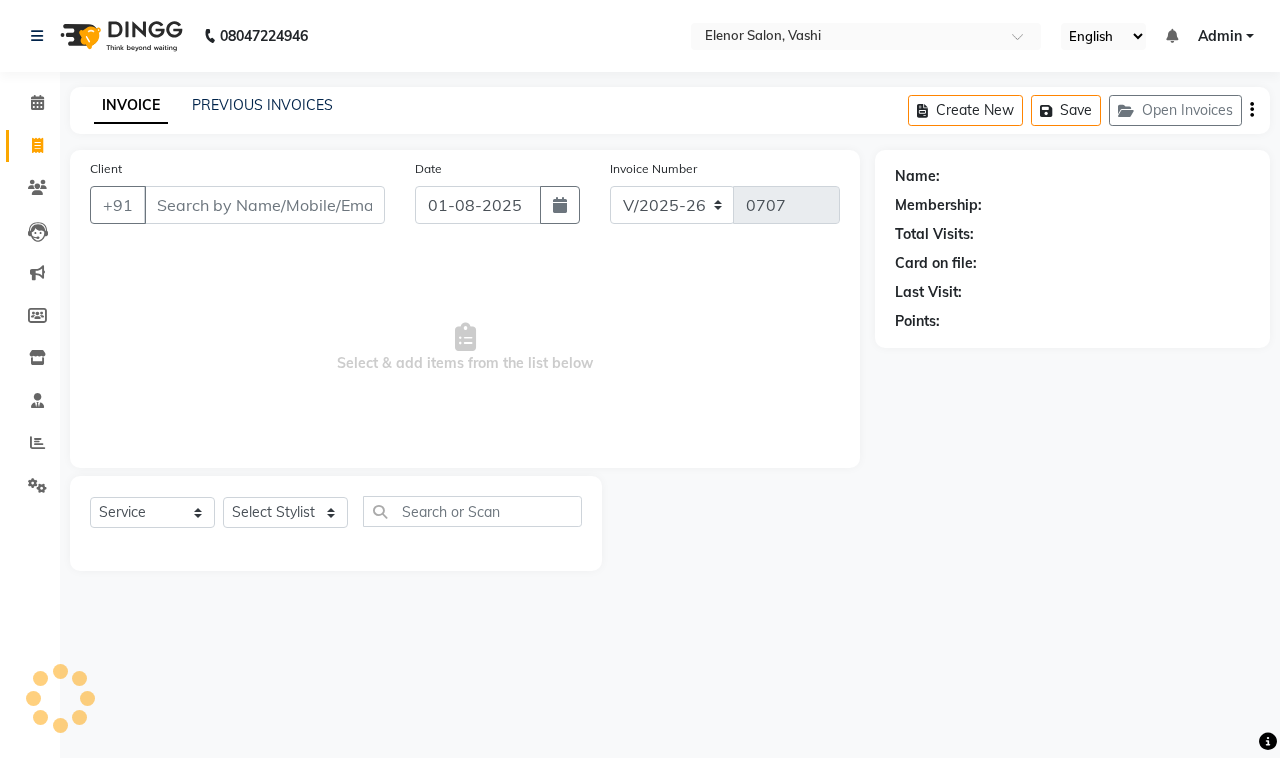 click 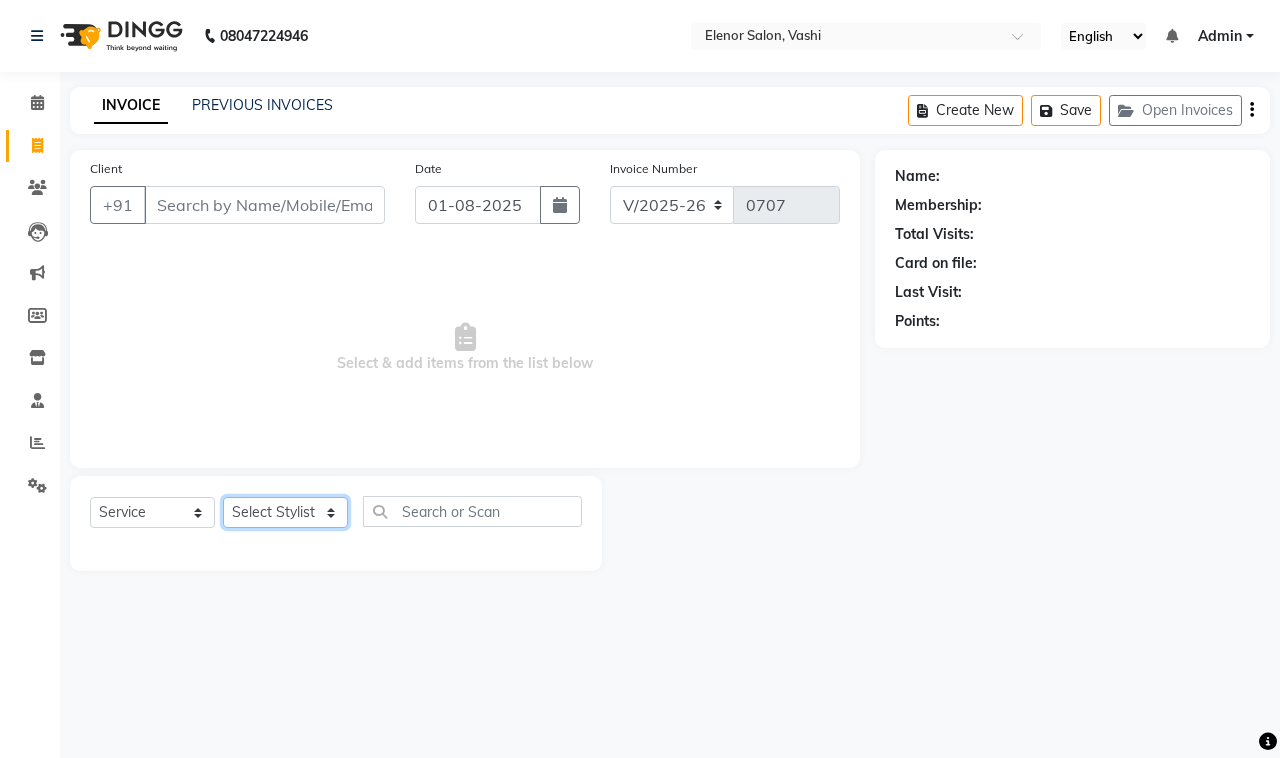 click on "Select Stylist DC Dipika Freelancer Hasan Rehan Salmani  Vinith Zoya Shaikh" 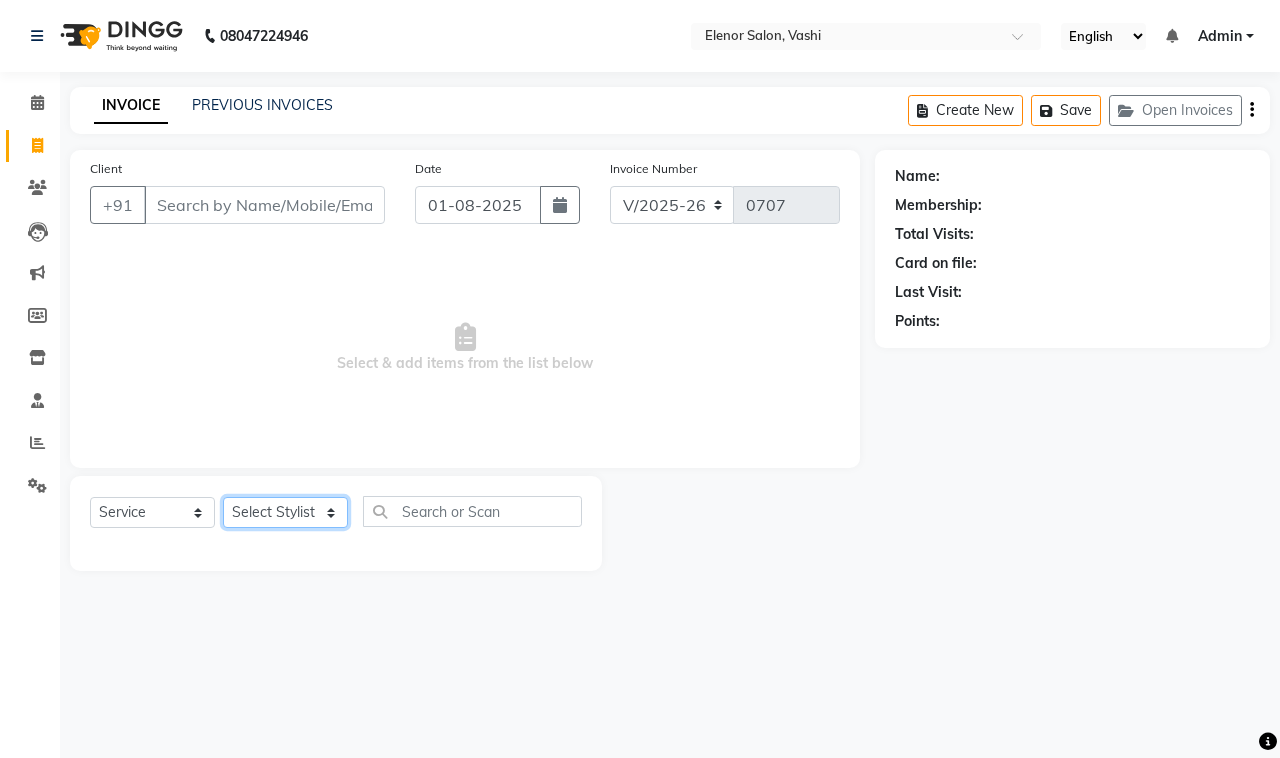 select on "10481" 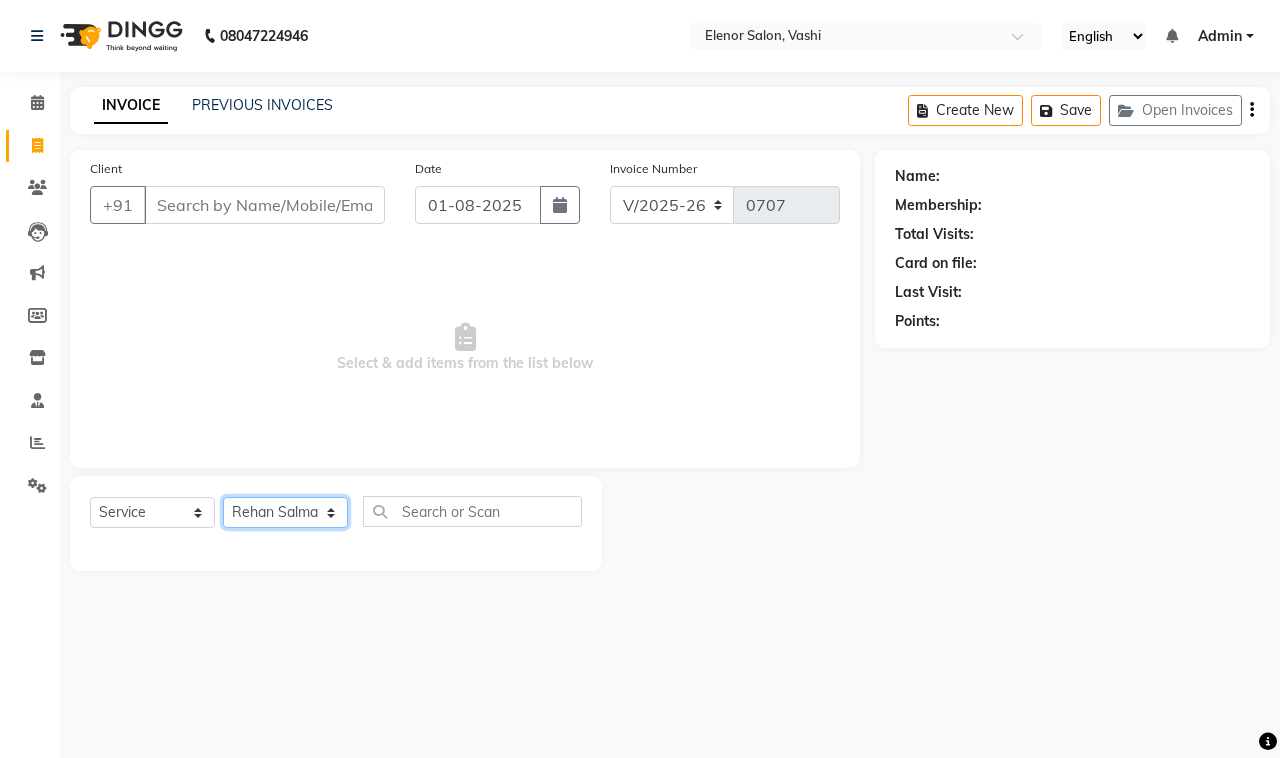 click on "Select Stylist DC Dipika Freelancer Hasan Rehan Salmani  Vinith Zoya Shaikh" 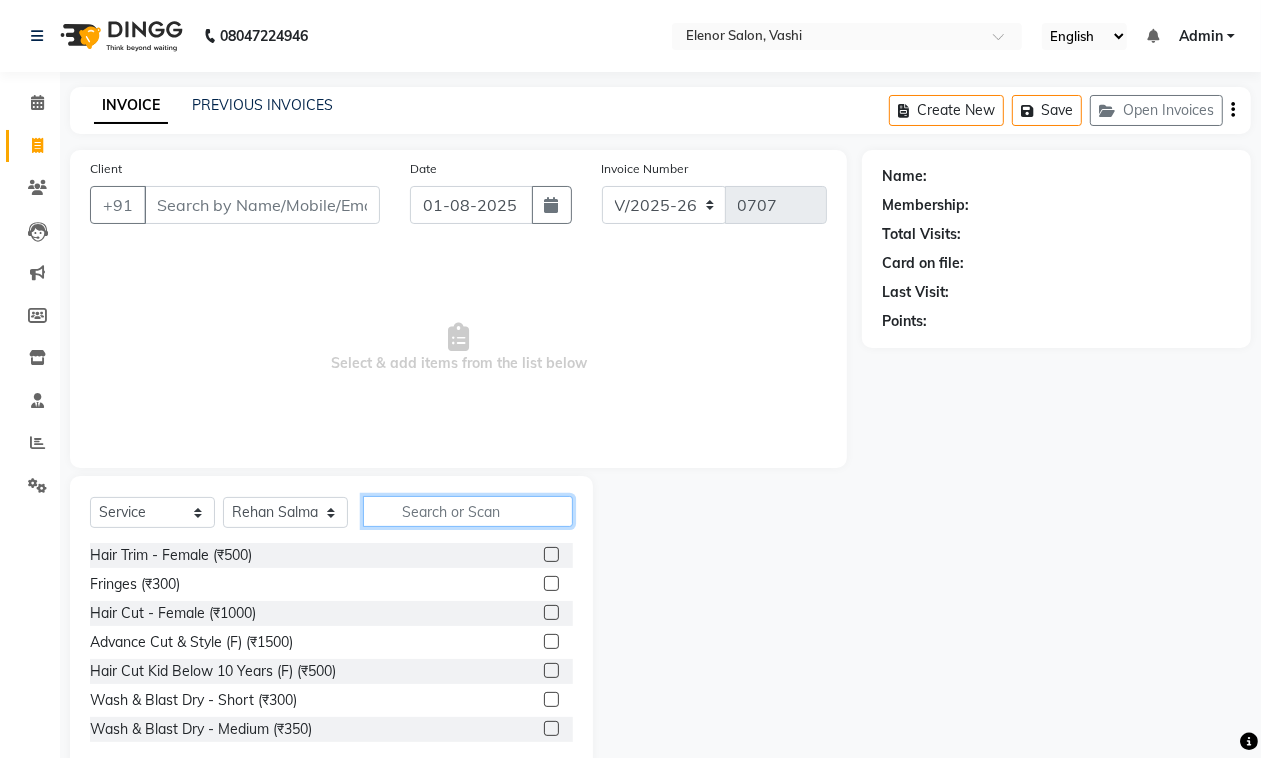 drag, startPoint x: 411, startPoint y: 497, endPoint x: 435, endPoint y: 497, distance: 24 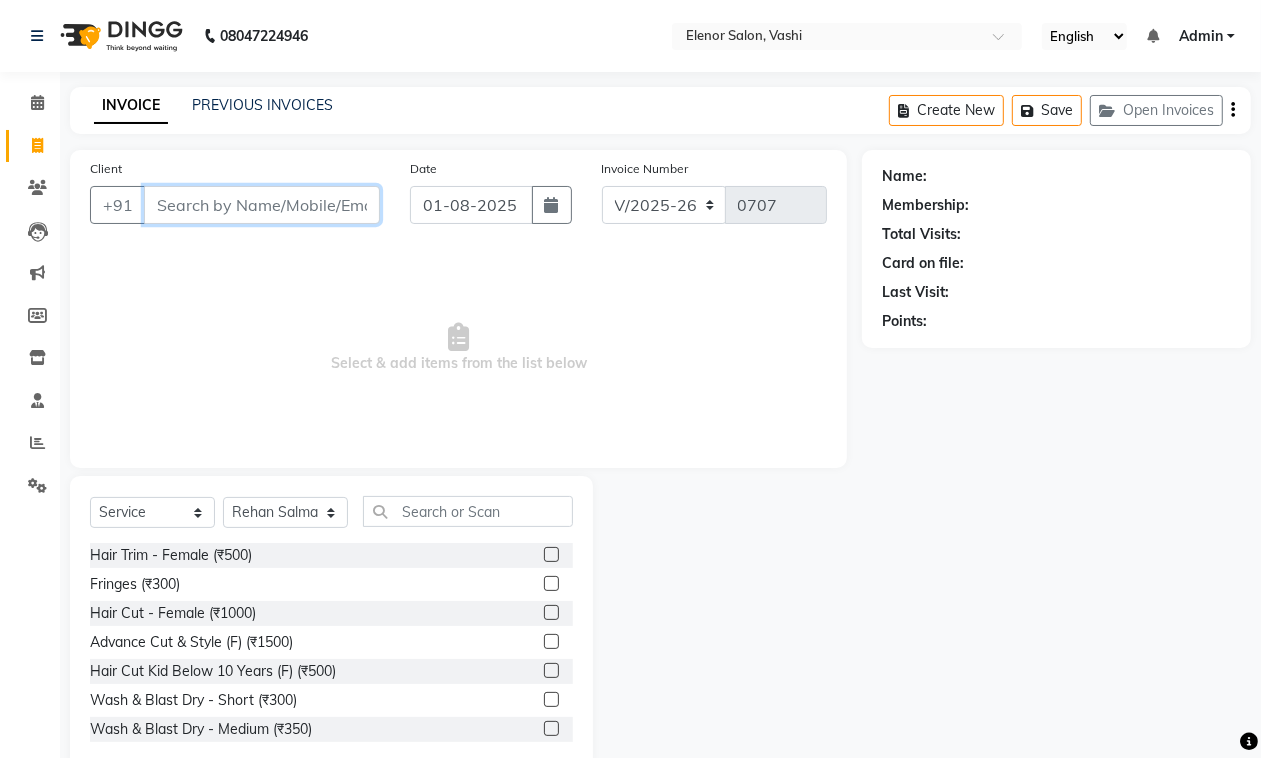 click on "Client" at bounding box center [262, 205] 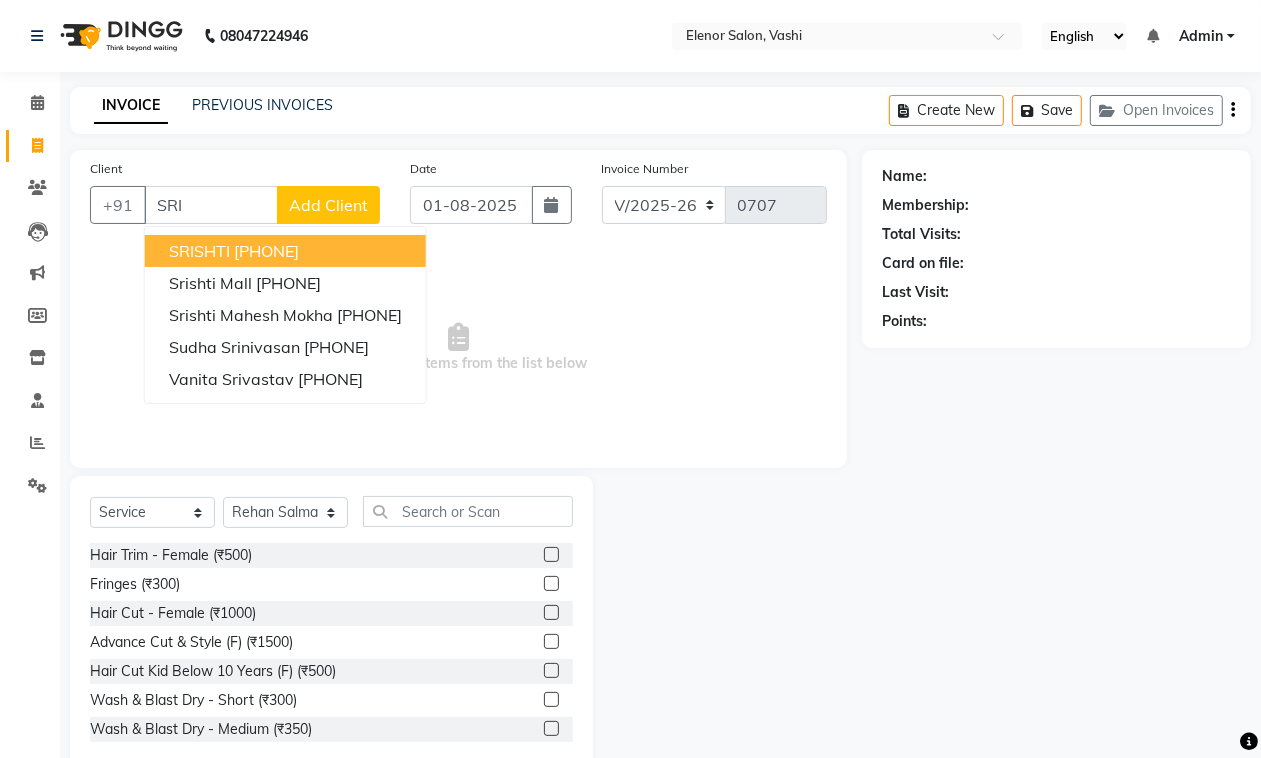 click on "Client +91 SRI SRISHTI [PHONE] Srishti Mall [PHONE] Srishti Mahesh Mokha [PHONE] Sudha Srinivasan [PHONE] Vanita Srivastav [PHONE] Add Client" 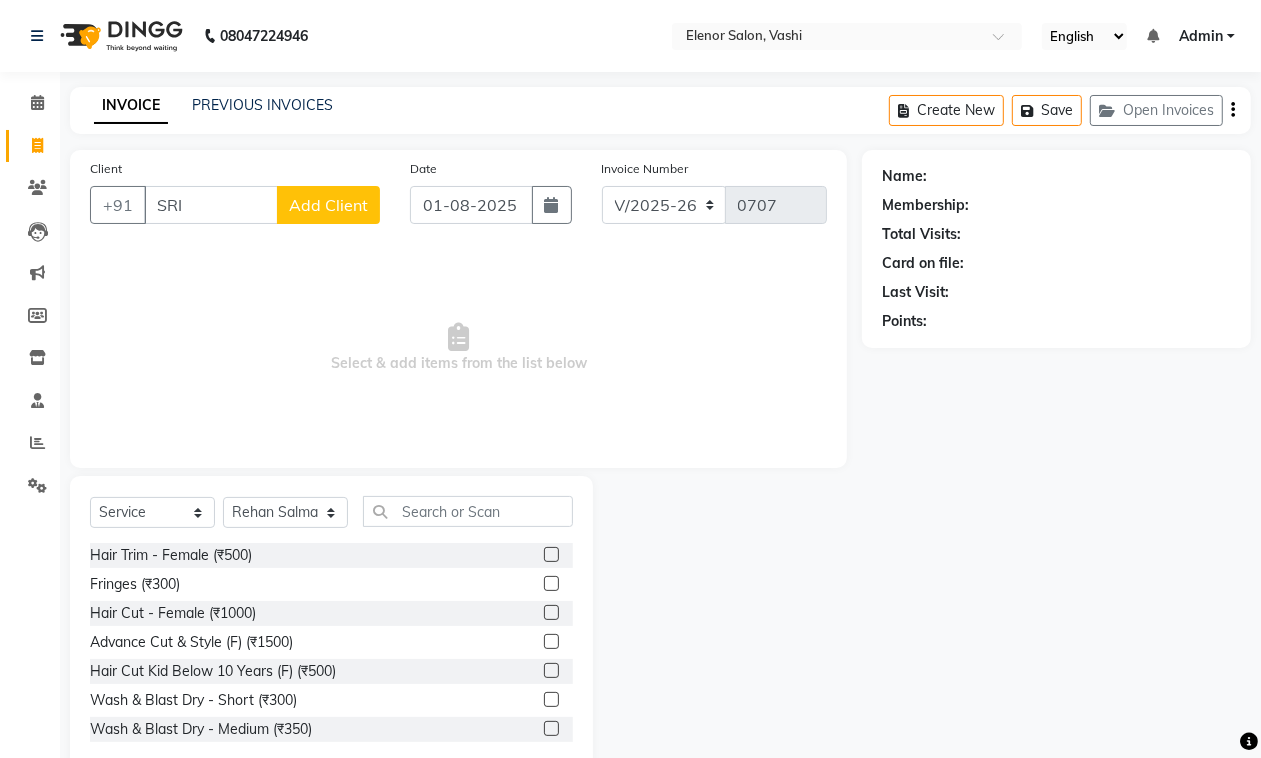 click on "Client +91 SRI Add Client" 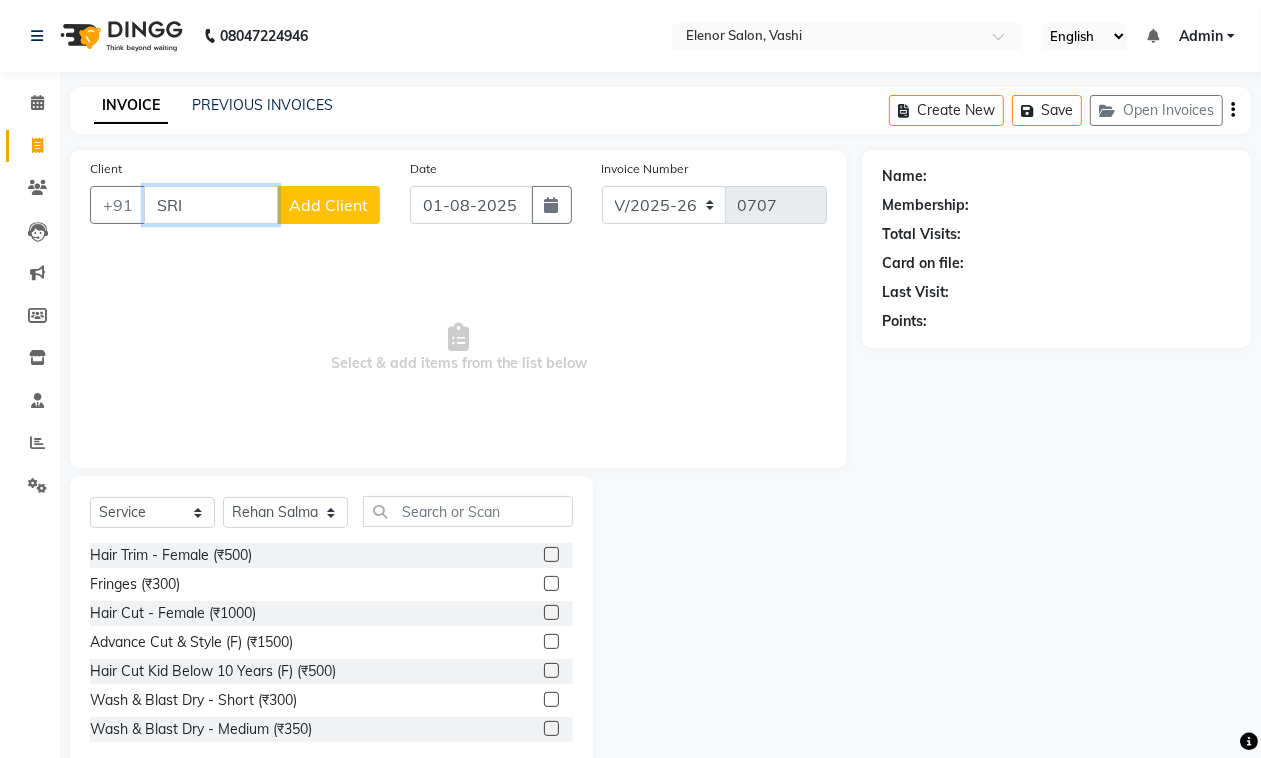 click on "SRI" at bounding box center (211, 205) 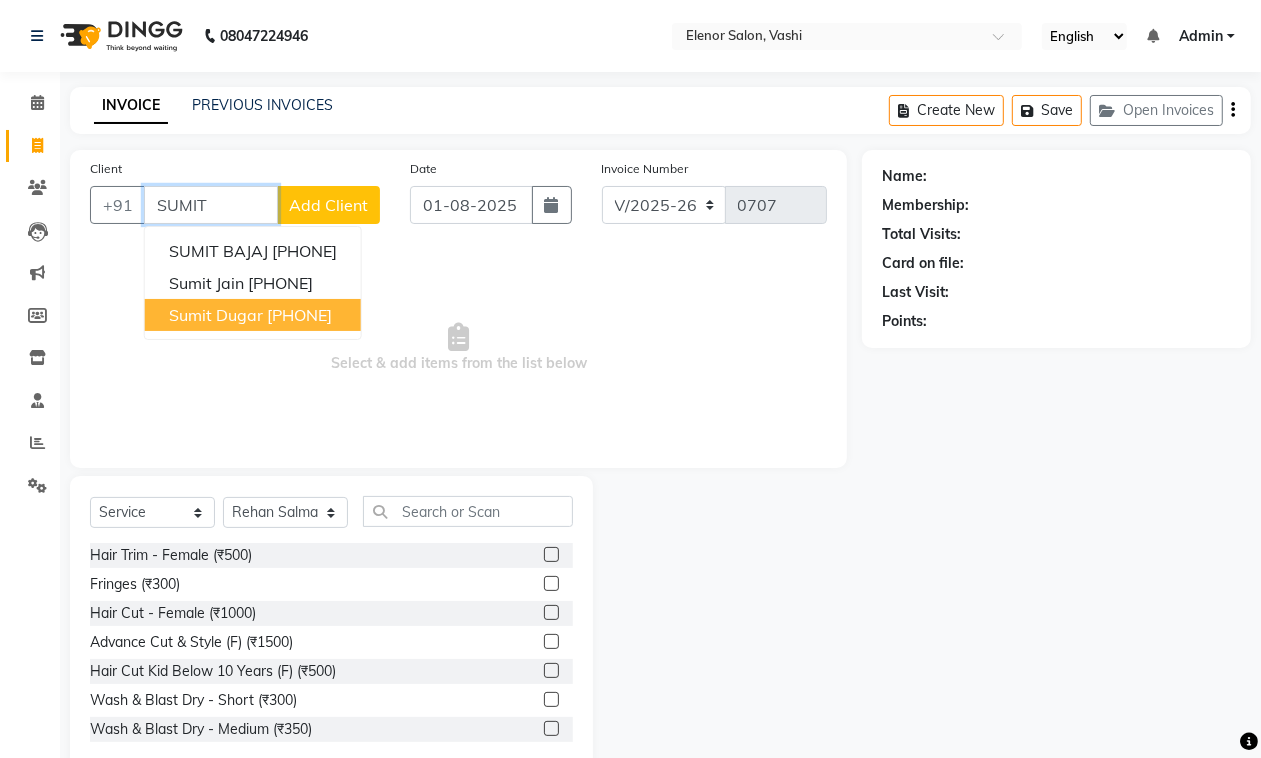 click on "Sumit Dugar [PHONE]" at bounding box center [253, 315] 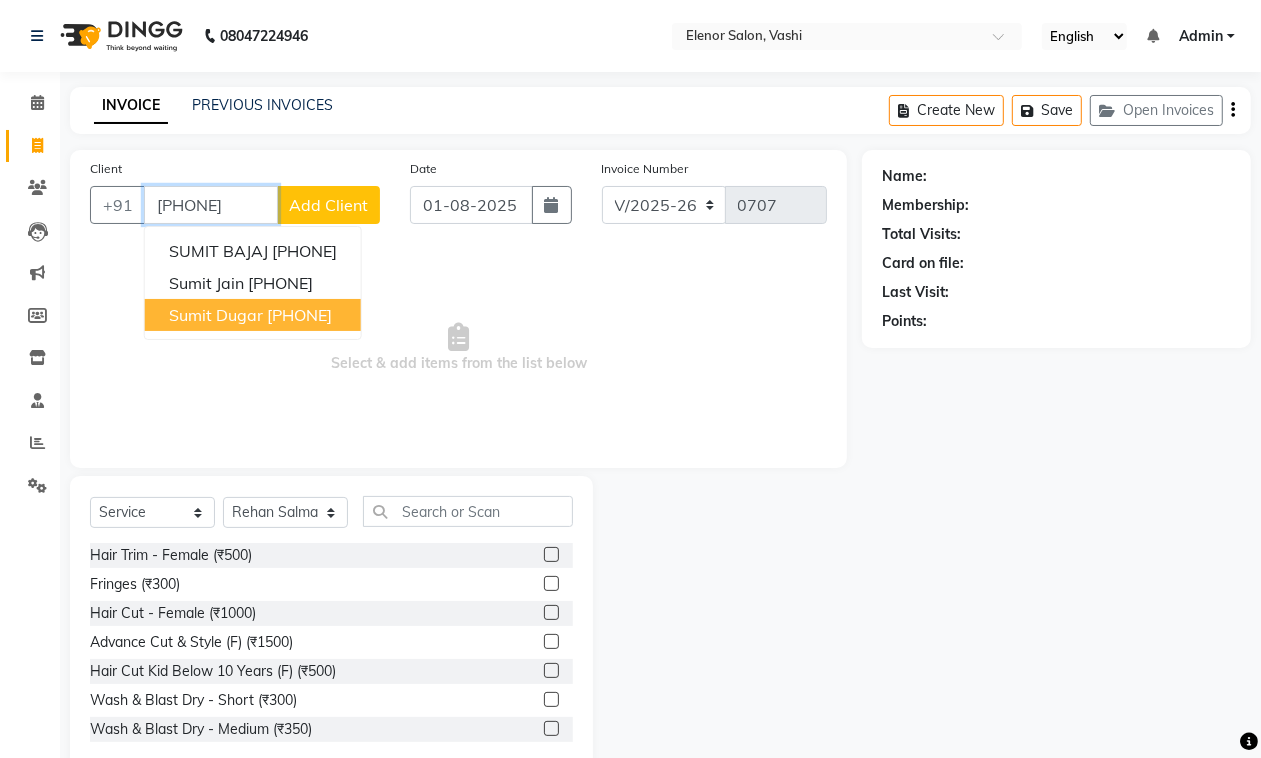 type on "[PHONE]" 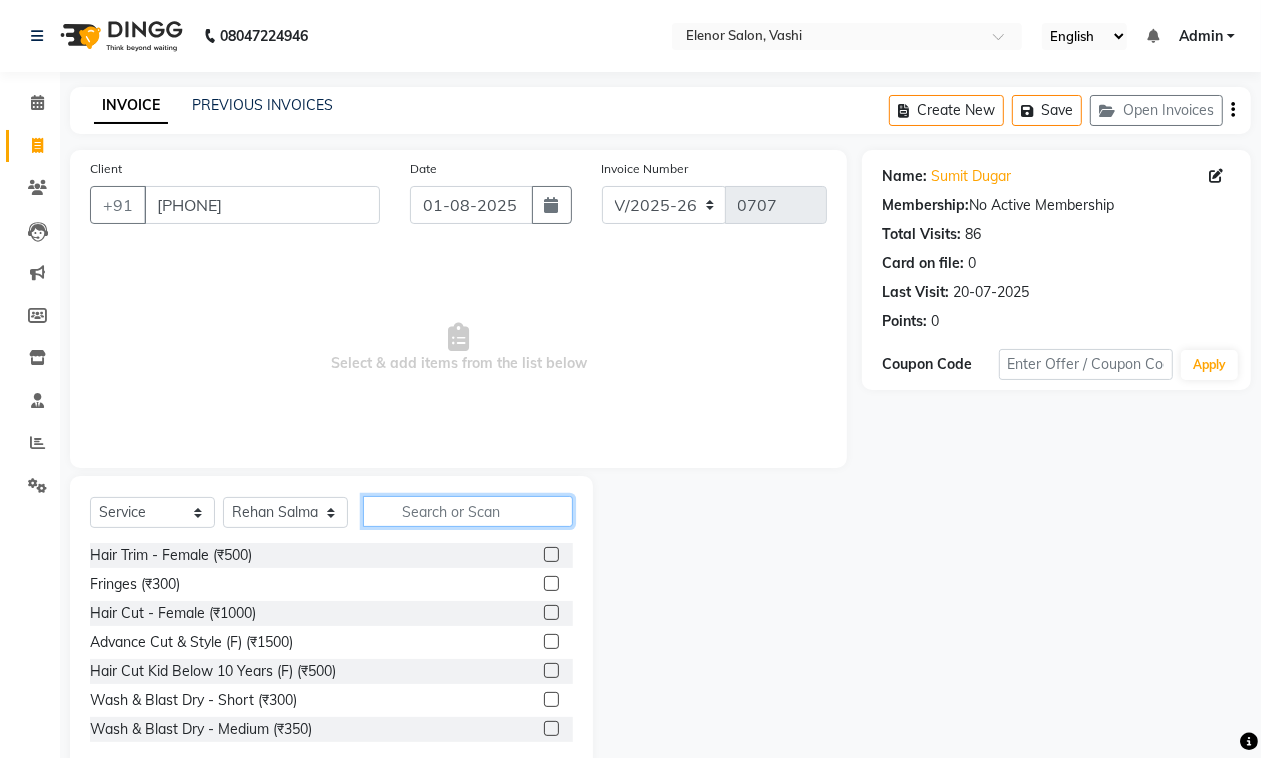 click 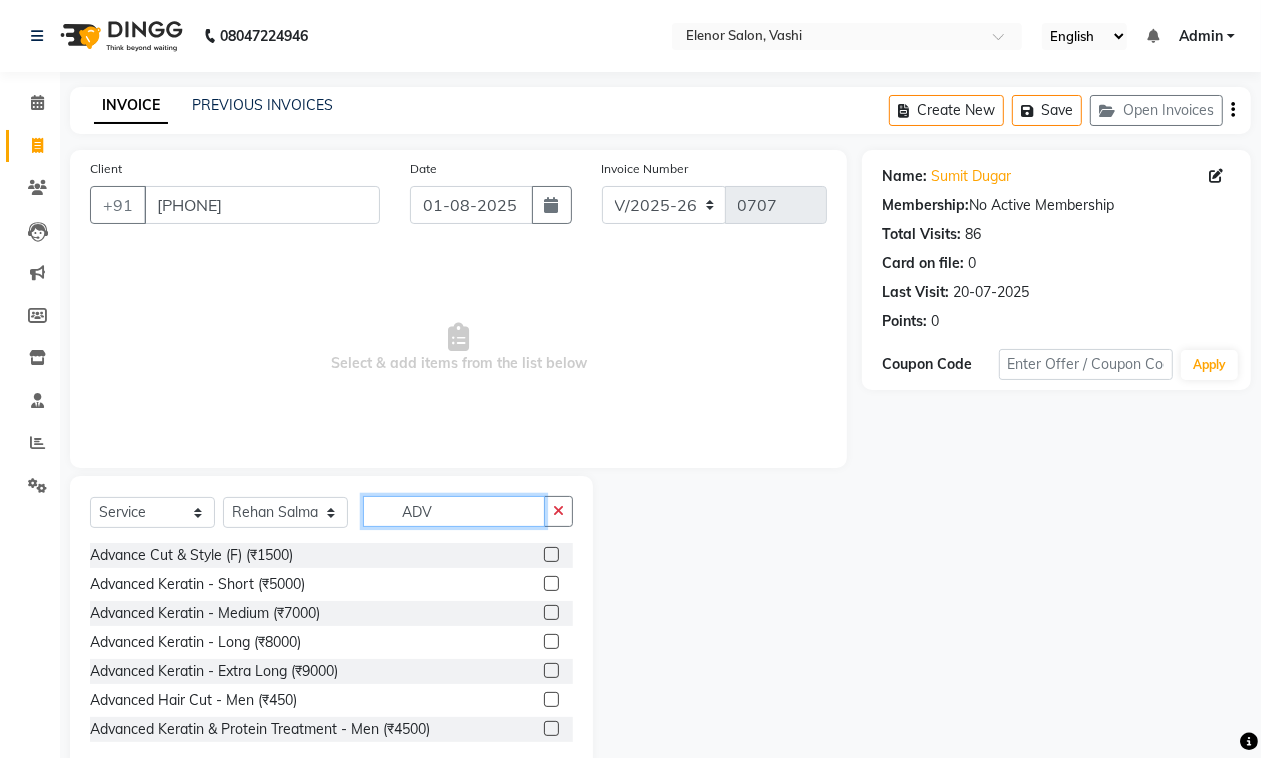 type on "ADV" 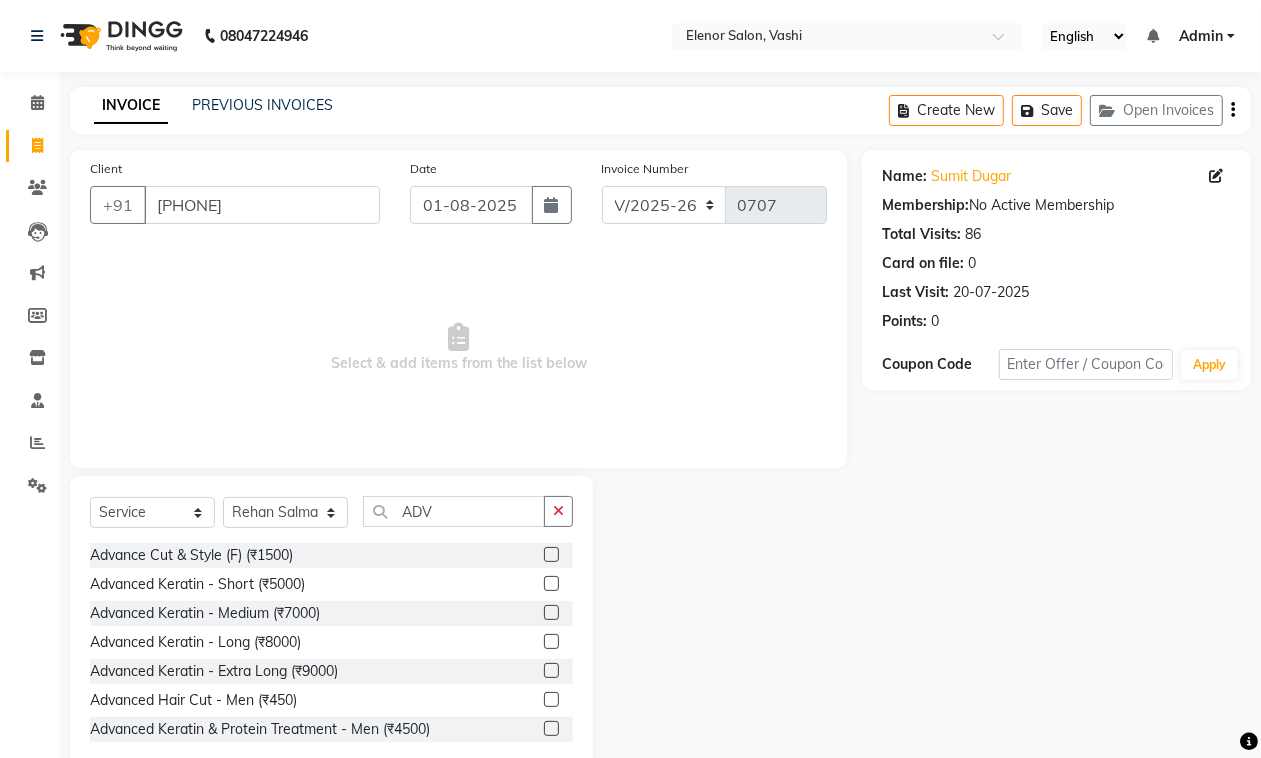 click on "Advance Cut & Style (F) (₹1500)" 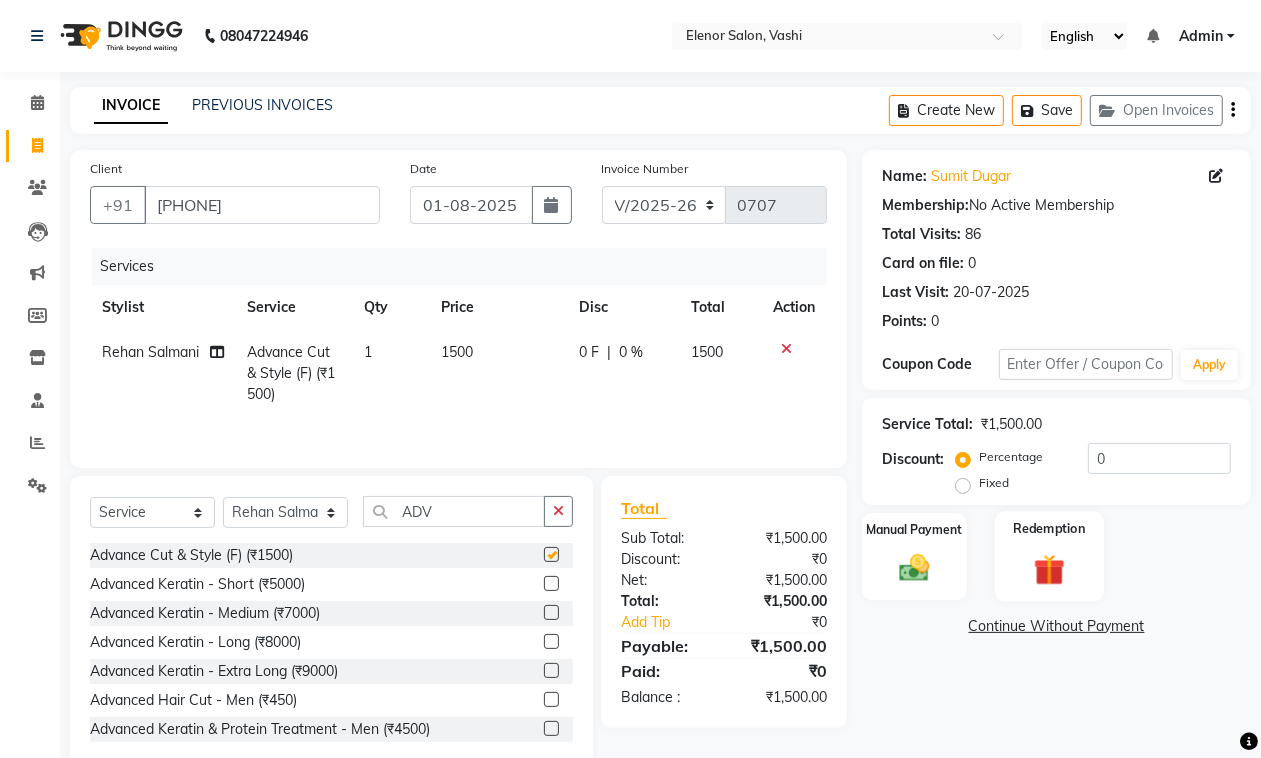 checkbox on "false" 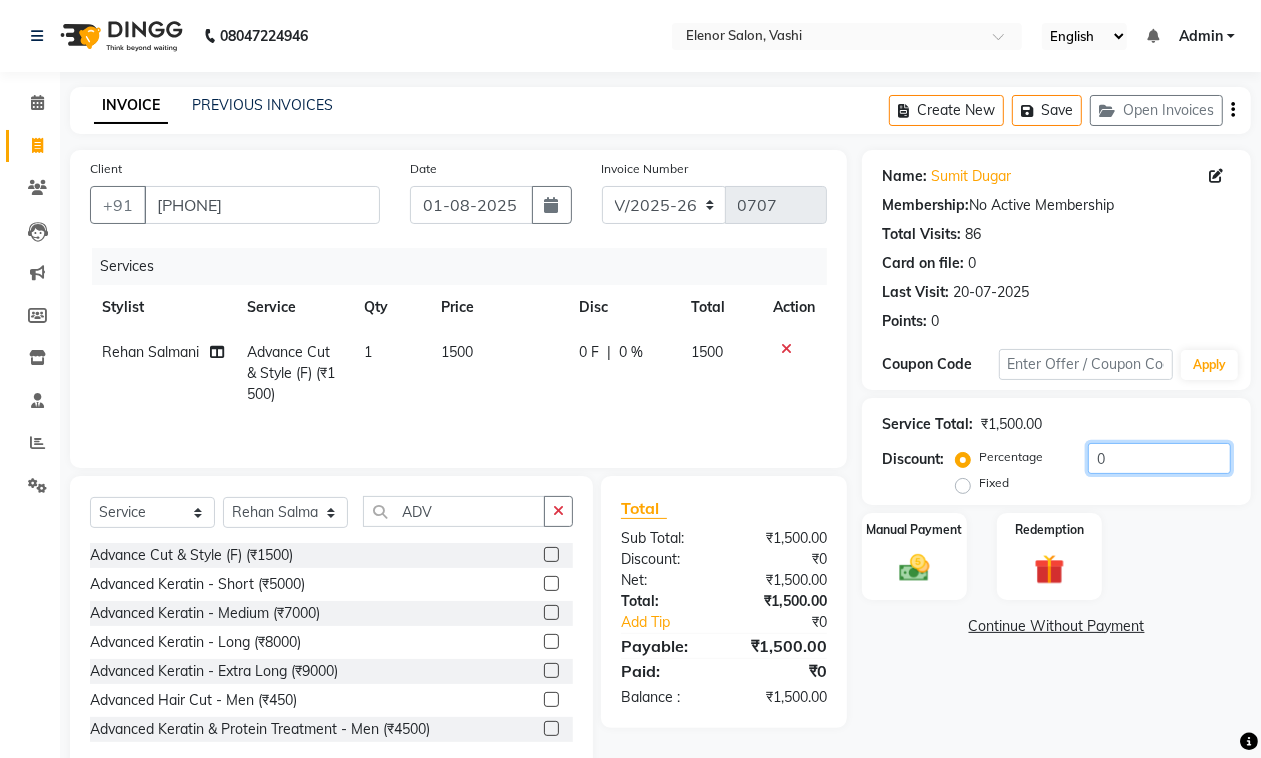 click on "0" 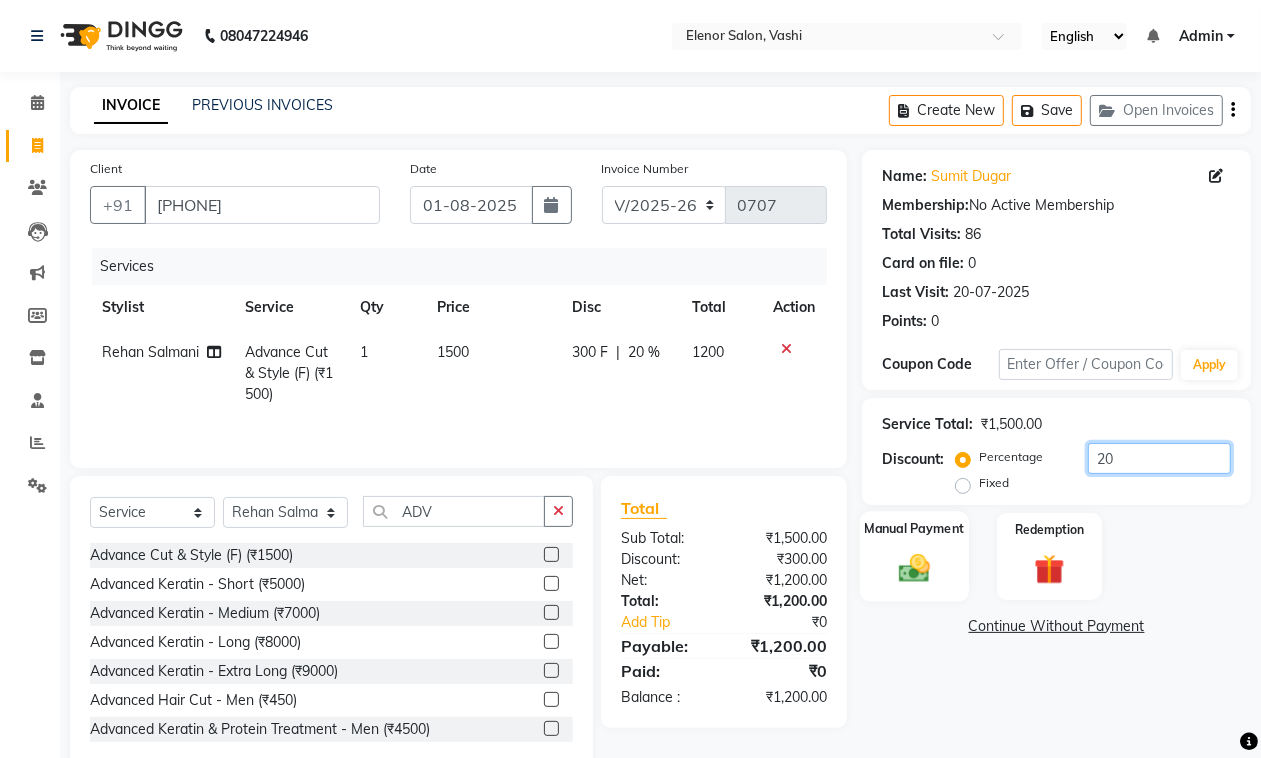 type on "20" 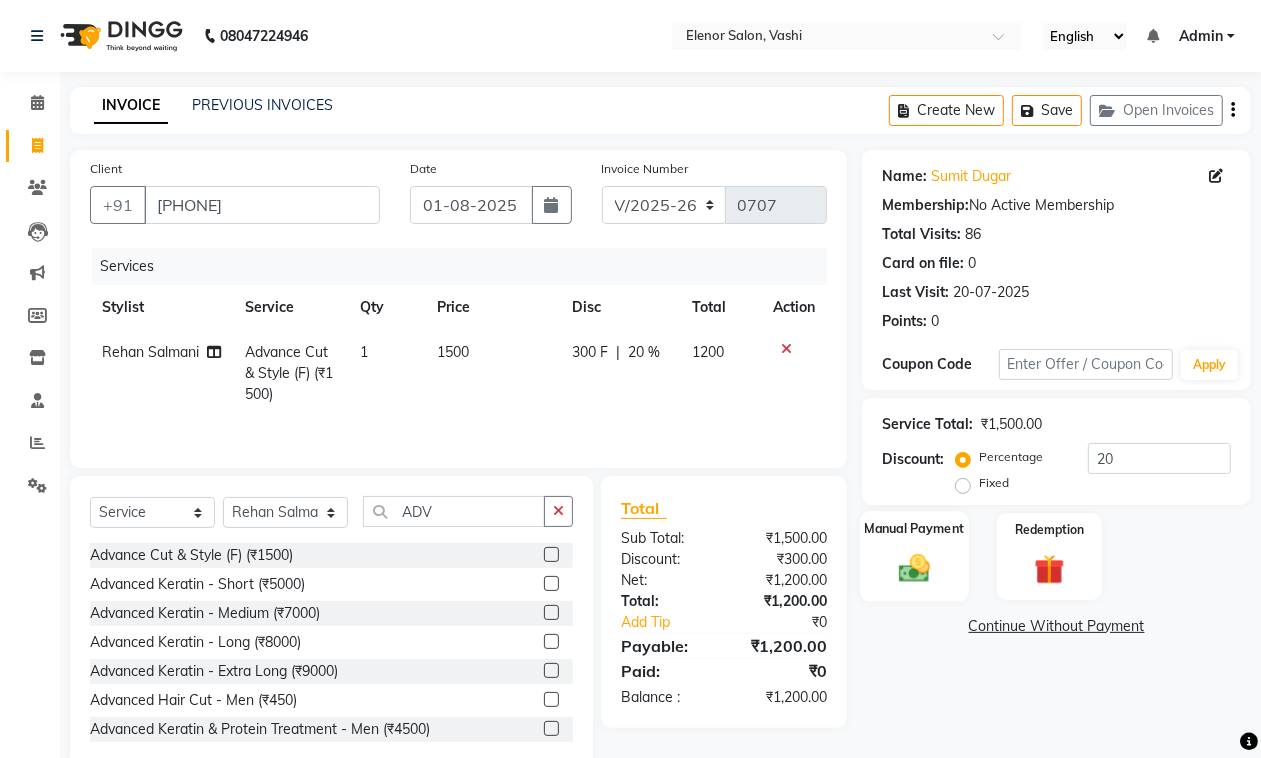 click 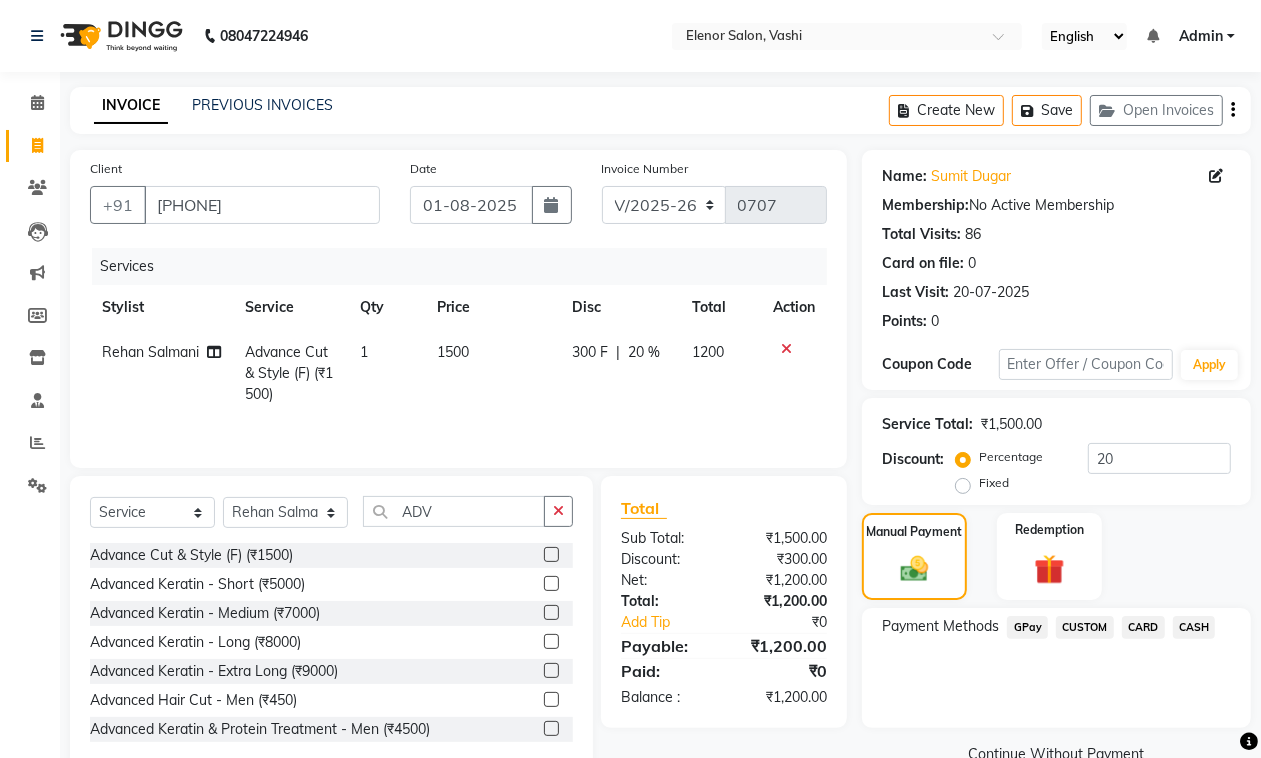 click on "GPay" 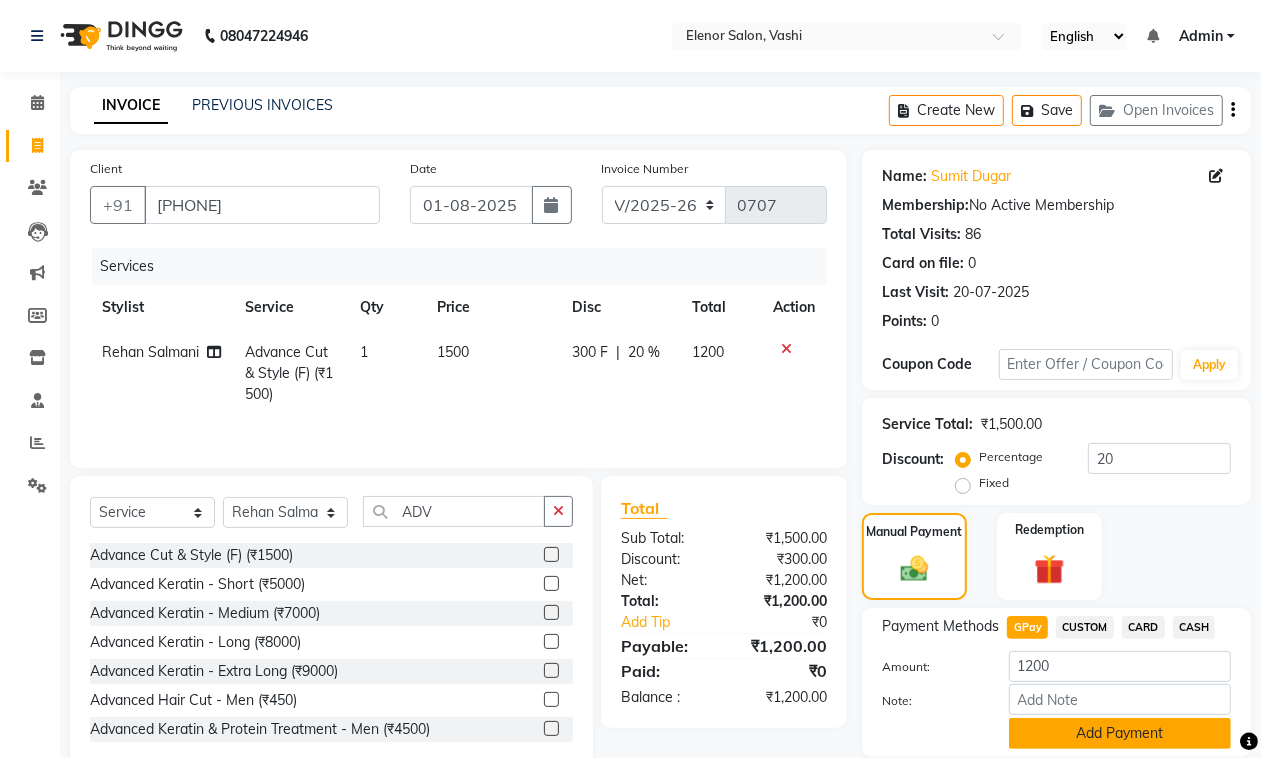 click on "Add Payment" 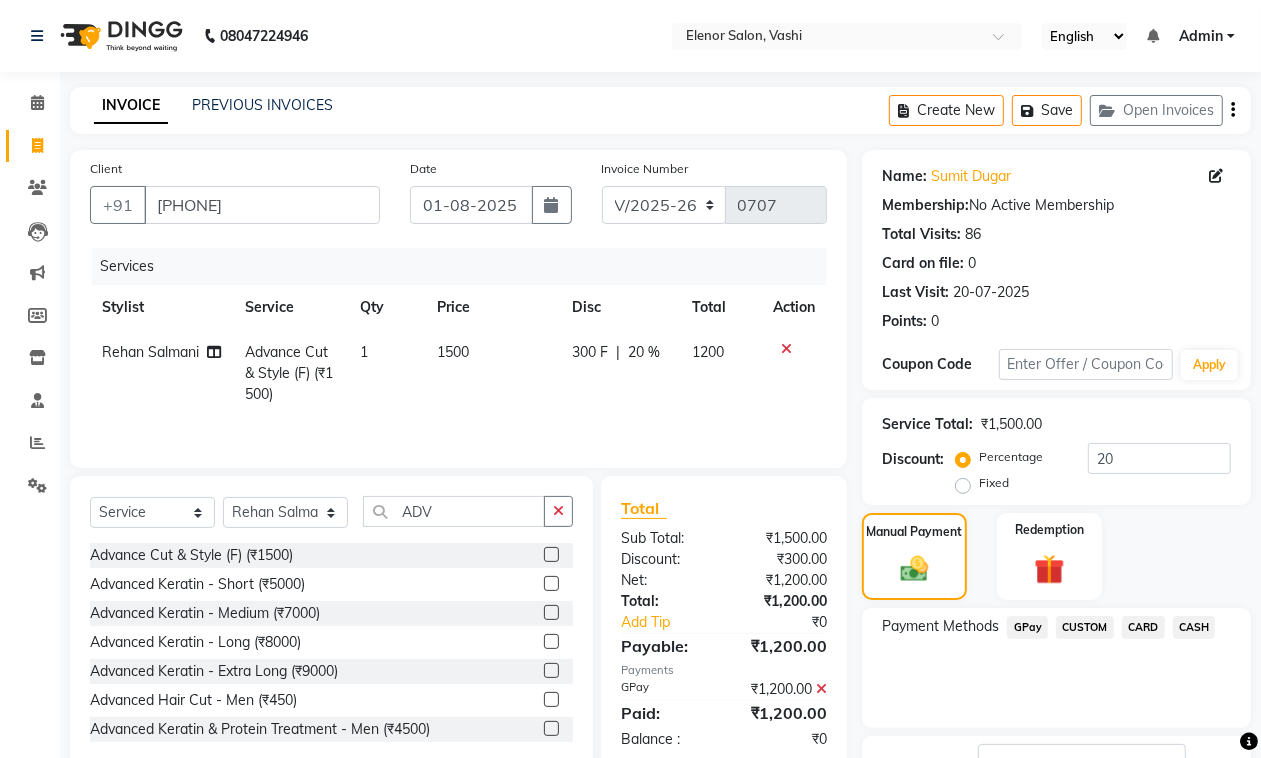 scroll, scrollTop: 153, scrollLeft: 0, axis: vertical 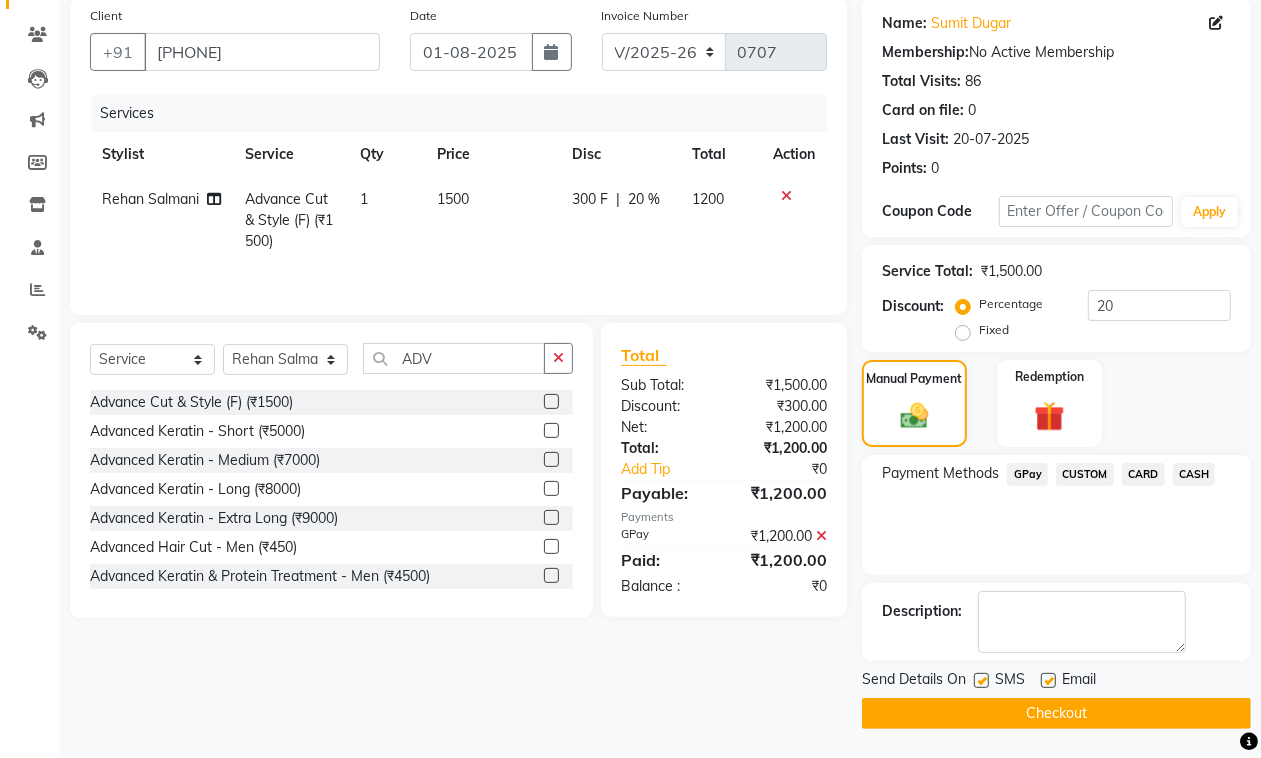 click 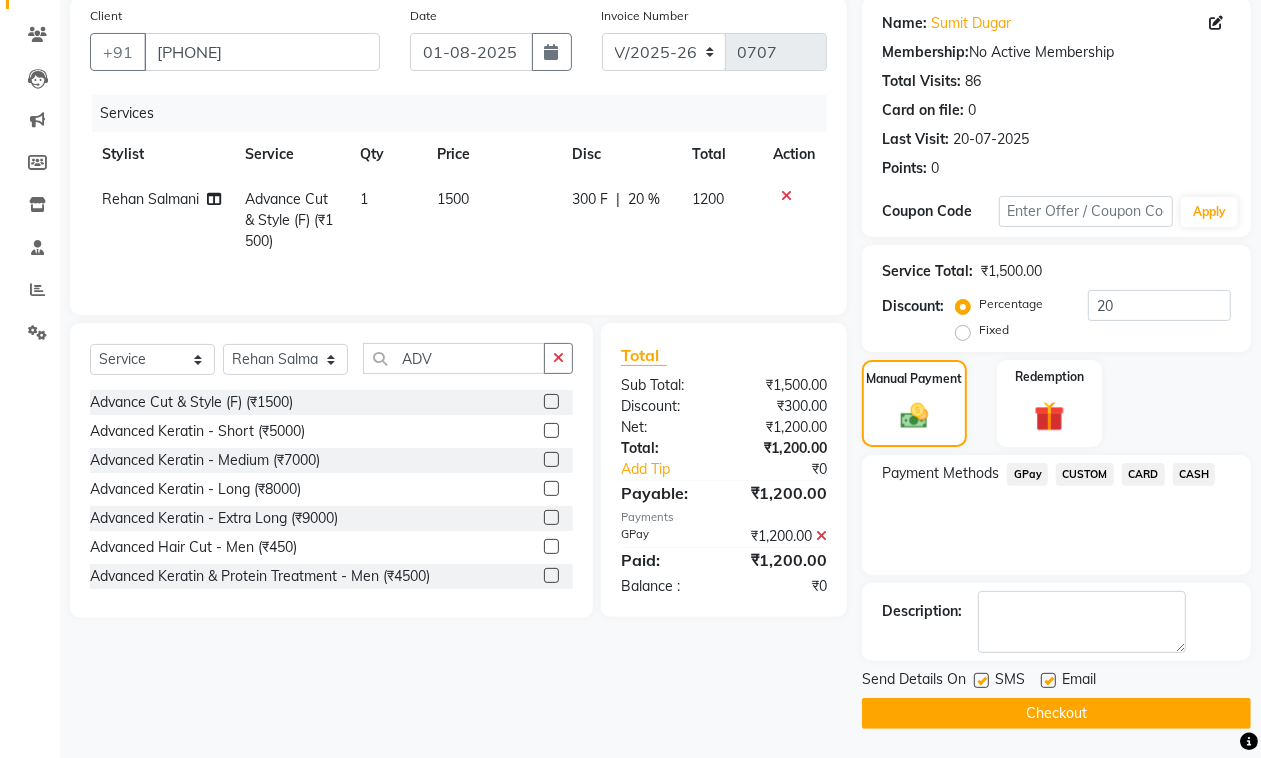 click at bounding box center [1047, 681] 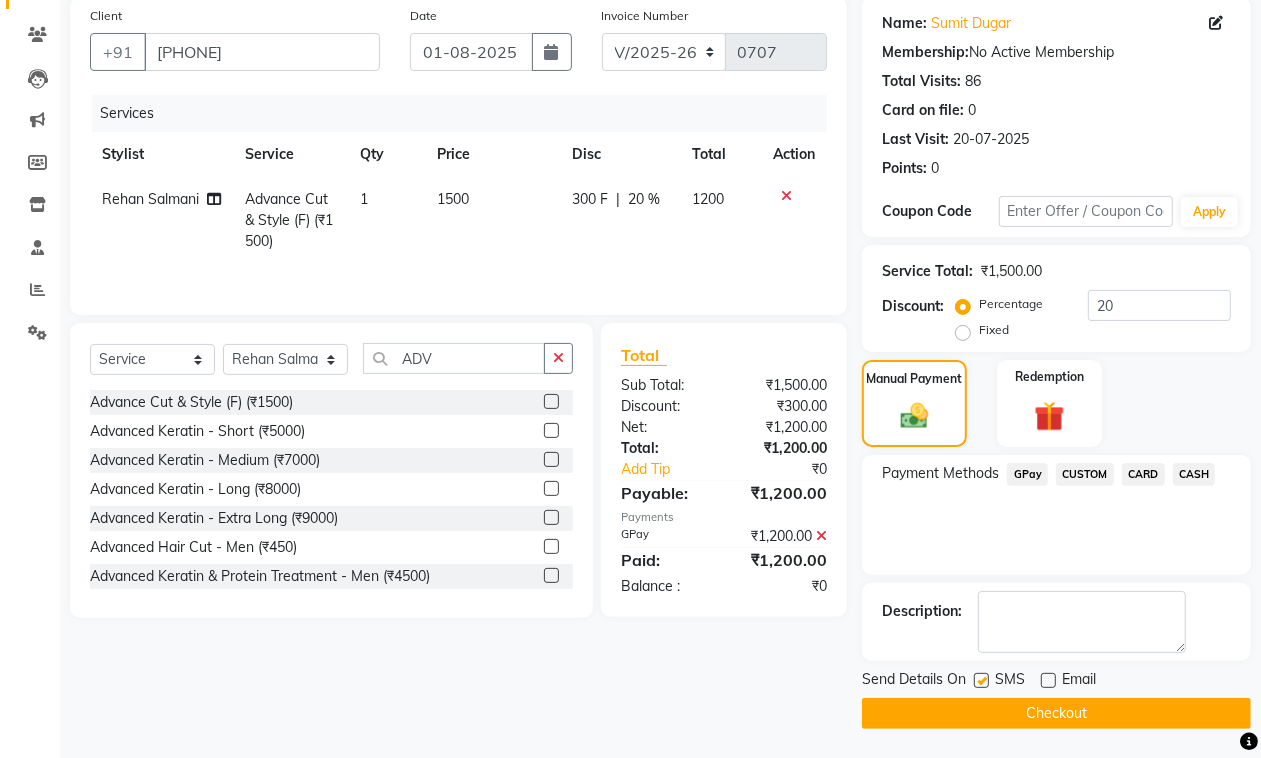 click on "SMS" 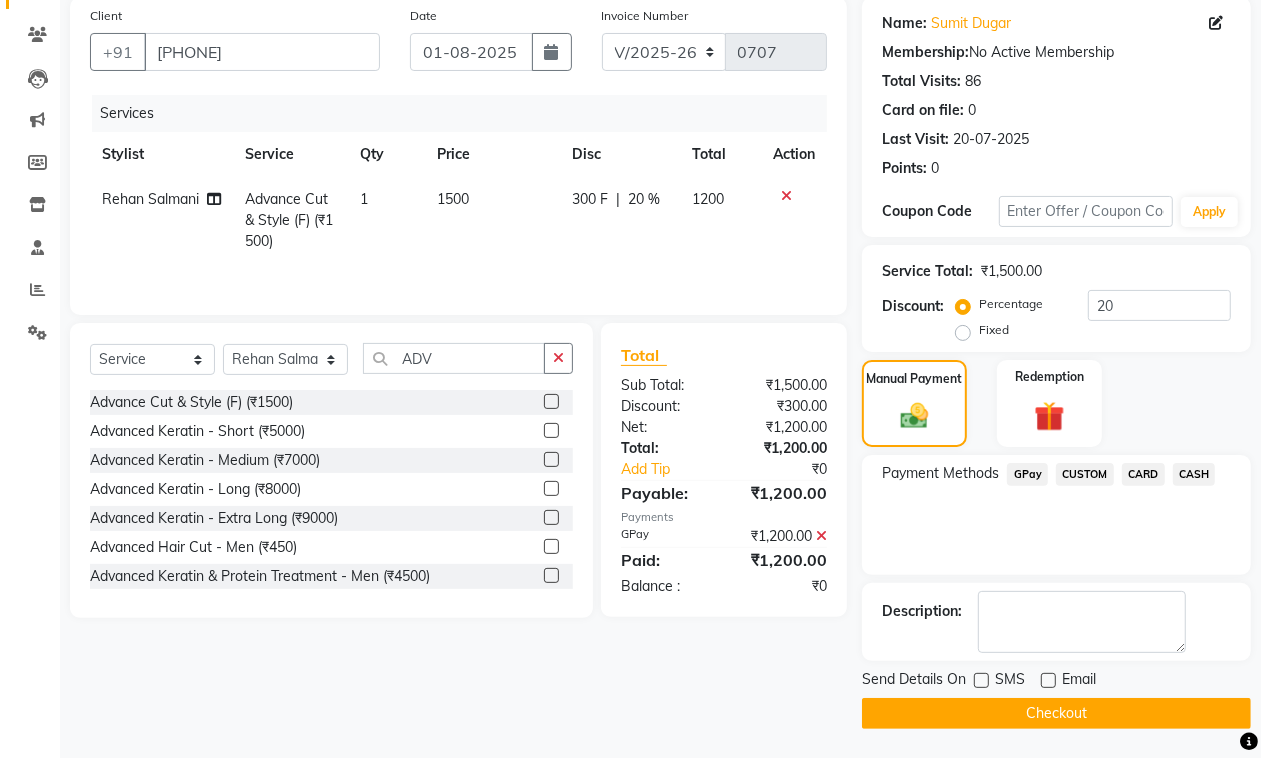 click on "Checkout" 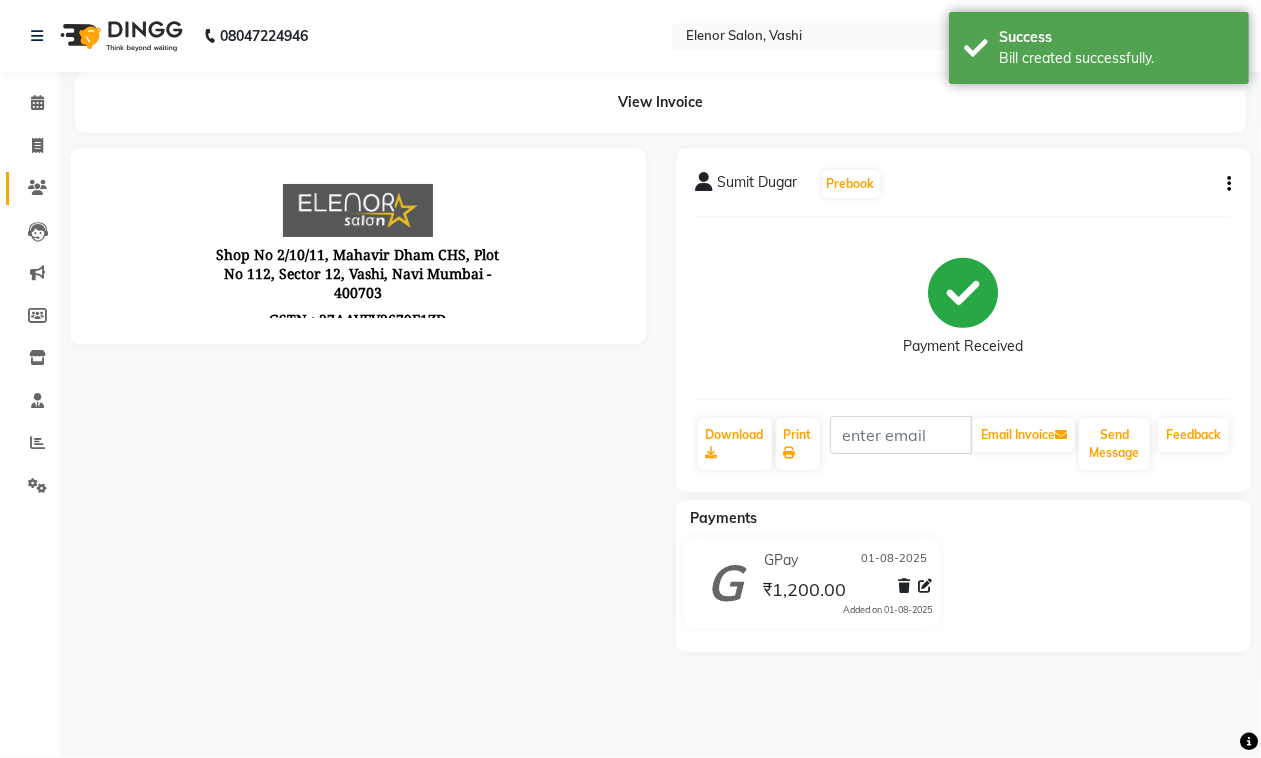 scroll, scrollTop: 0, scrollLeft: 0, axis: both 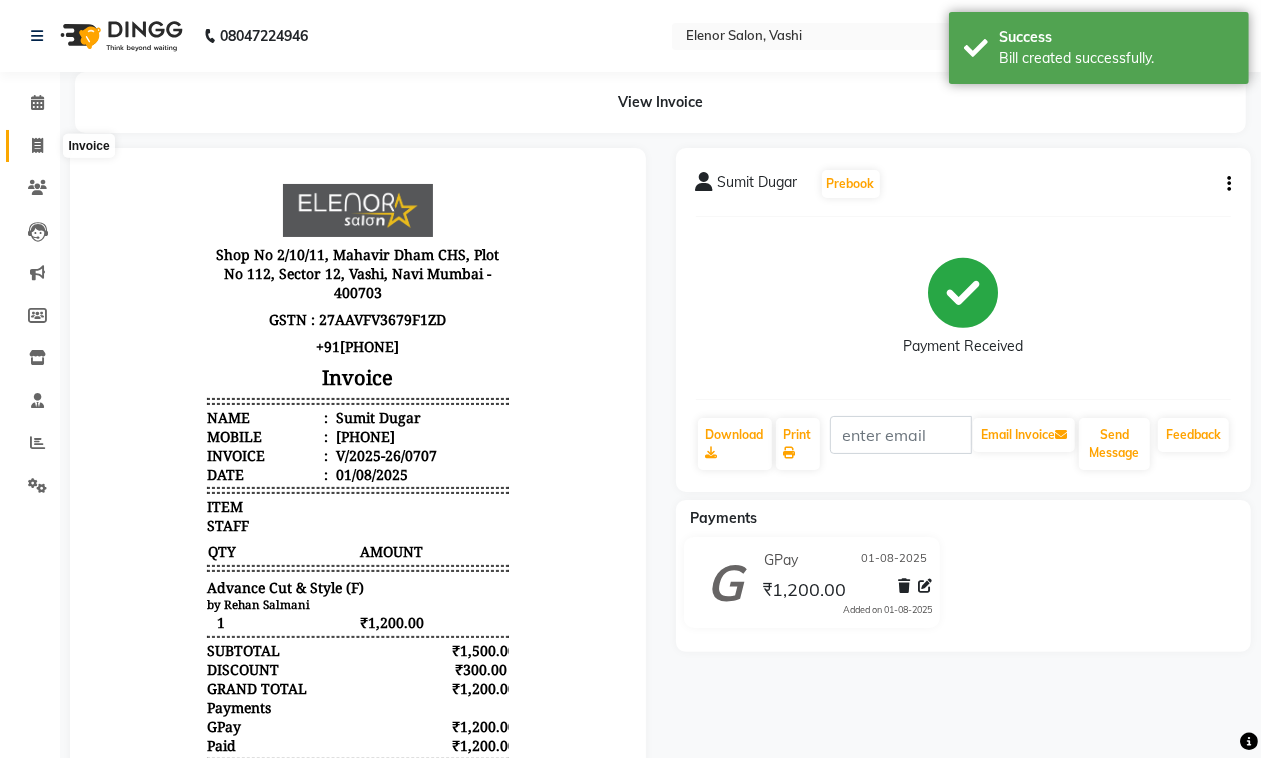 click 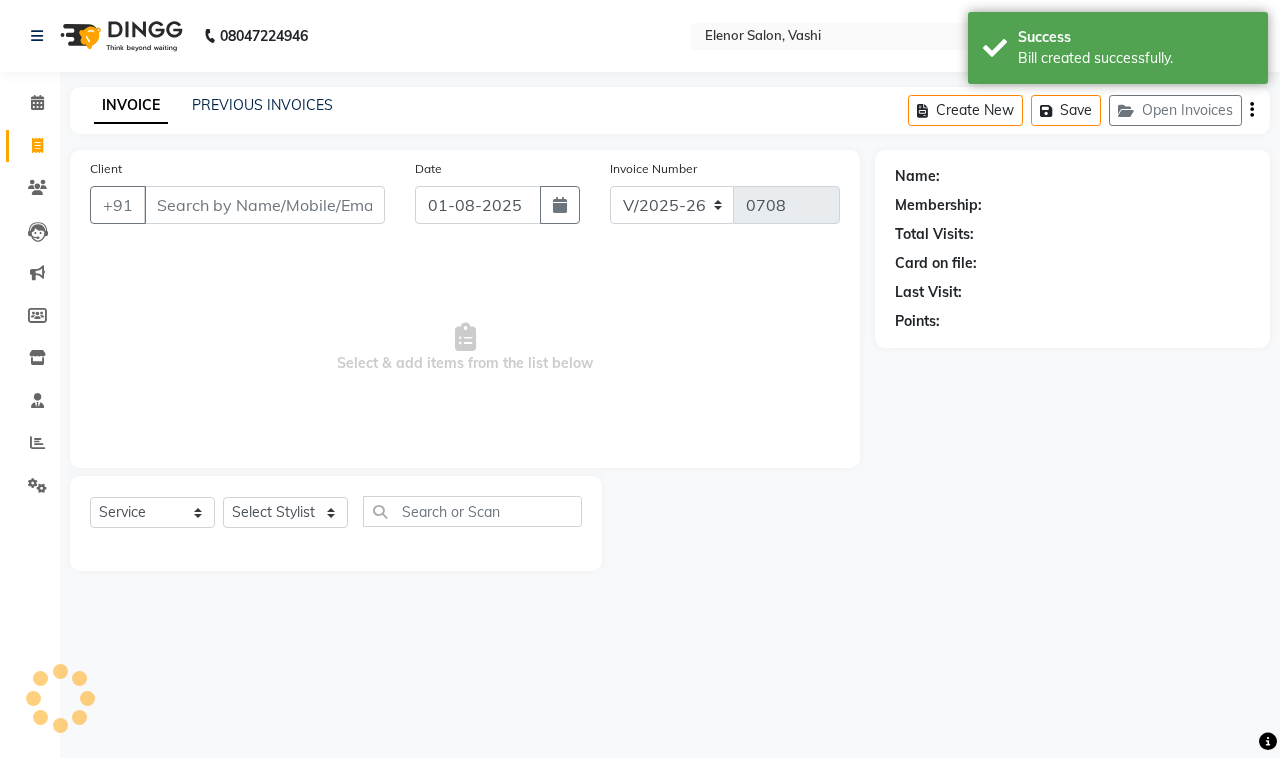 click on "Client" at bounding box center [264, 205] 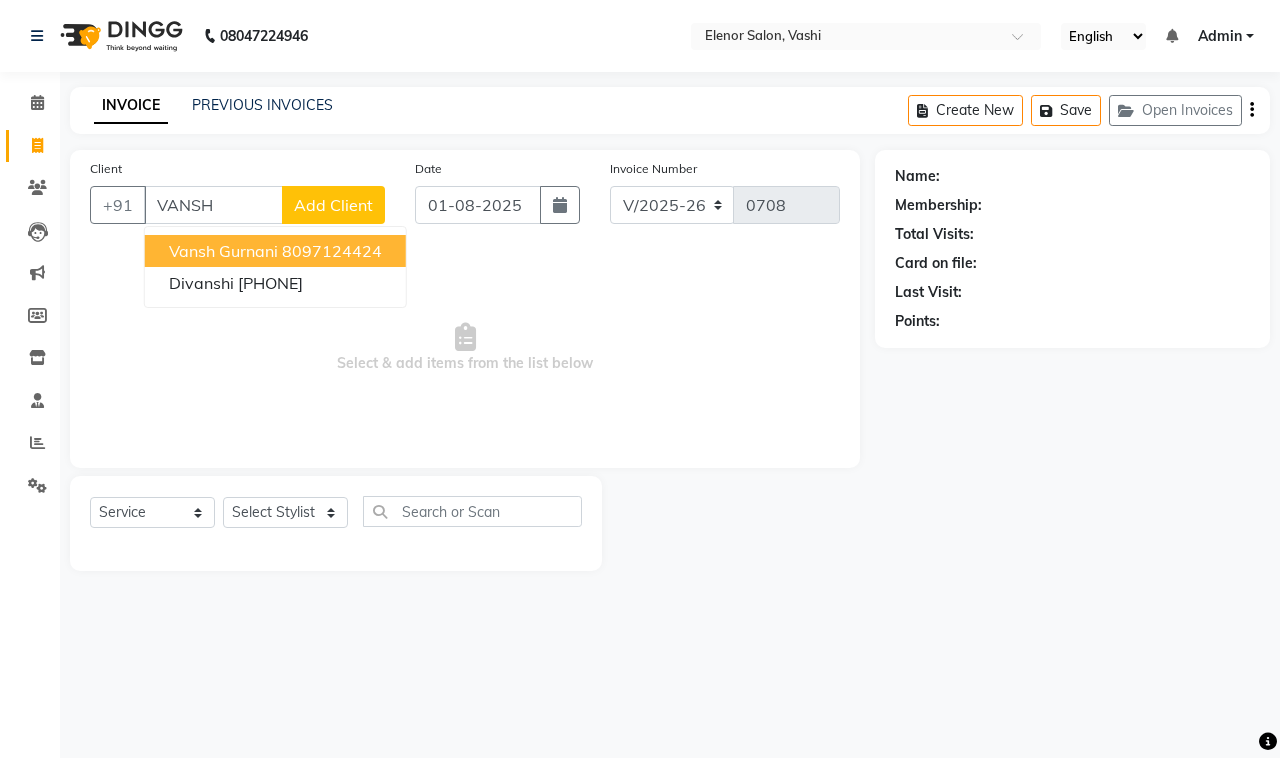 click on "8097124424" at bounding box center [332, 251] 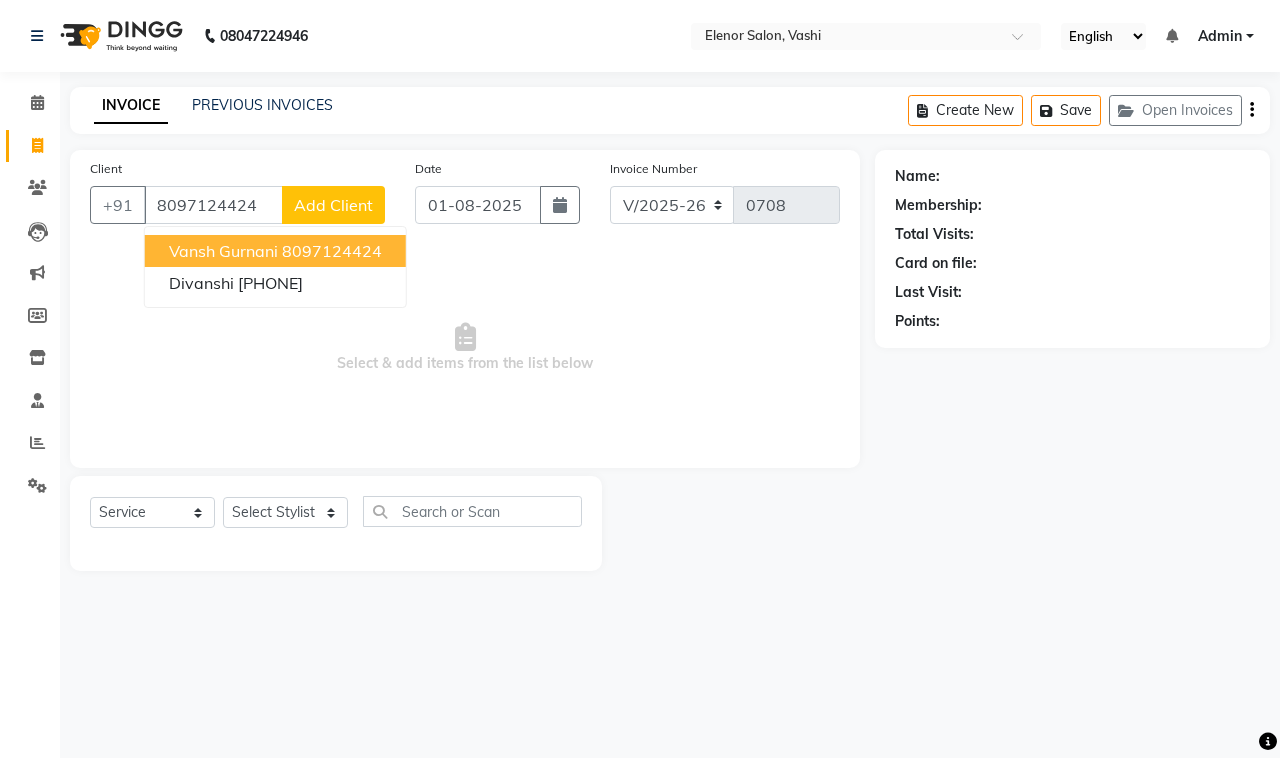 type on "8097124424" 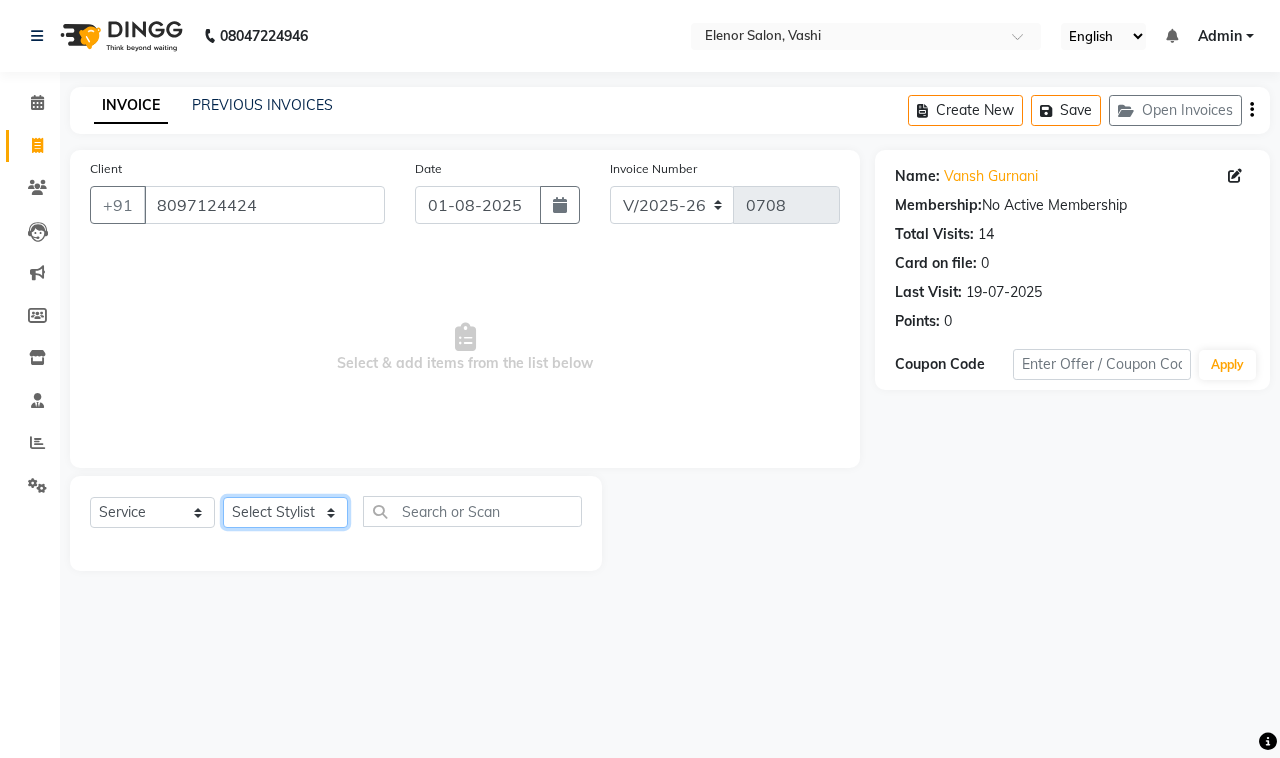 click on "Select Stylist DC Dipika Freelancer Hasan Rehan Salmani  Vinith Zoya Shaikh" 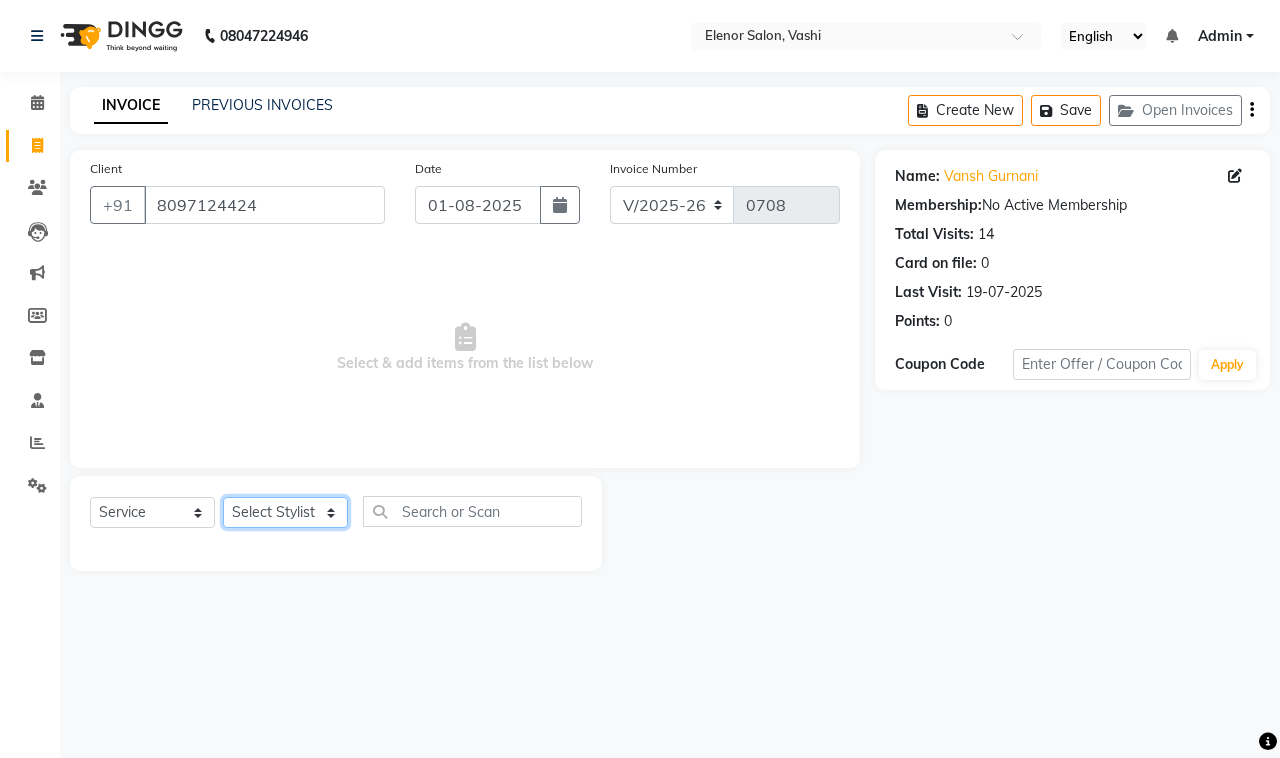 select on "10481" 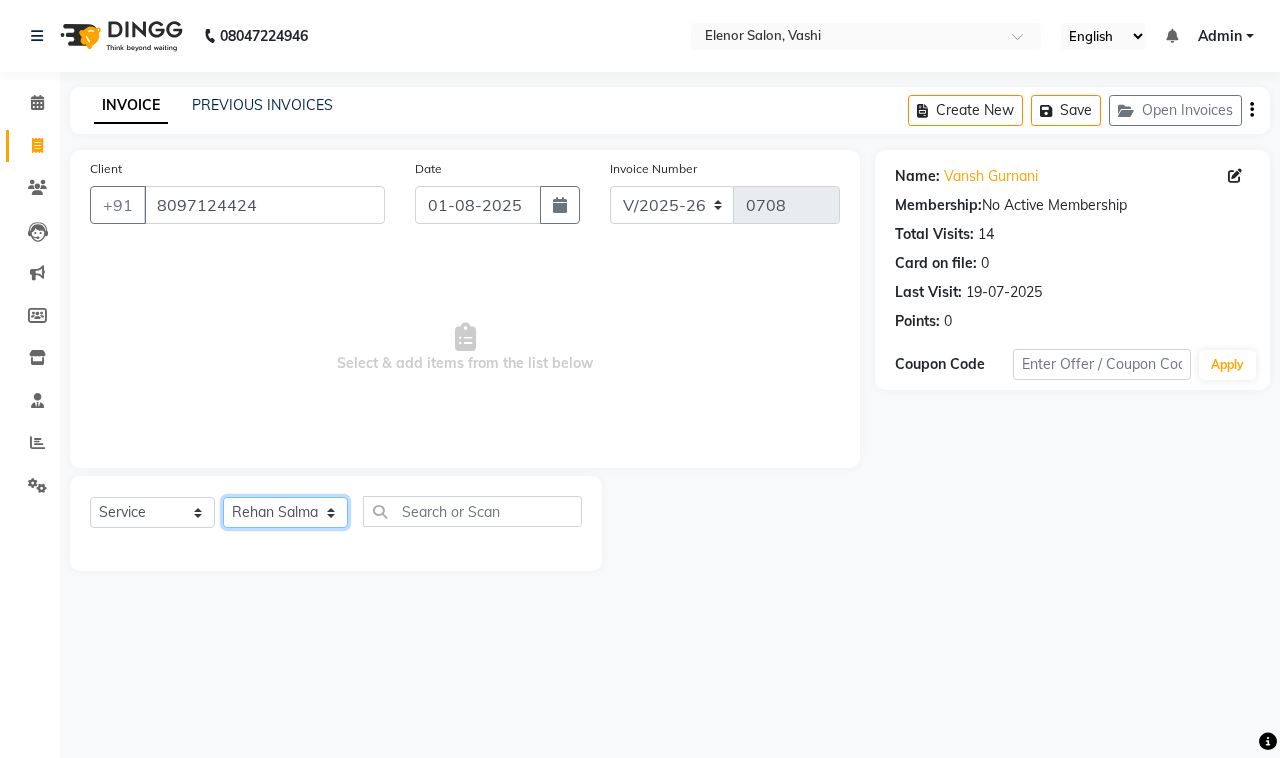 click on "Select Stylist DC Dipika Freelancer Hasan Rehan Salmani  Vinith Zoya Shaikh" 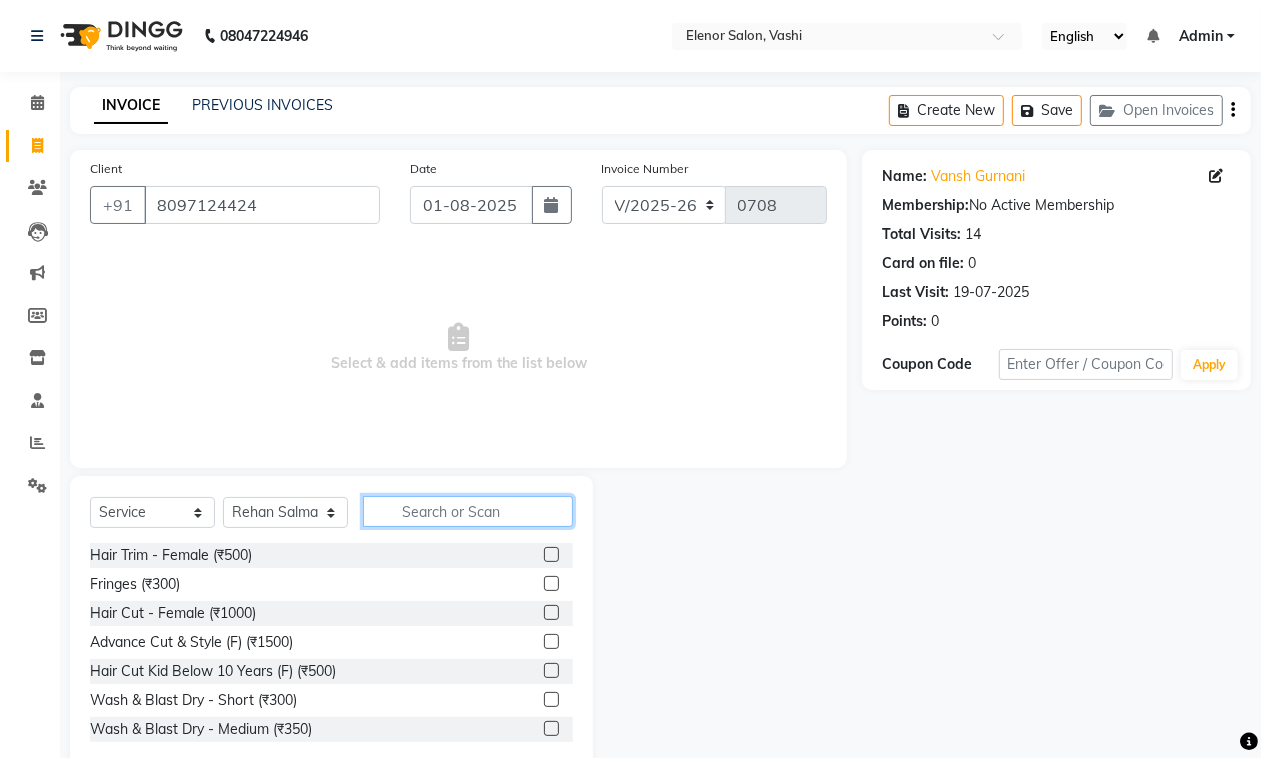 click 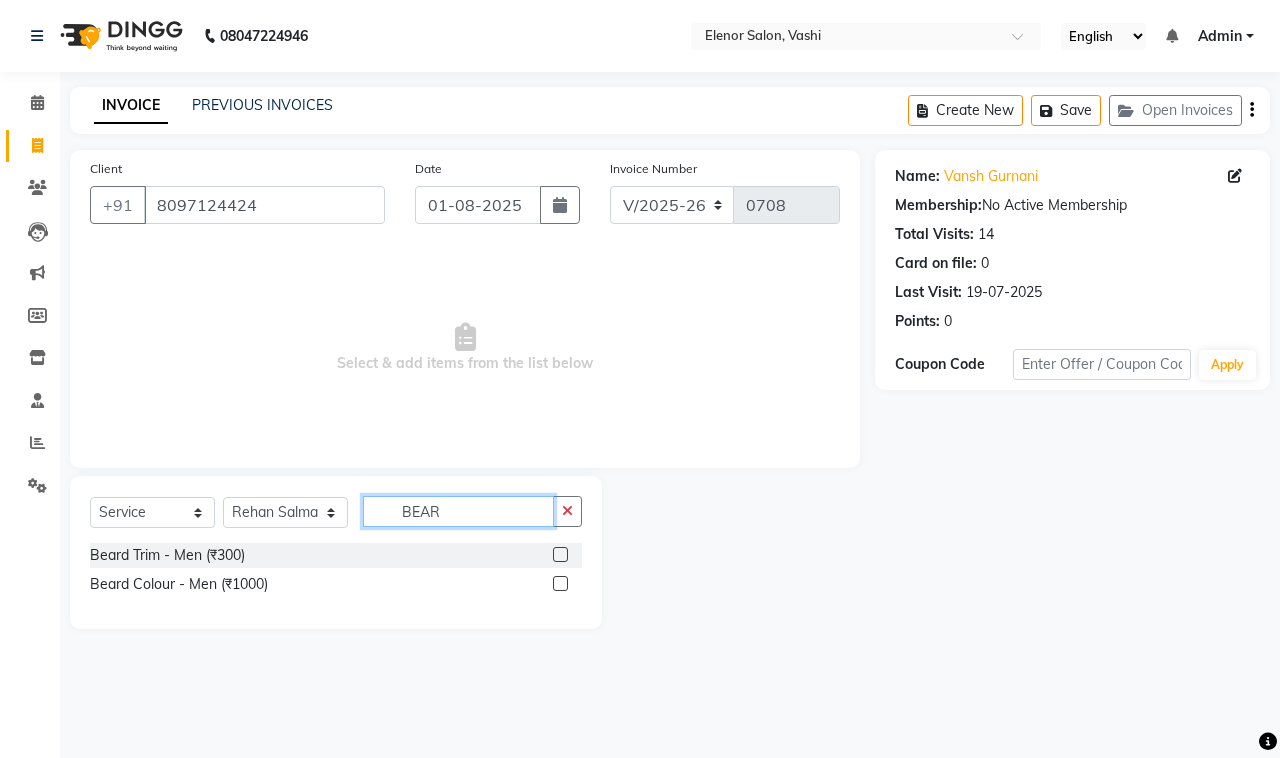 type on "BEAR" 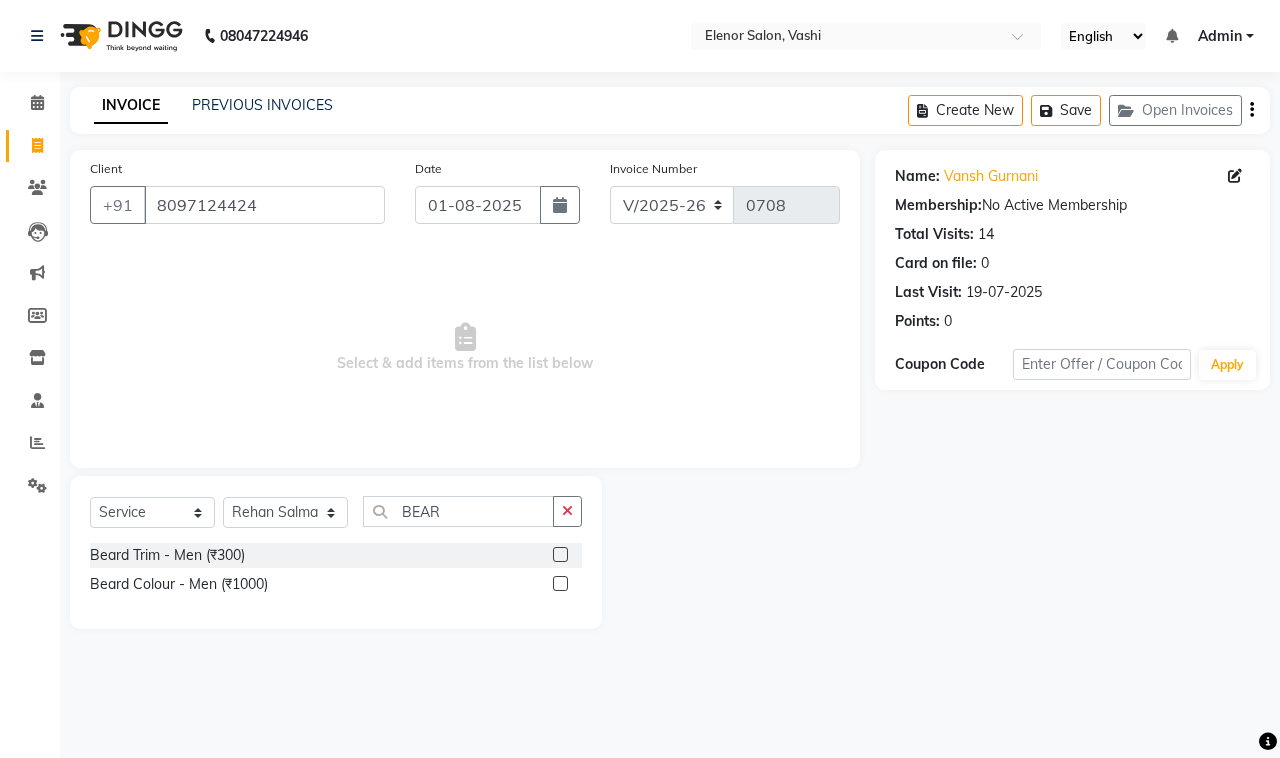 click 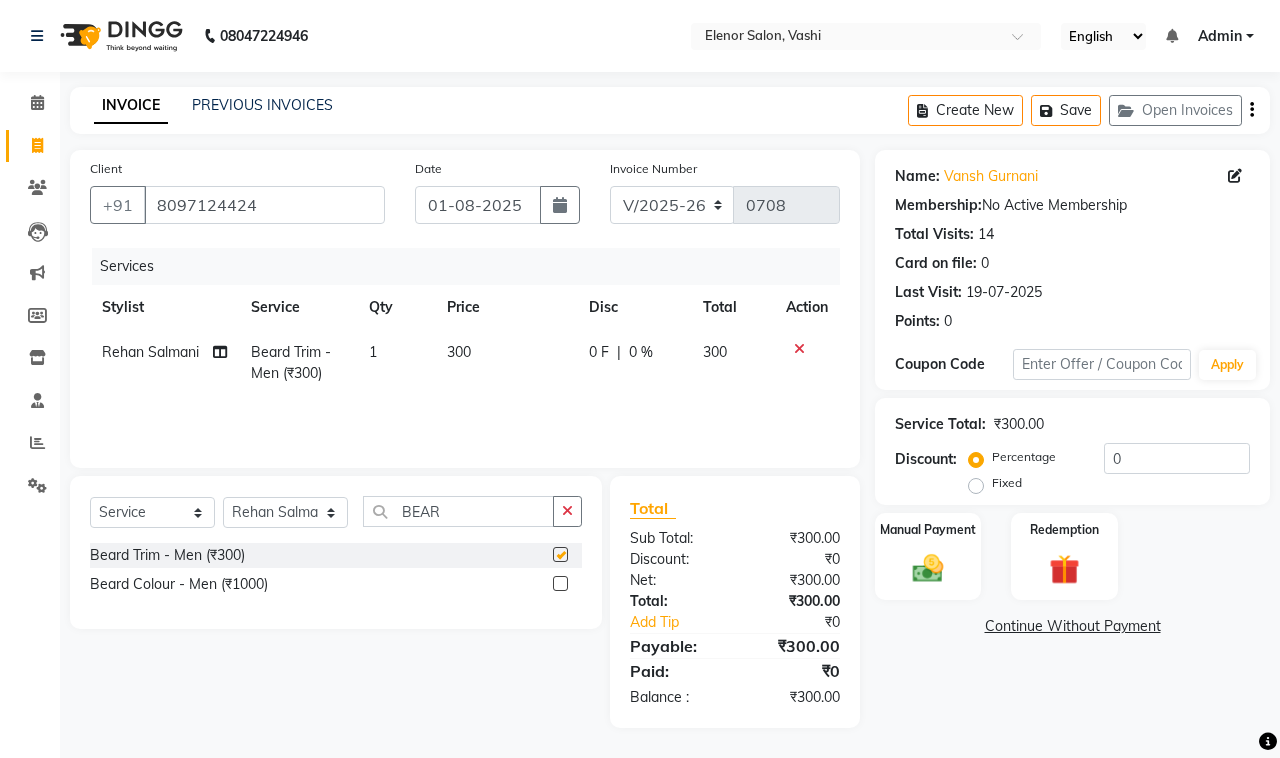 checkbox on "false" 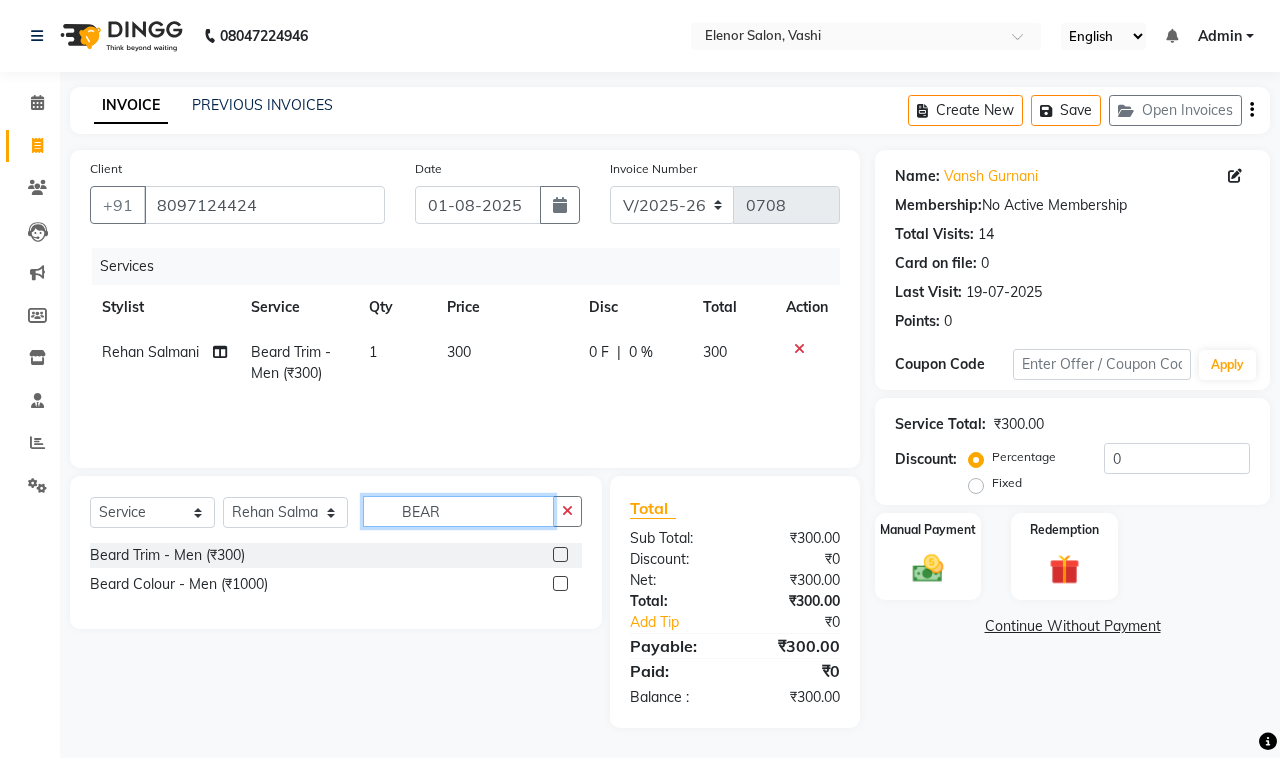 click on "BEAR" 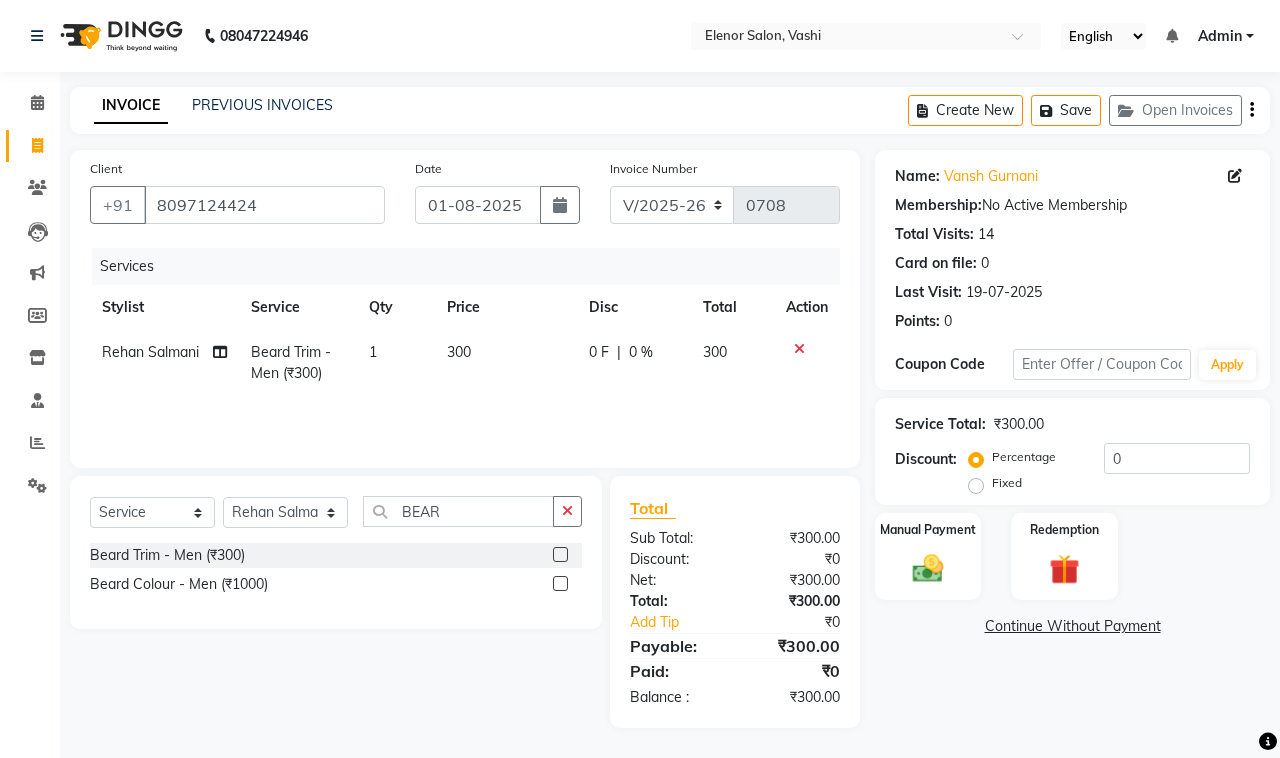 click on "Beard Colour - Men (₹1000)" 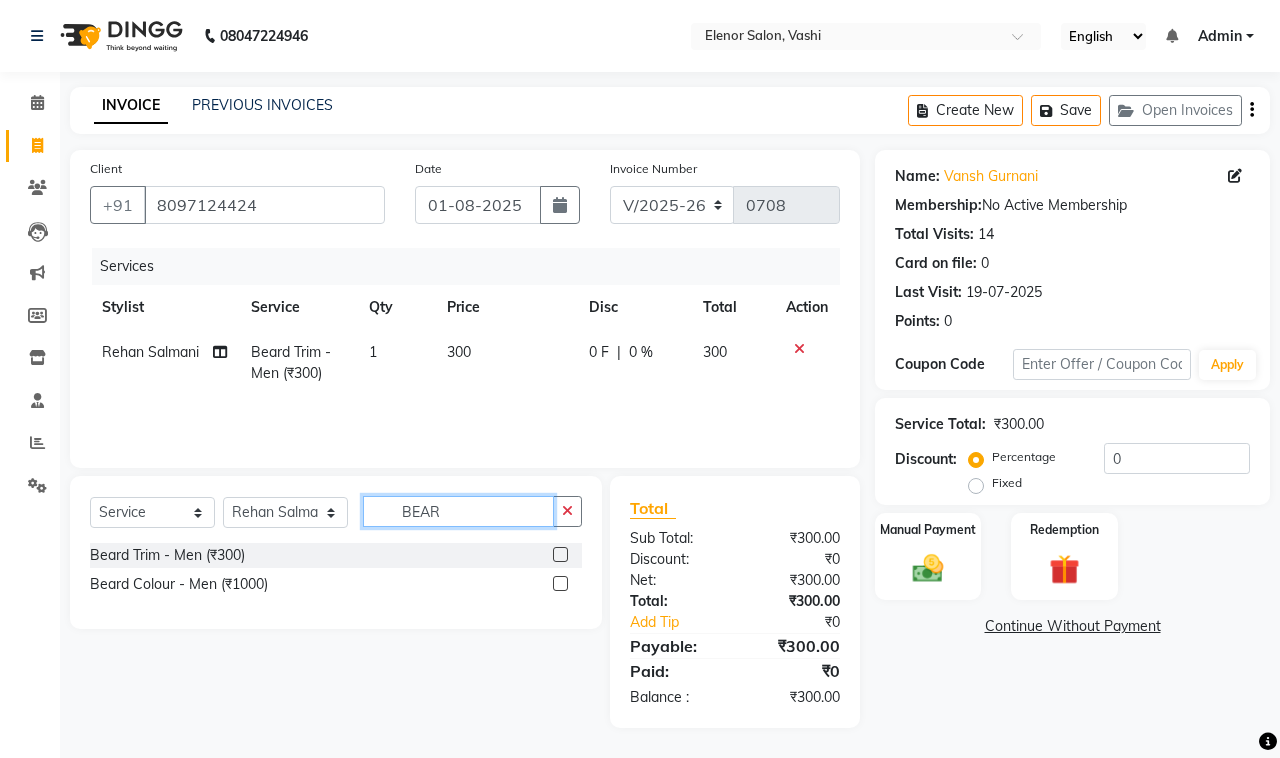 click on "BEAR" 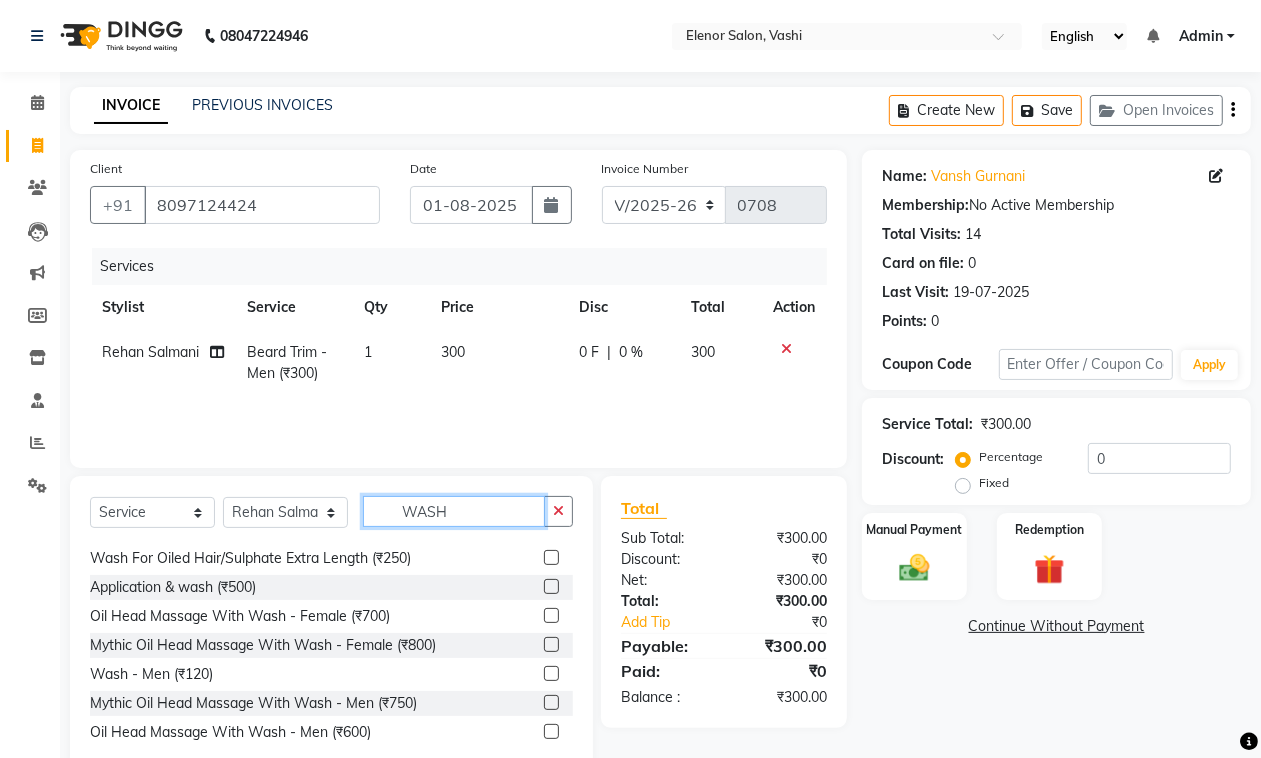 scroll, scrollTop: 205, scrollLeft: 0, axis: vertical 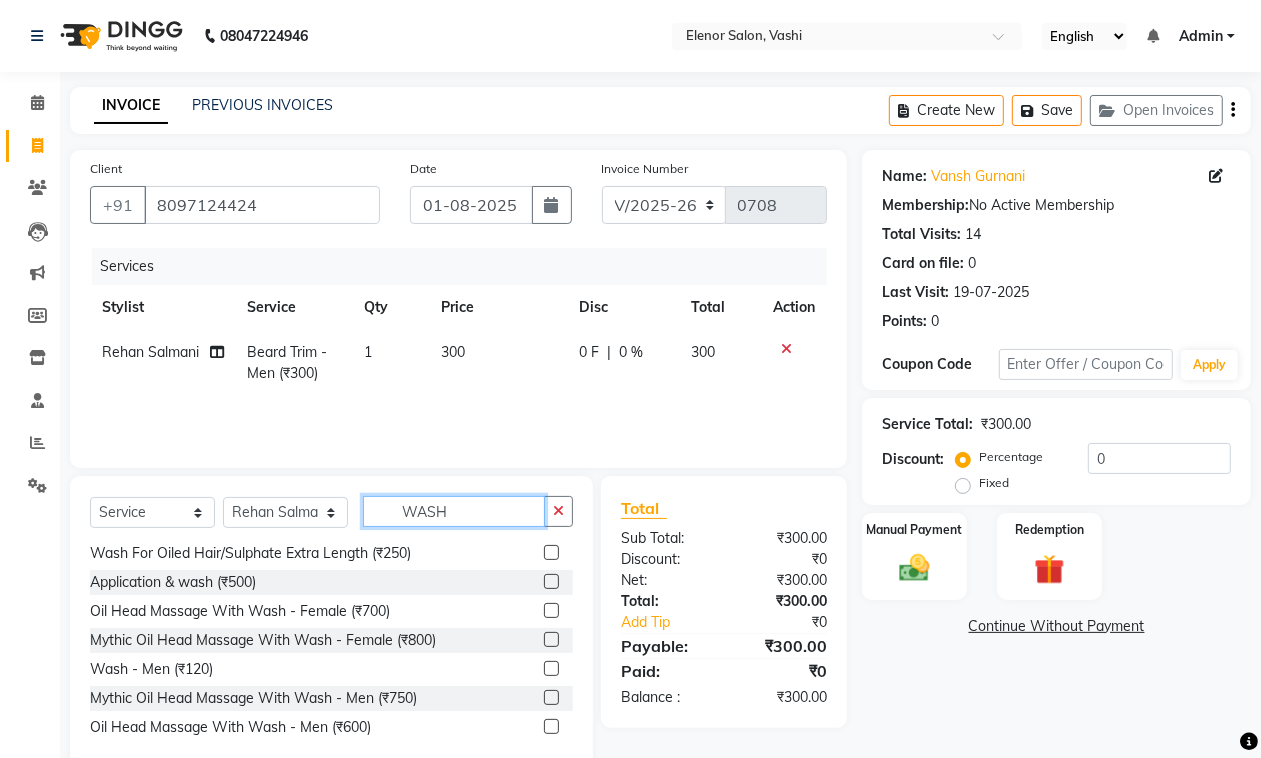 type on "WASH" 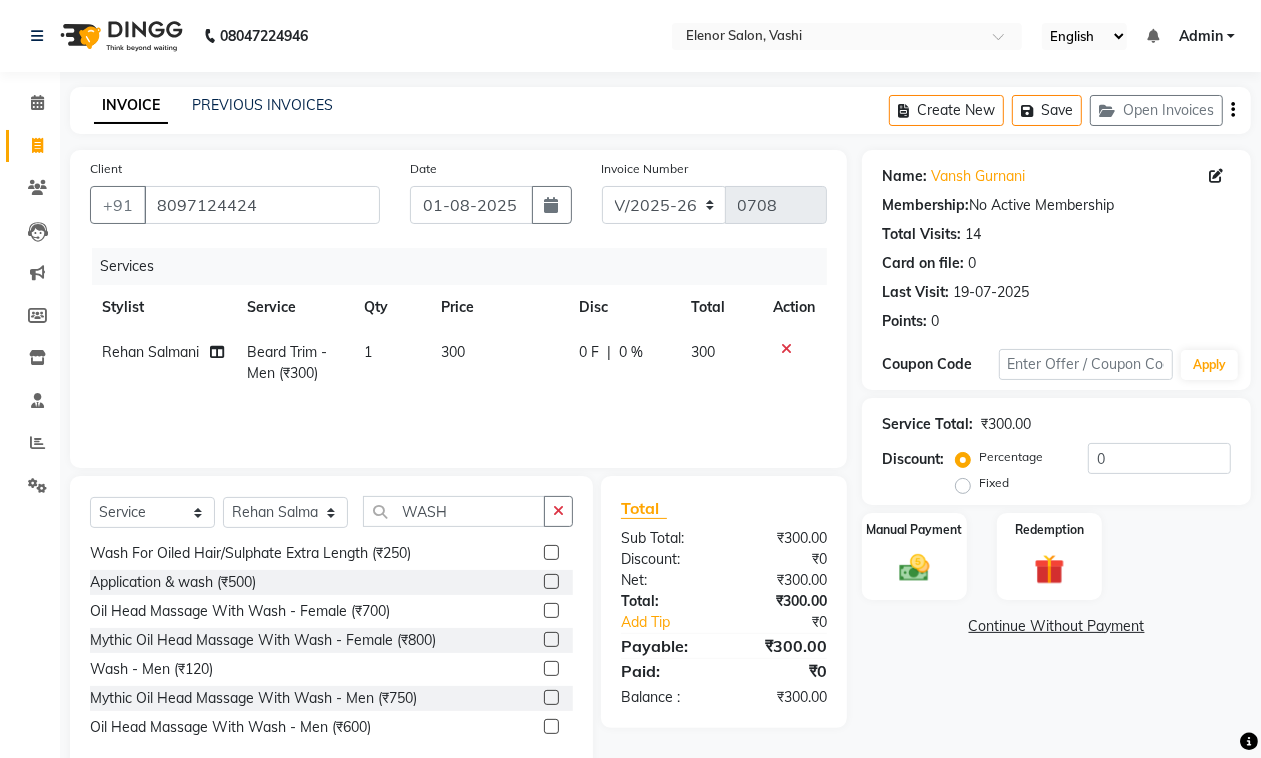click 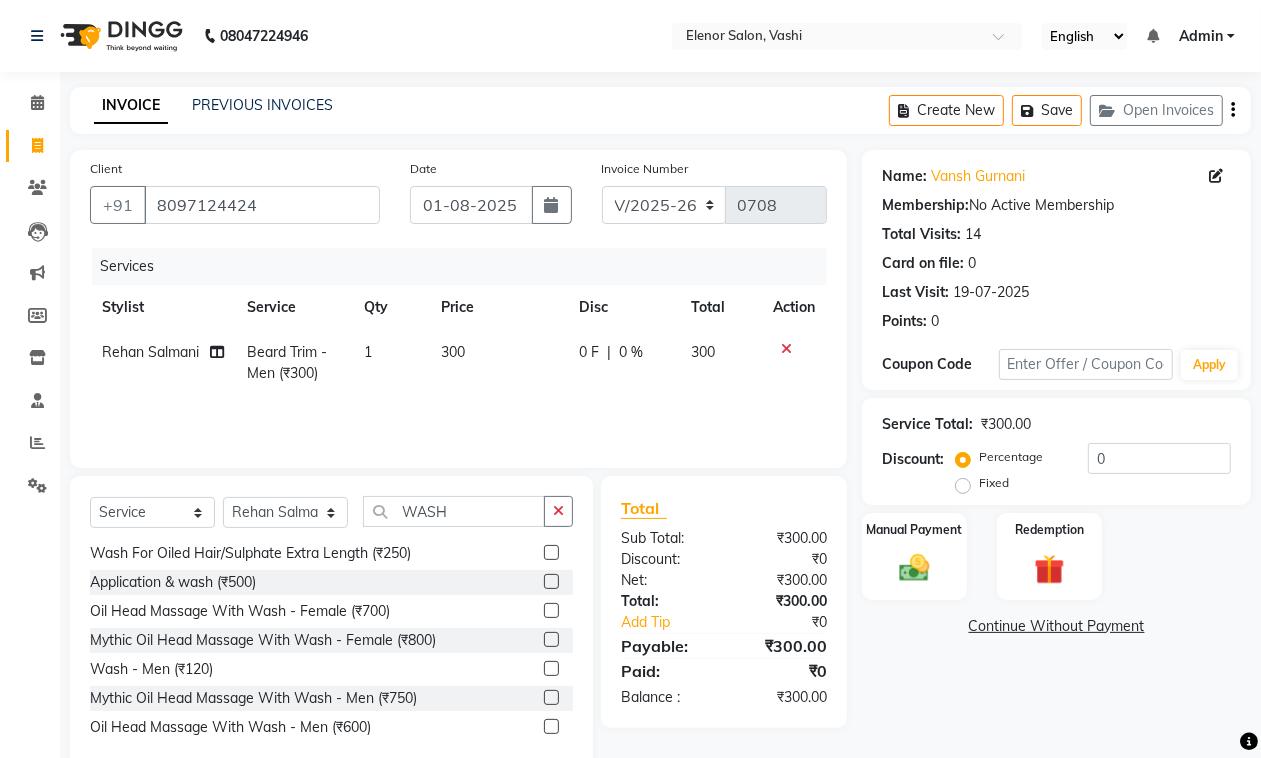 click at bounding box center (550, 669) 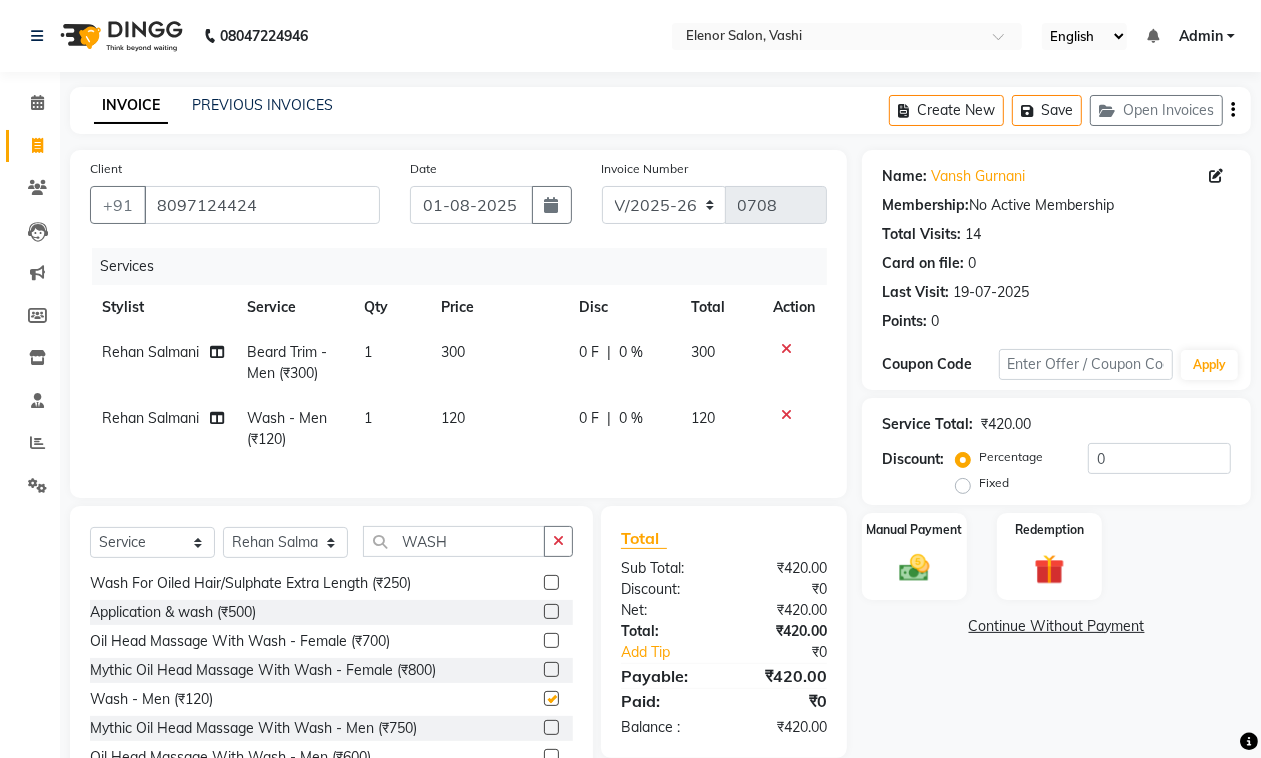 checkbox on "false" 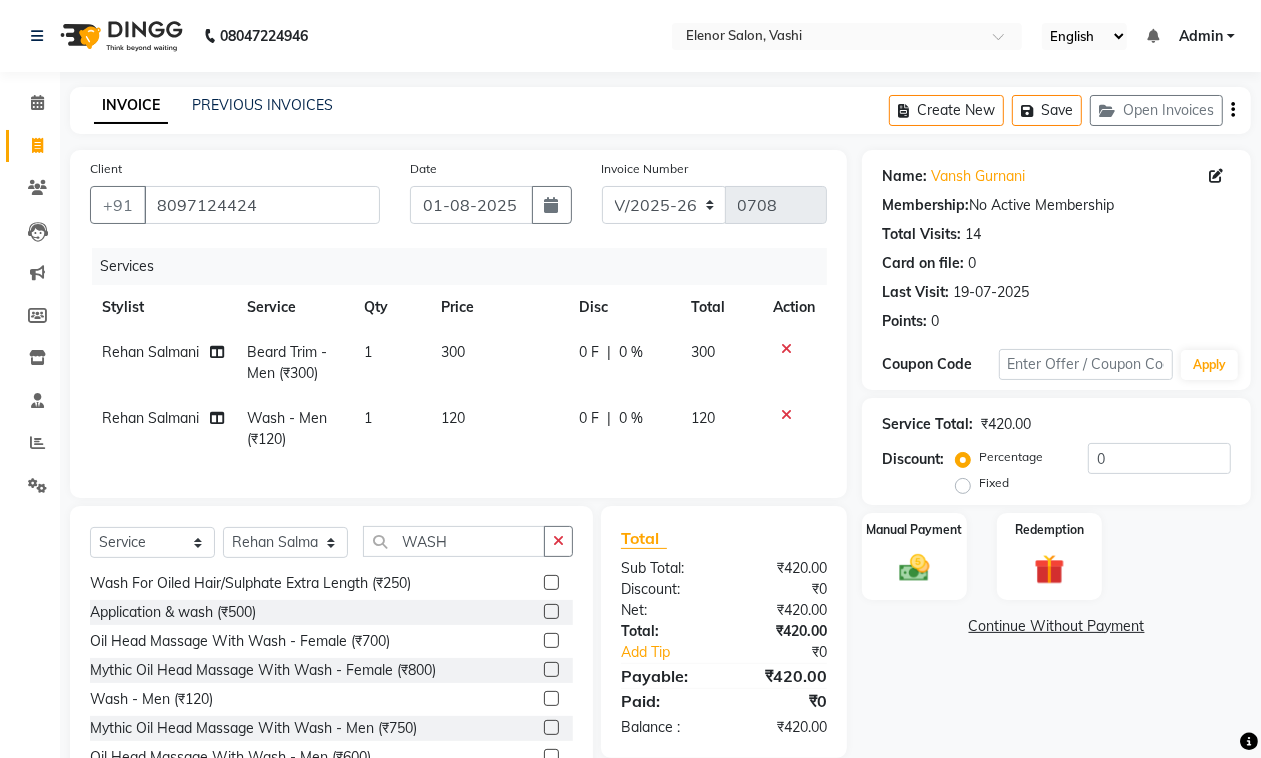 click on "120" 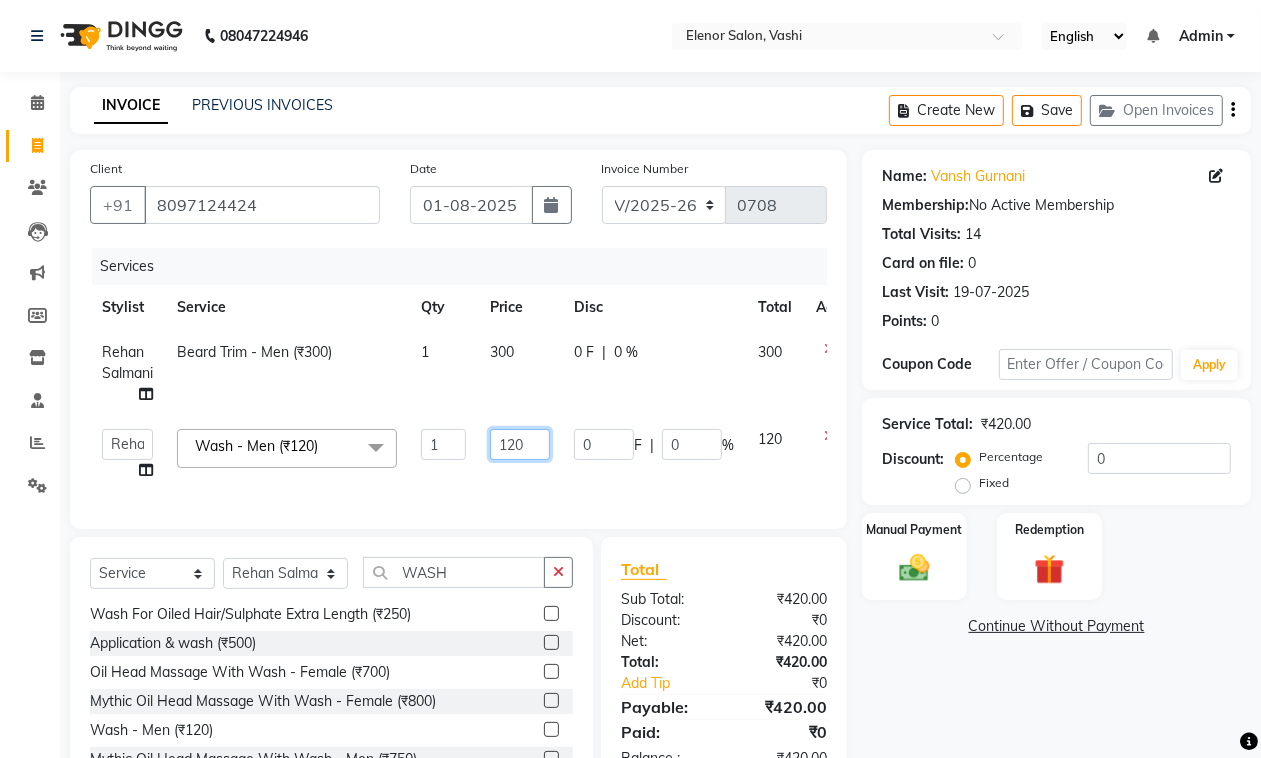 click on "120" 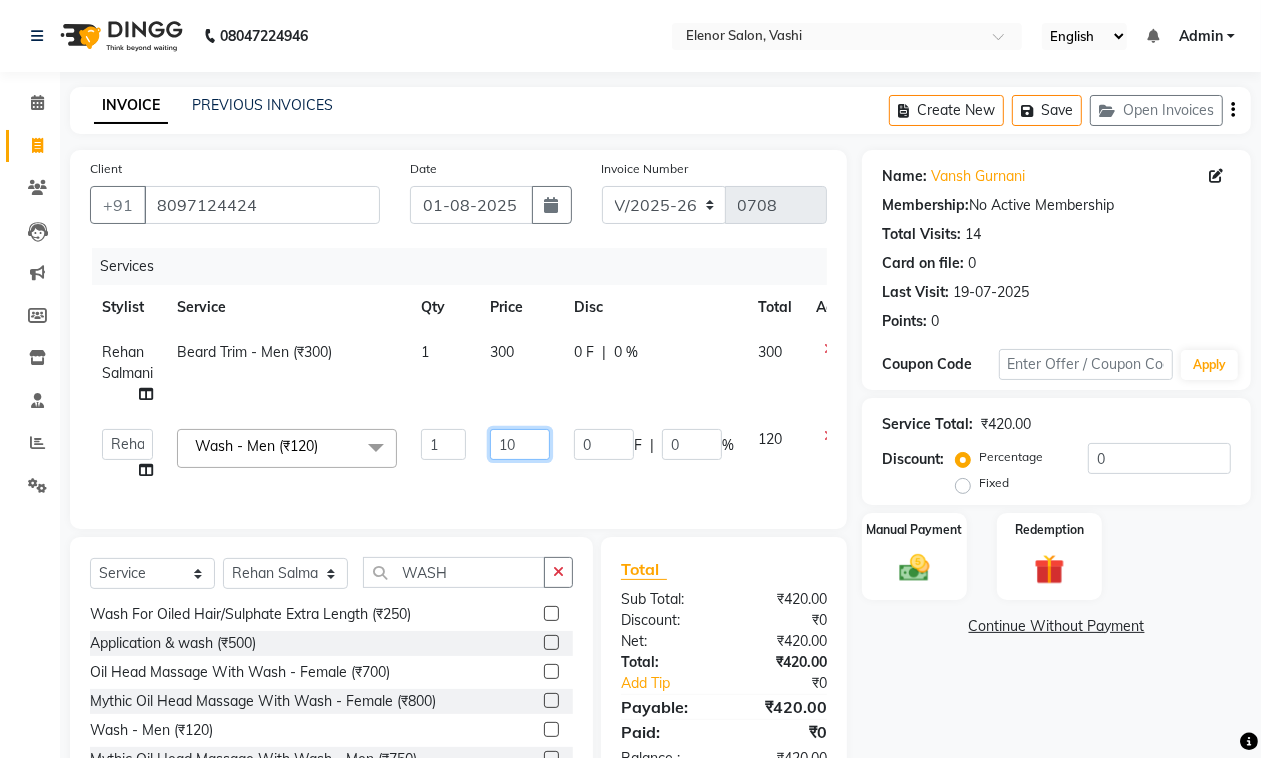 type on "100" 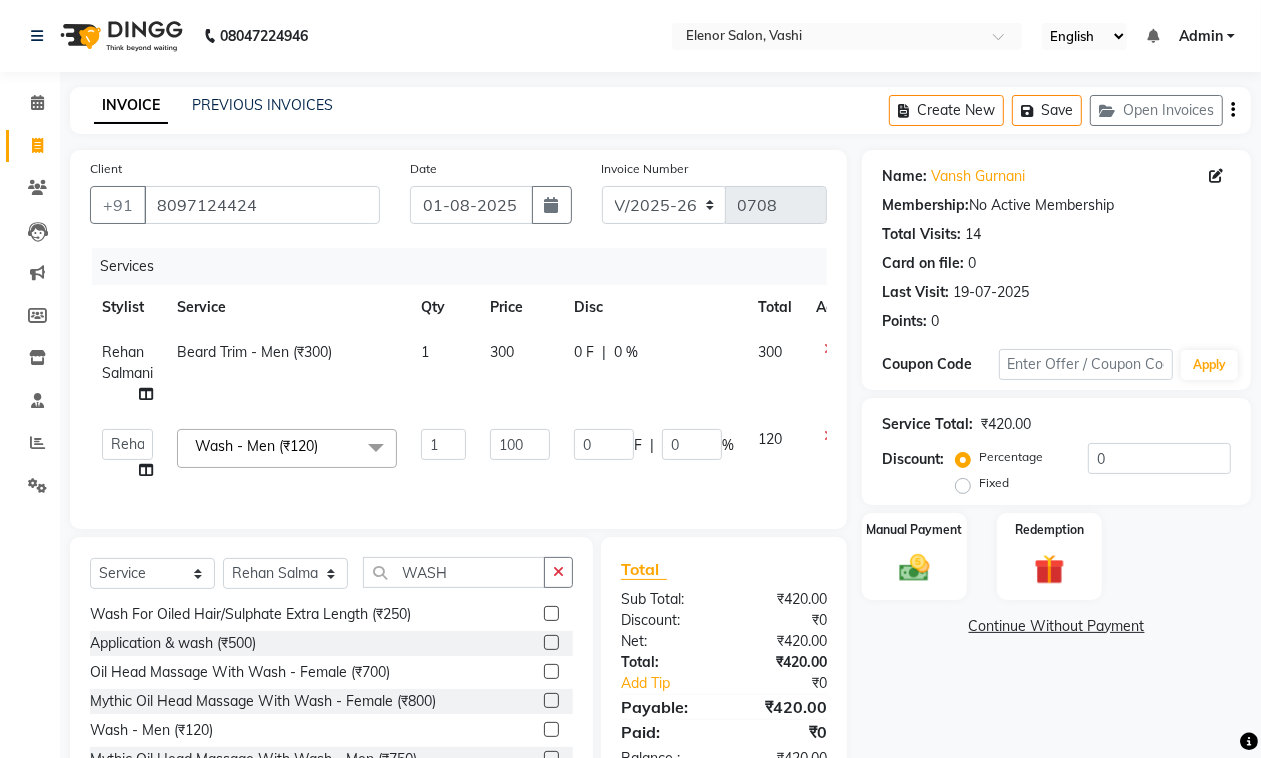 click on "Services Stylist Service Qty Price Disc Total Action Rehan Salmani Beard Trim - Men (₹300) 1 300 0 F | 0 % 300 DC Dipika Freelancer Hasan Rehan Salmani Vinith Zoya Shaikh Wash - Men (₹120) x Hair Trim - Female (₹500) Fringes (₹300) Hair Cut - Female (₹1000) Advance Cut & Style (F) (₹1500) Hair Cut Kid Below 10 Years (F) (₹500) Wash & Blast Dry - Short (₹300) Wash & Blast Dry - Medium (₹350) Wash & Blast Dry - Long (₹400) Blow Dry - Short (₹550) Blow Dry - Medium (₹650) Blow Dry - Long (₹750) Wash & Blow Dry - Short (₹700) Wash & Blow Dry - Medium (₹800) Wash & Blow Dry - Long (₹900) Ironing - Short (₹650) Ironing - Medium (₹750) Ironing - Long (₹850) Tongs - Short (₹850) Tongs - Medium (₹950) Tongs - Long (₹1000) Crimping - Short (₹850) Crimping - Medium (₹950) Crimping - Long (₹1000) Wash For Oiled Hair/Sulphate Free (₹150) Wash For Oiled Hair/Sulphate Extra Length (₹250) EXTRA AMOUNT FOR ADDITIONAL SERVICE (₹1) Venue Charges (₹0) 1" 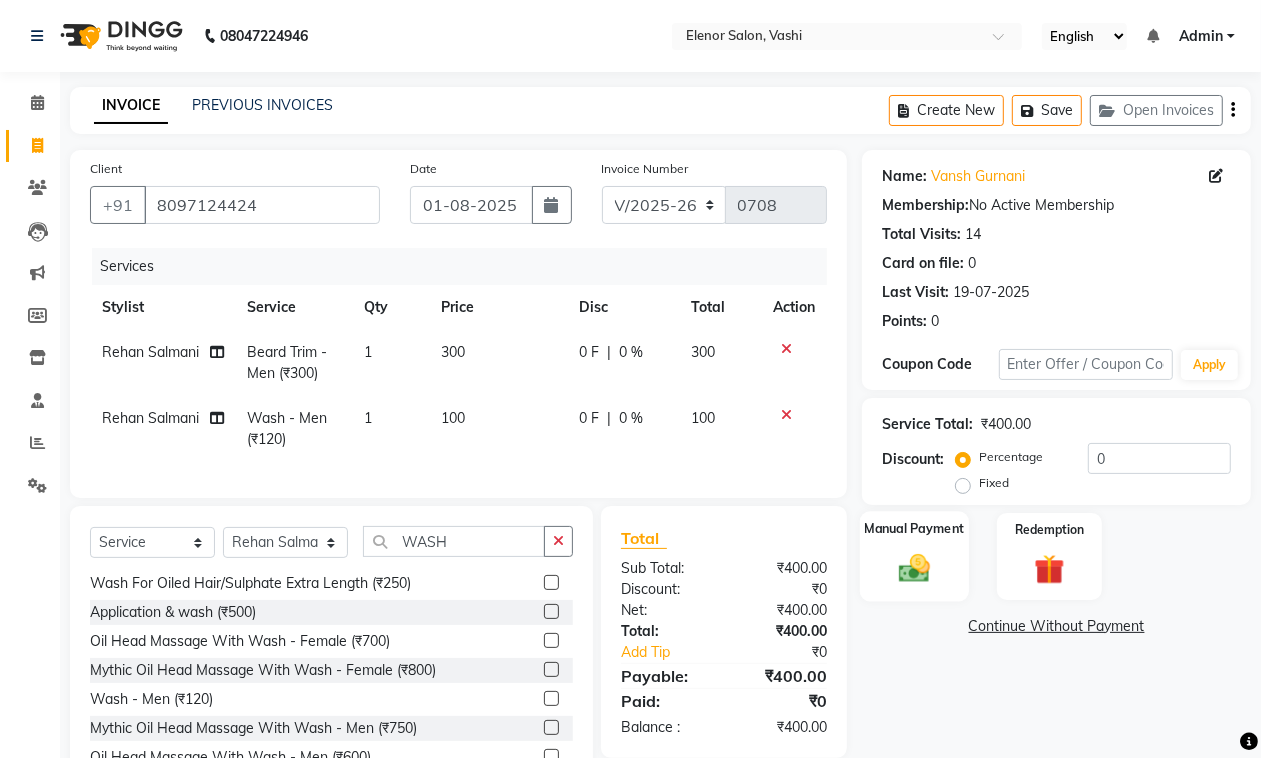 click on "Manual Payment" 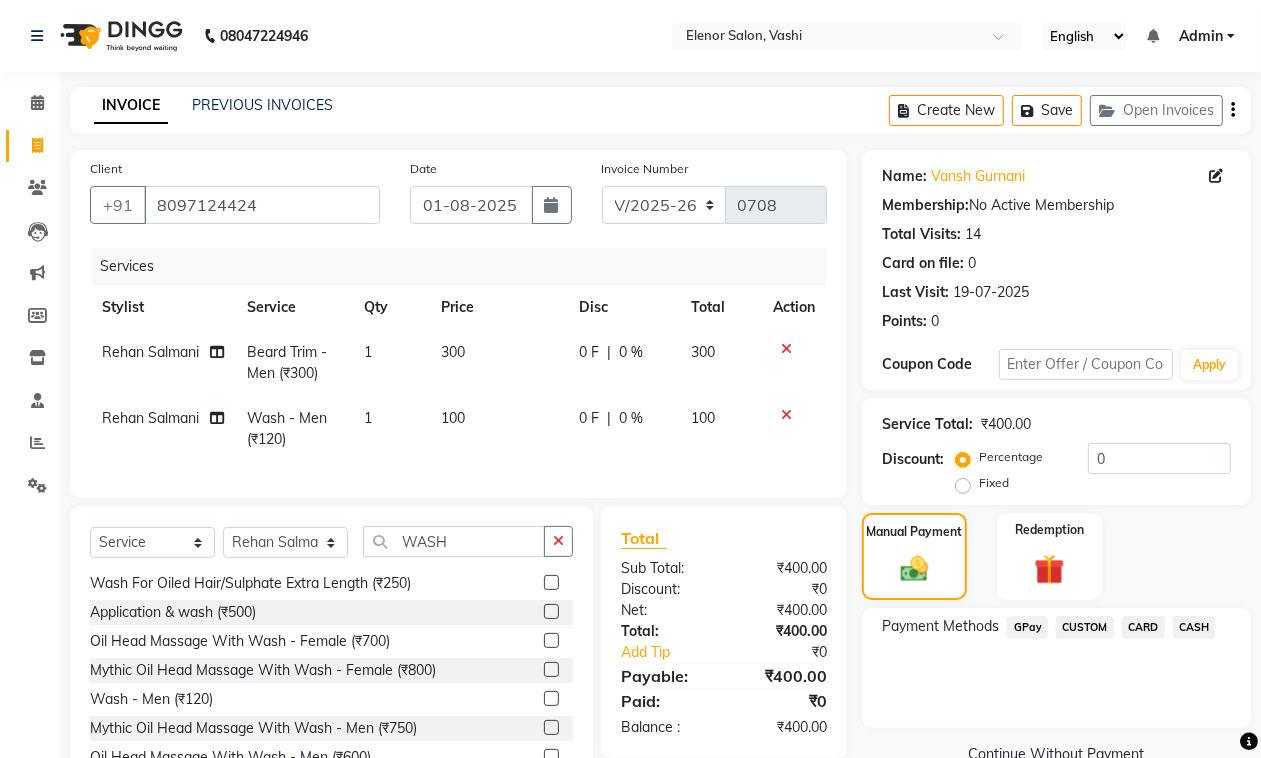 click on "GPay" 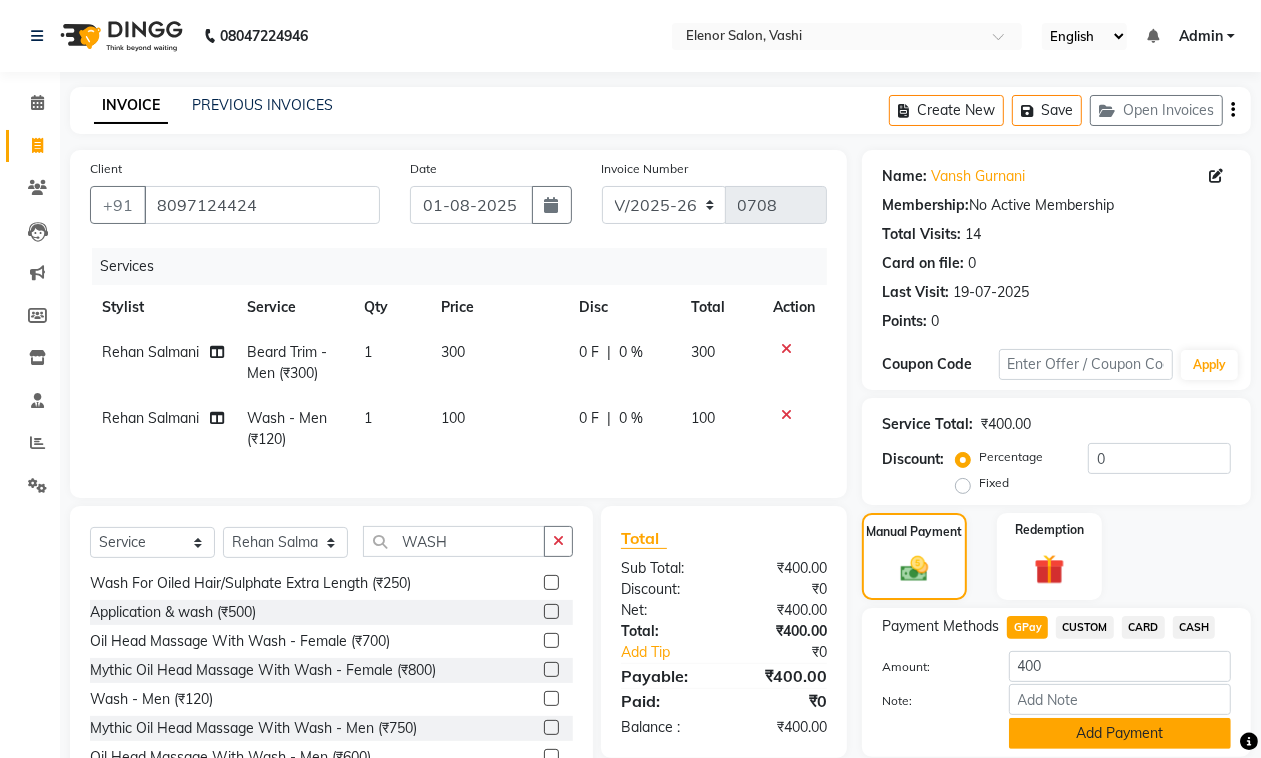 click on "Add Payment" 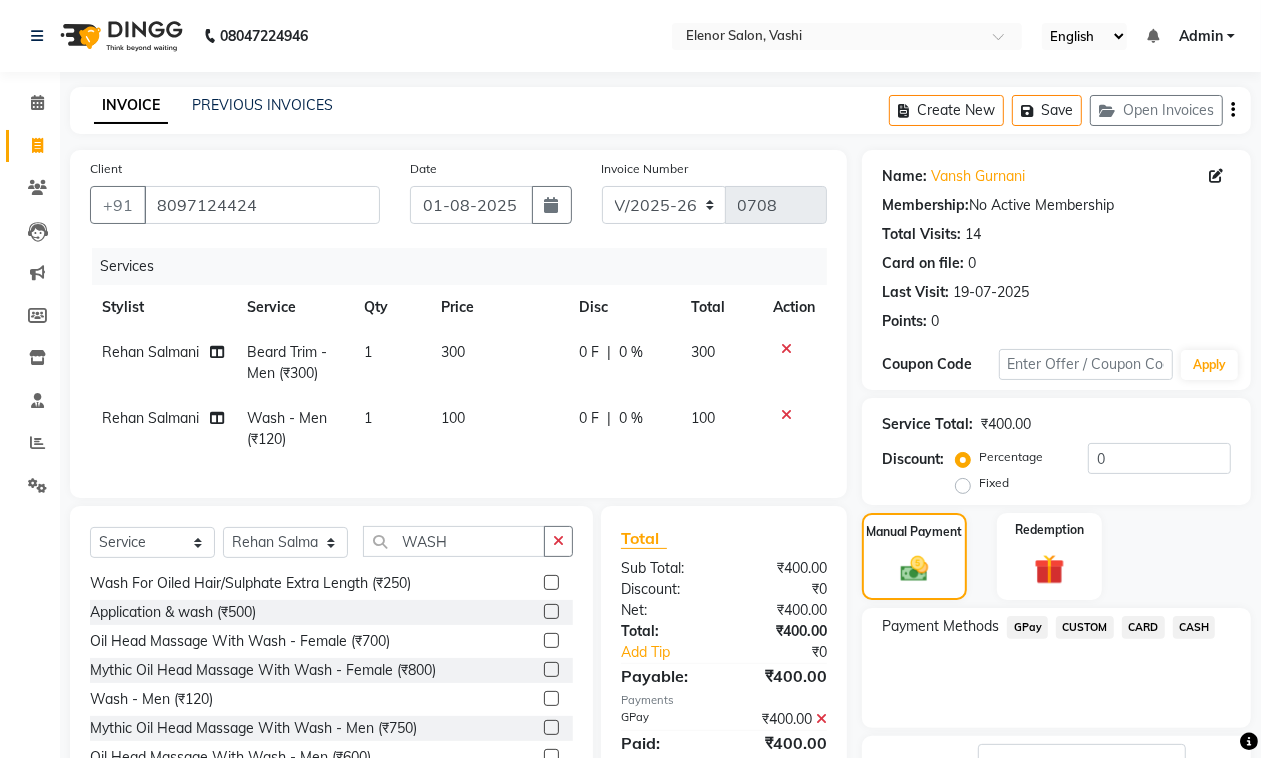 scroll, scrollTop: 153, scrollLeft: 0, axis: vertical 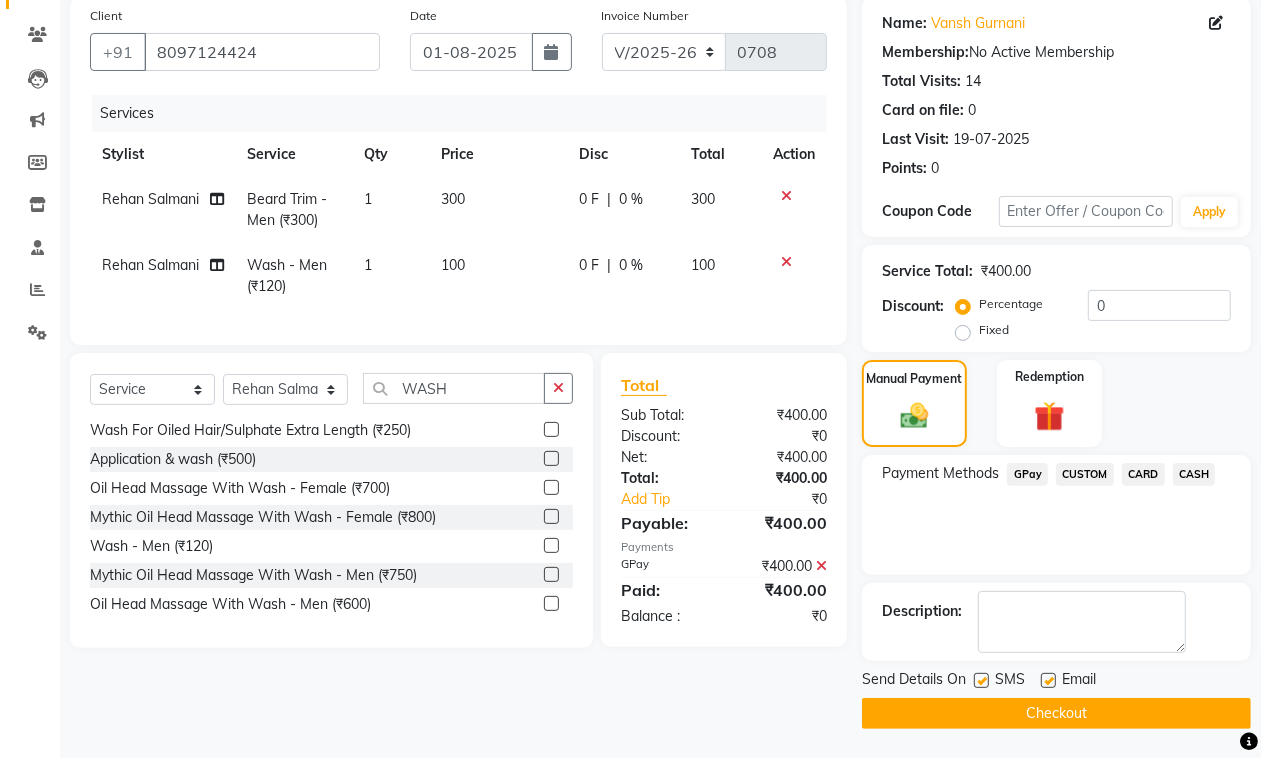 click 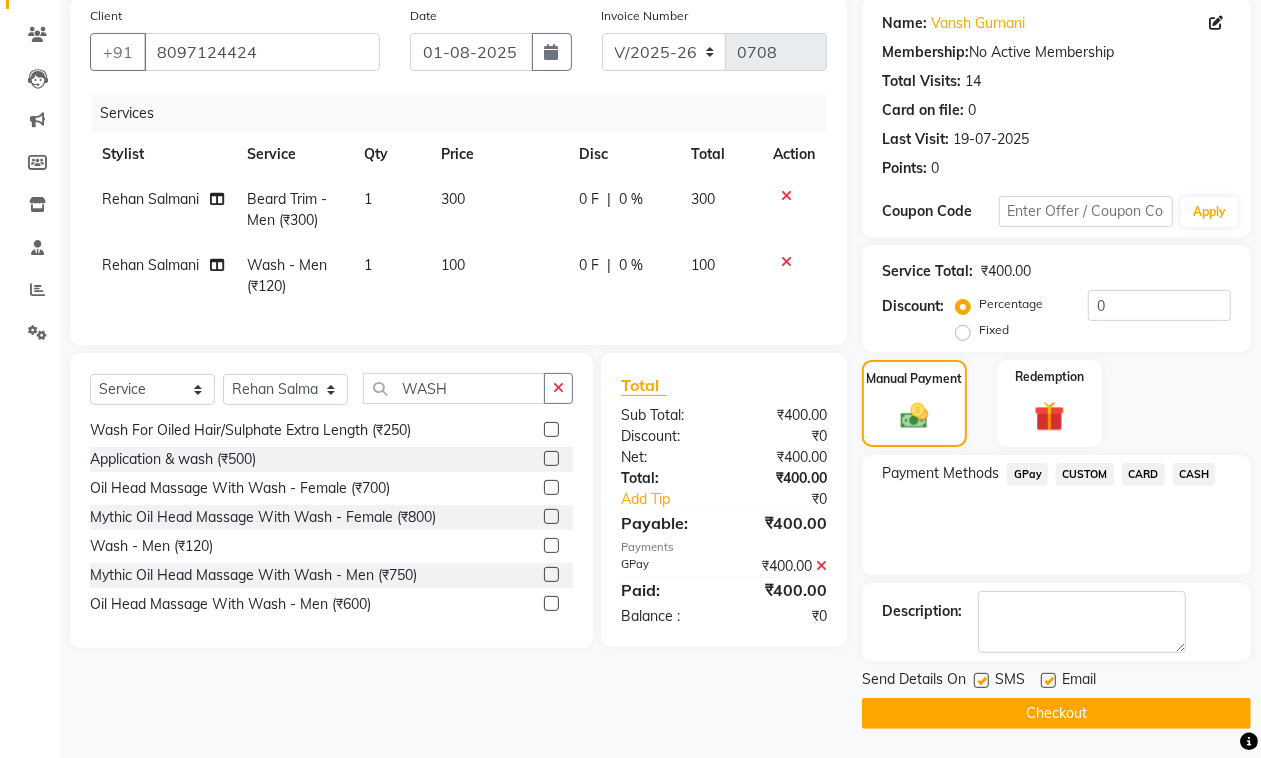 click at bounding box center [1047, 681] 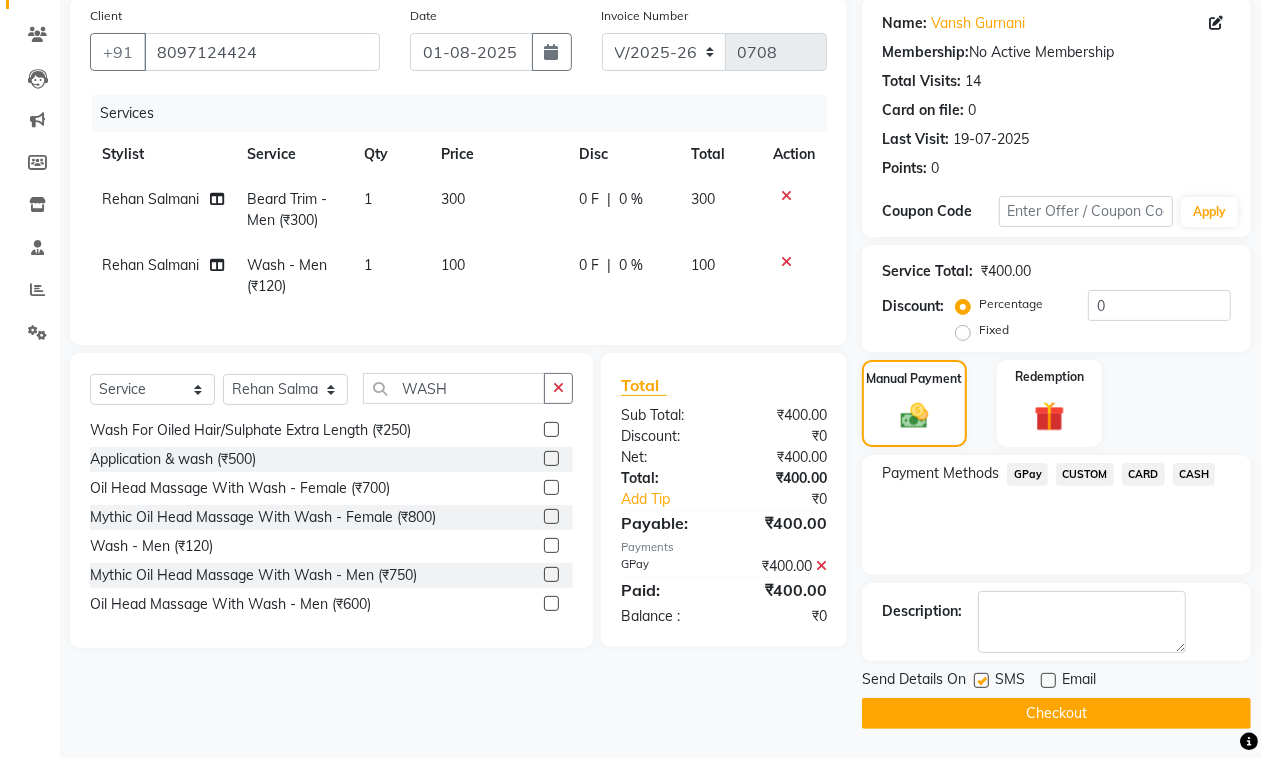 click 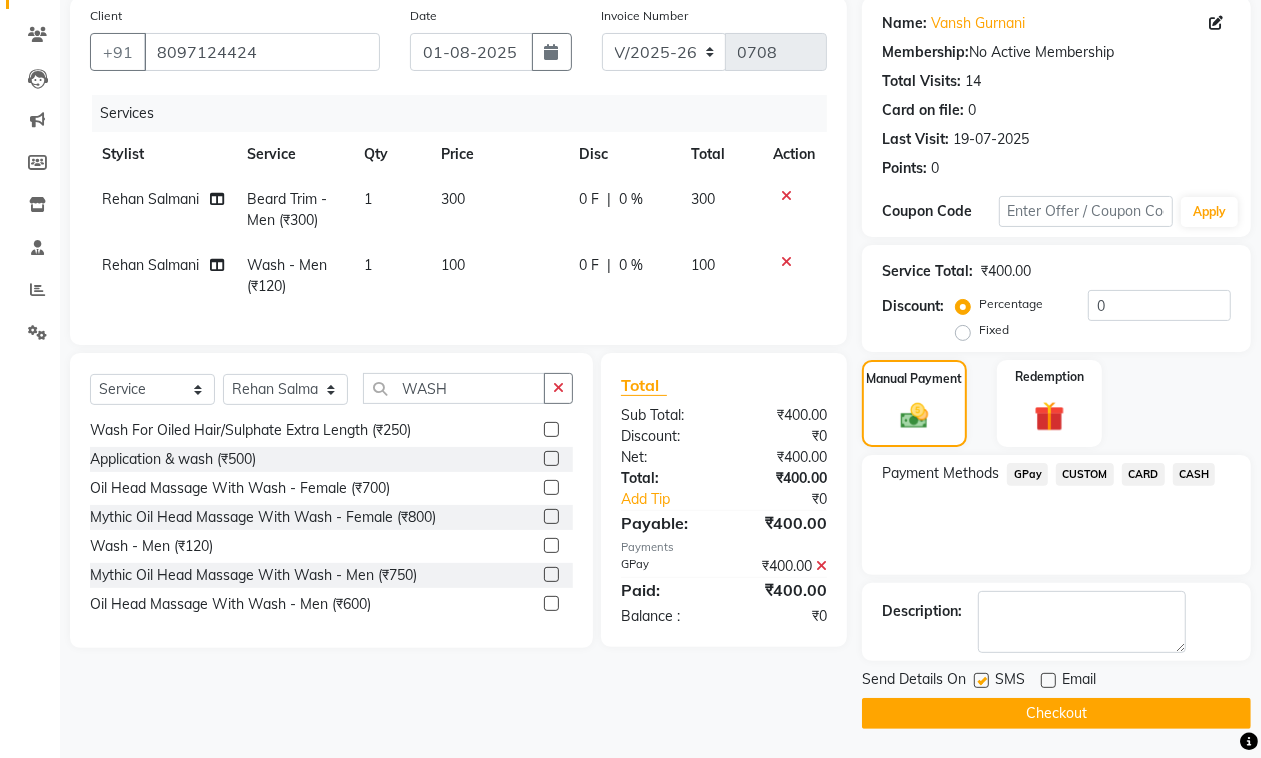 click at bounding box center (980, 681) 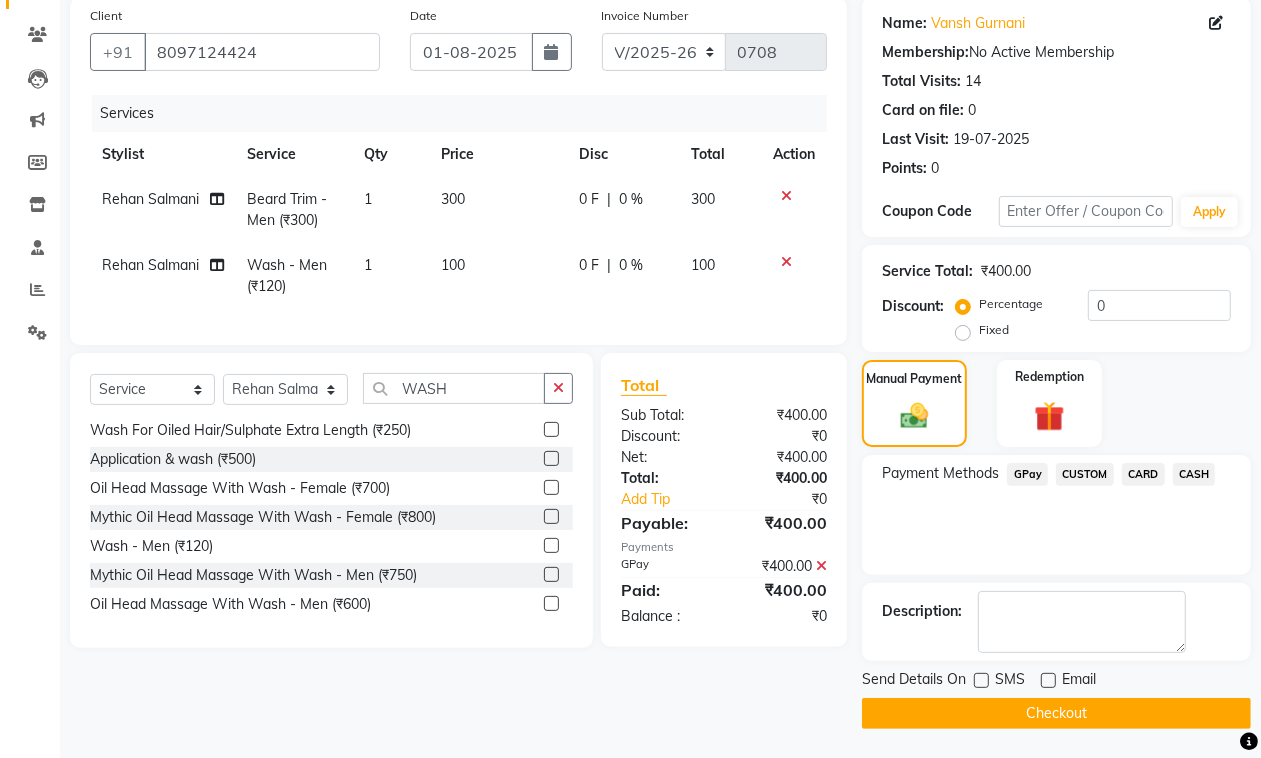 click on "Checkout" 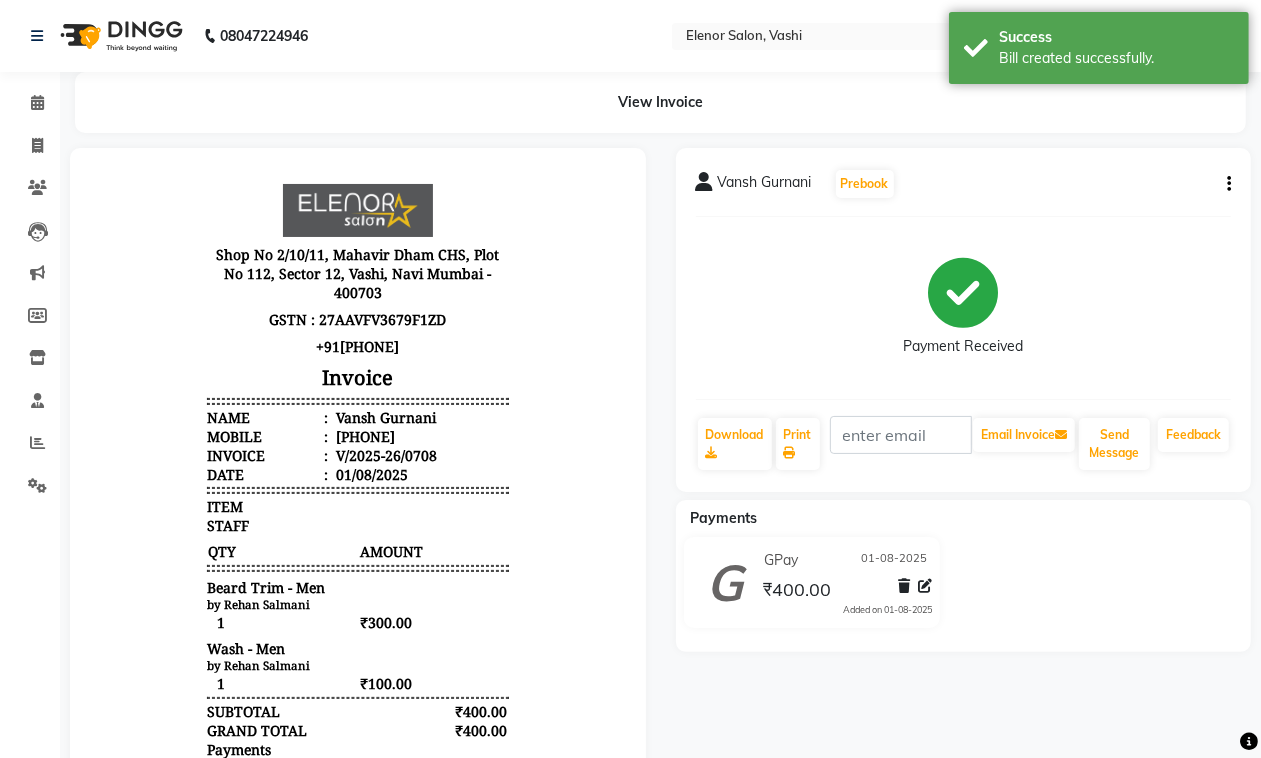 scroll, scrollTop: 0, scrollLeft: 0, axis: both 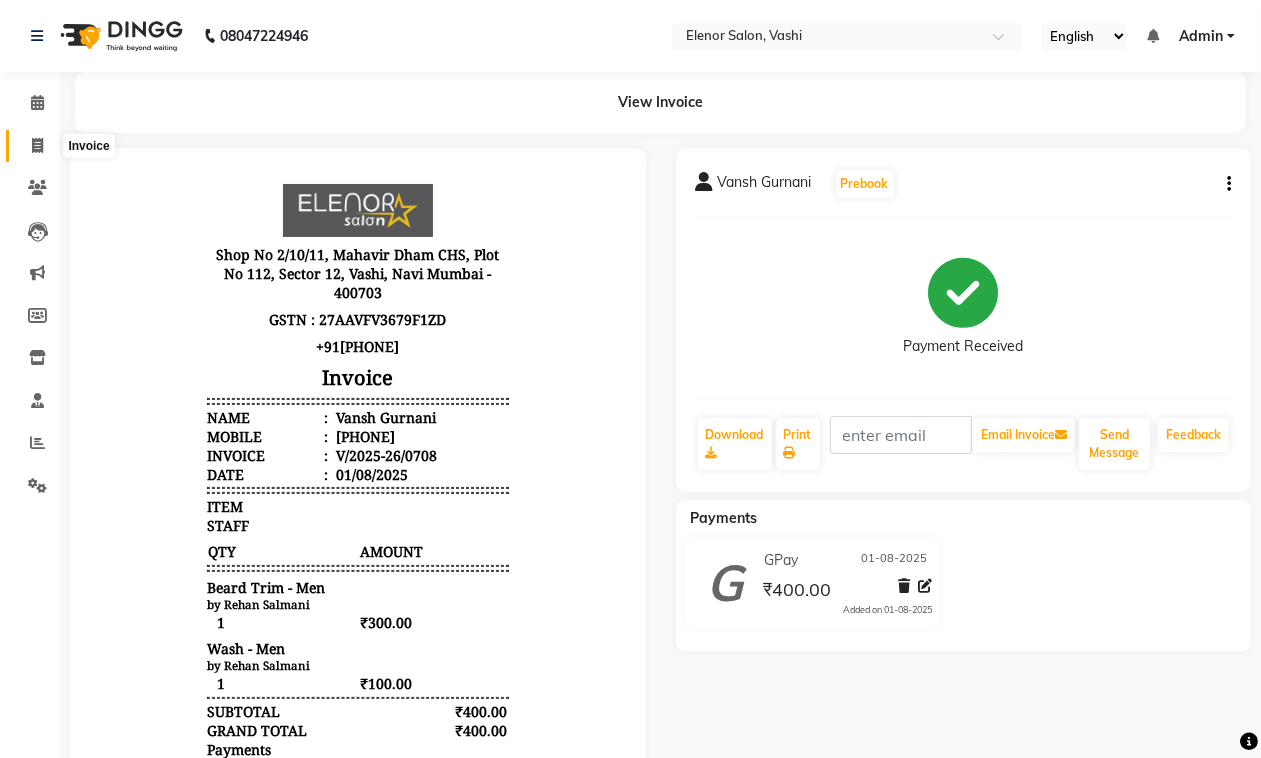 click 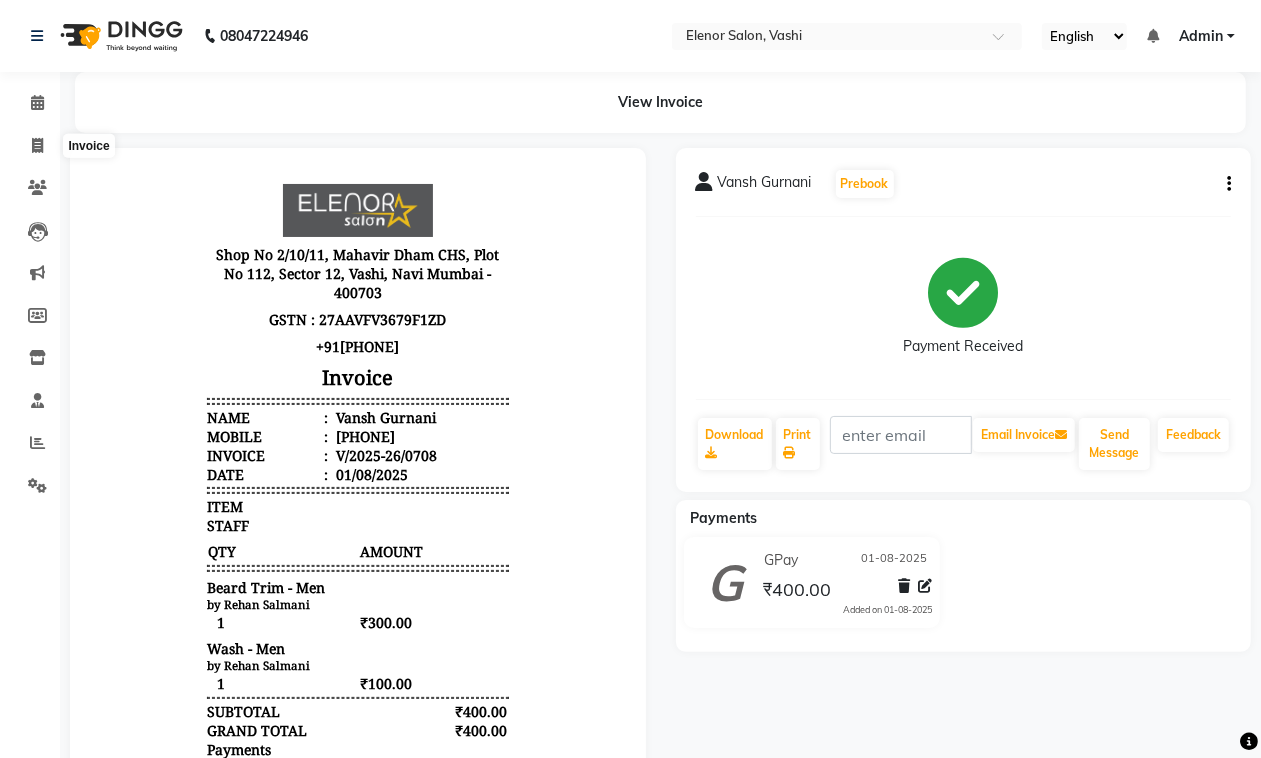 select on "695" 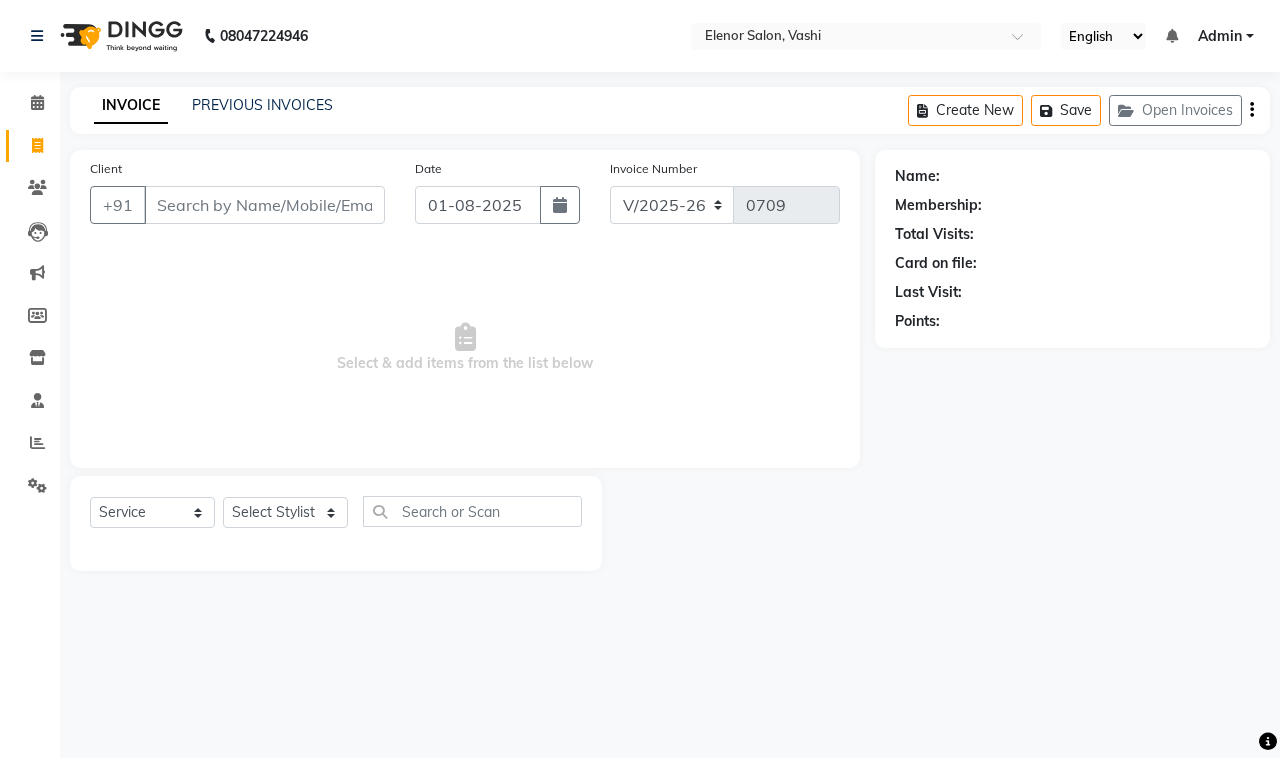 click on "Client" at bounding box center [264, 205] 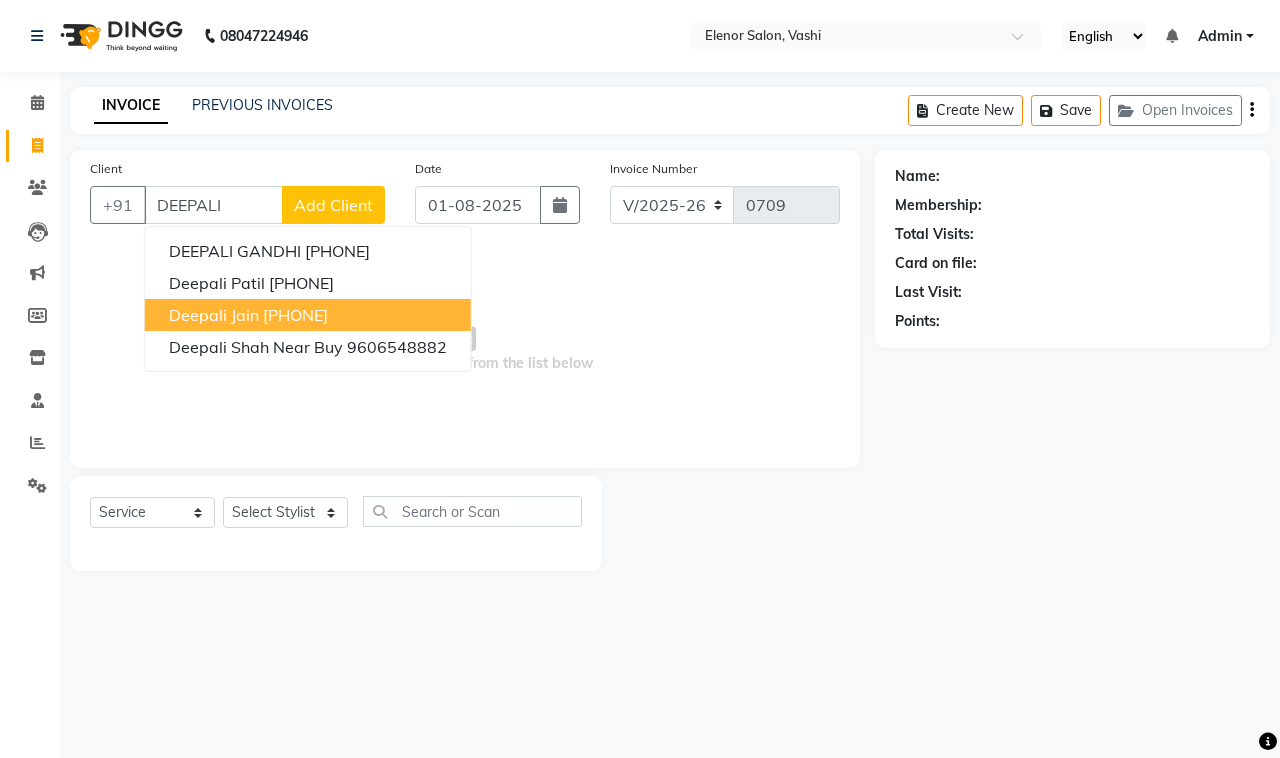 click on "[PHONE]" at bounding box center (295, 315) 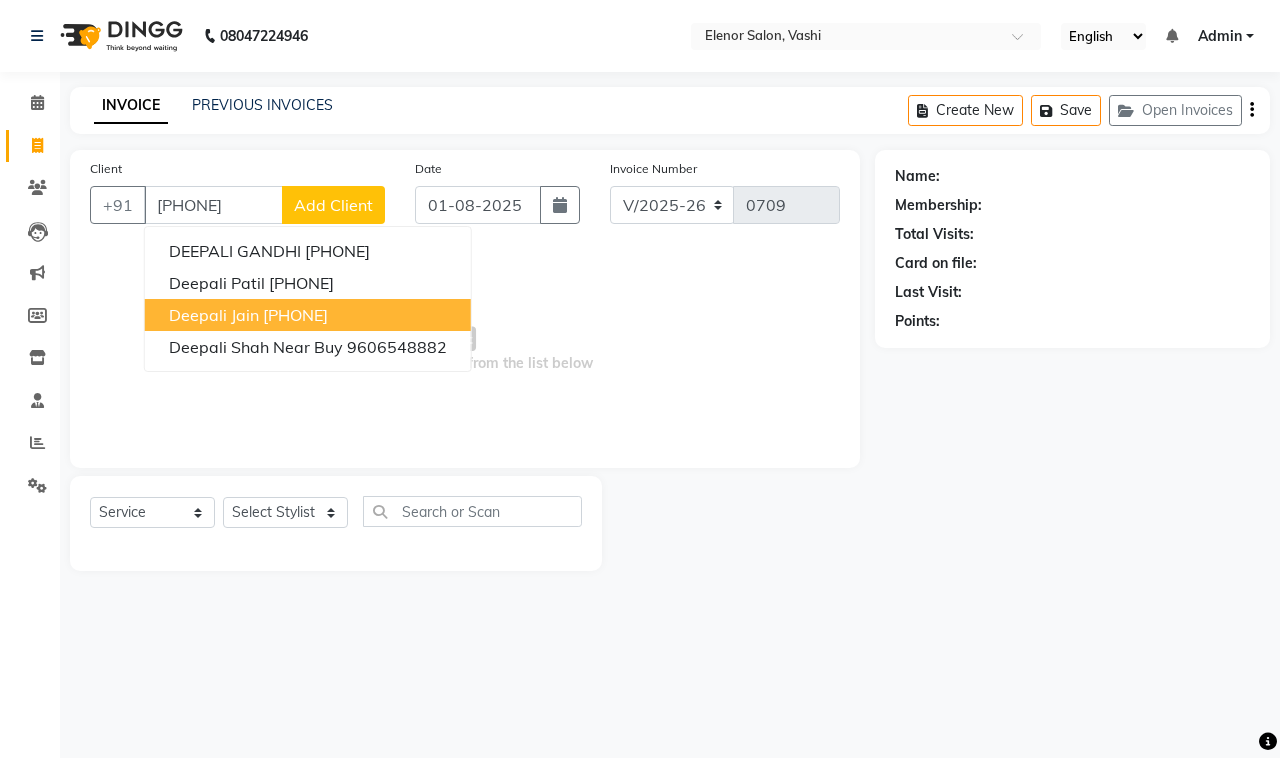 type on "[PHONE]" 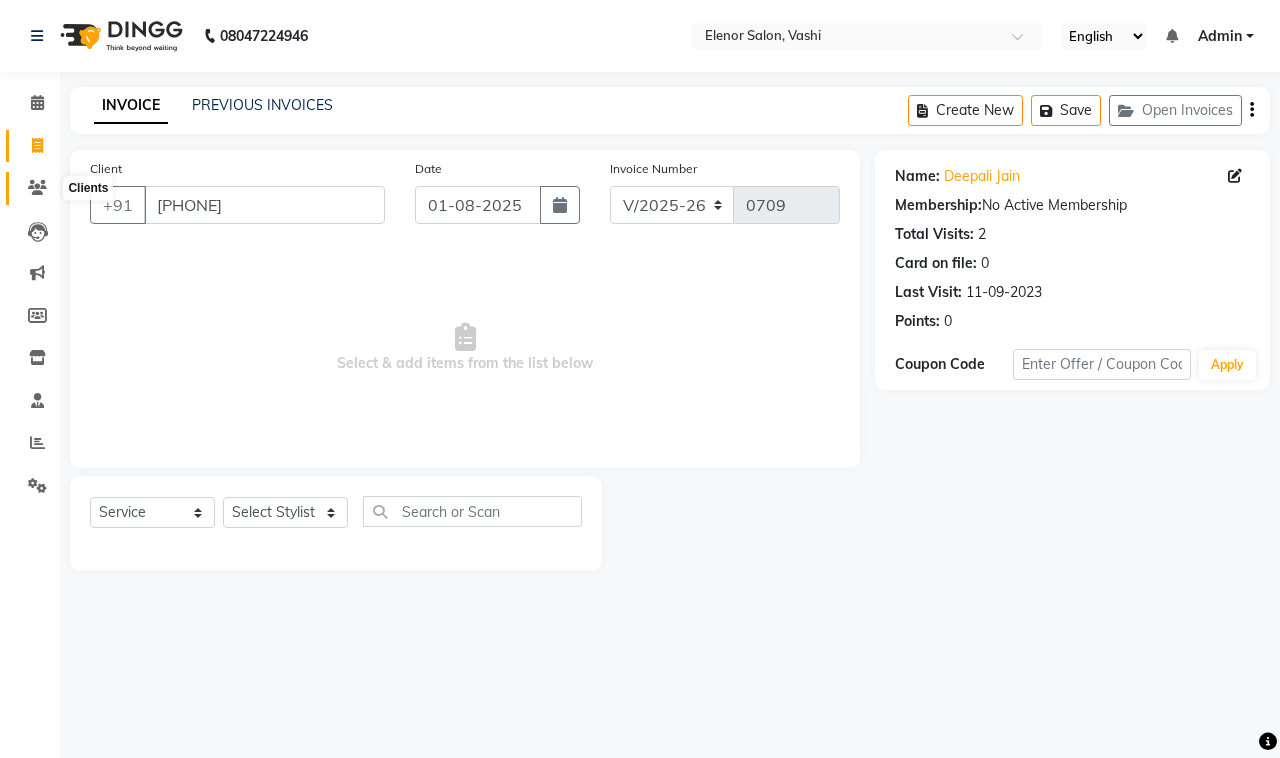click 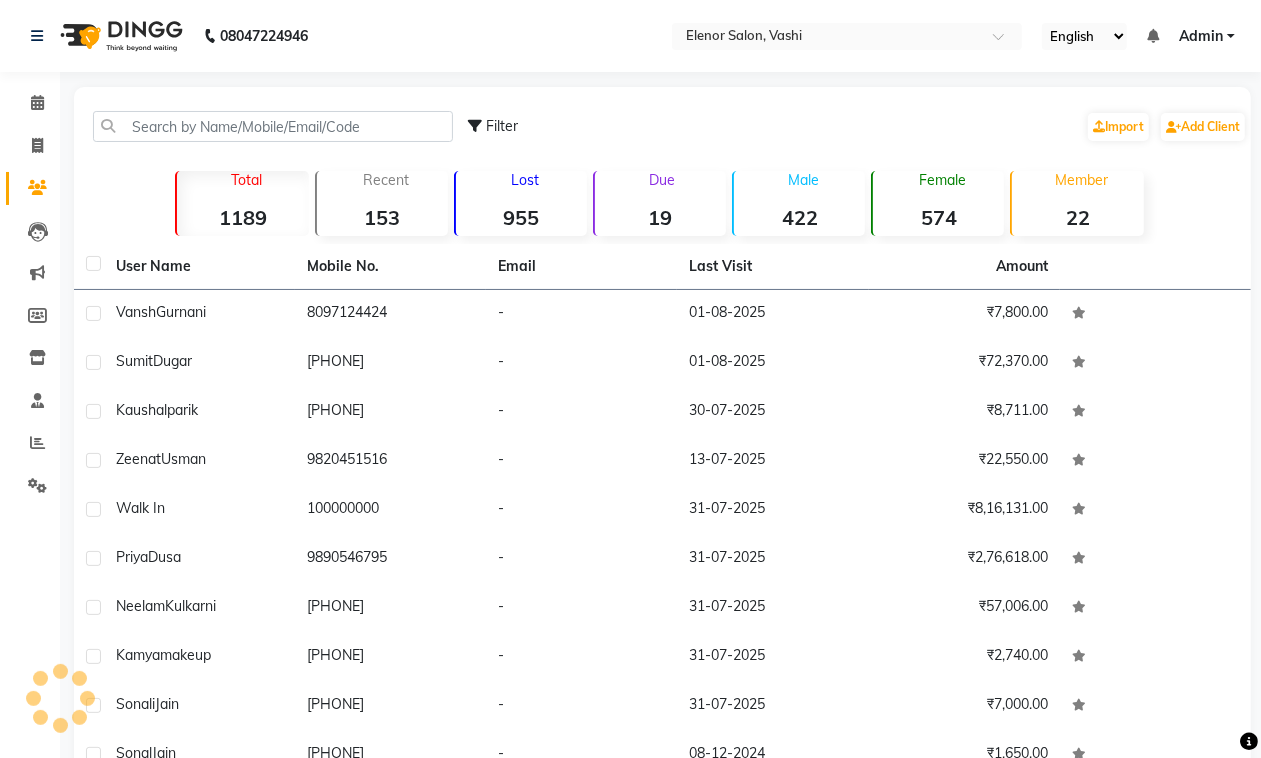 click on "Filter  Import   Add Client" 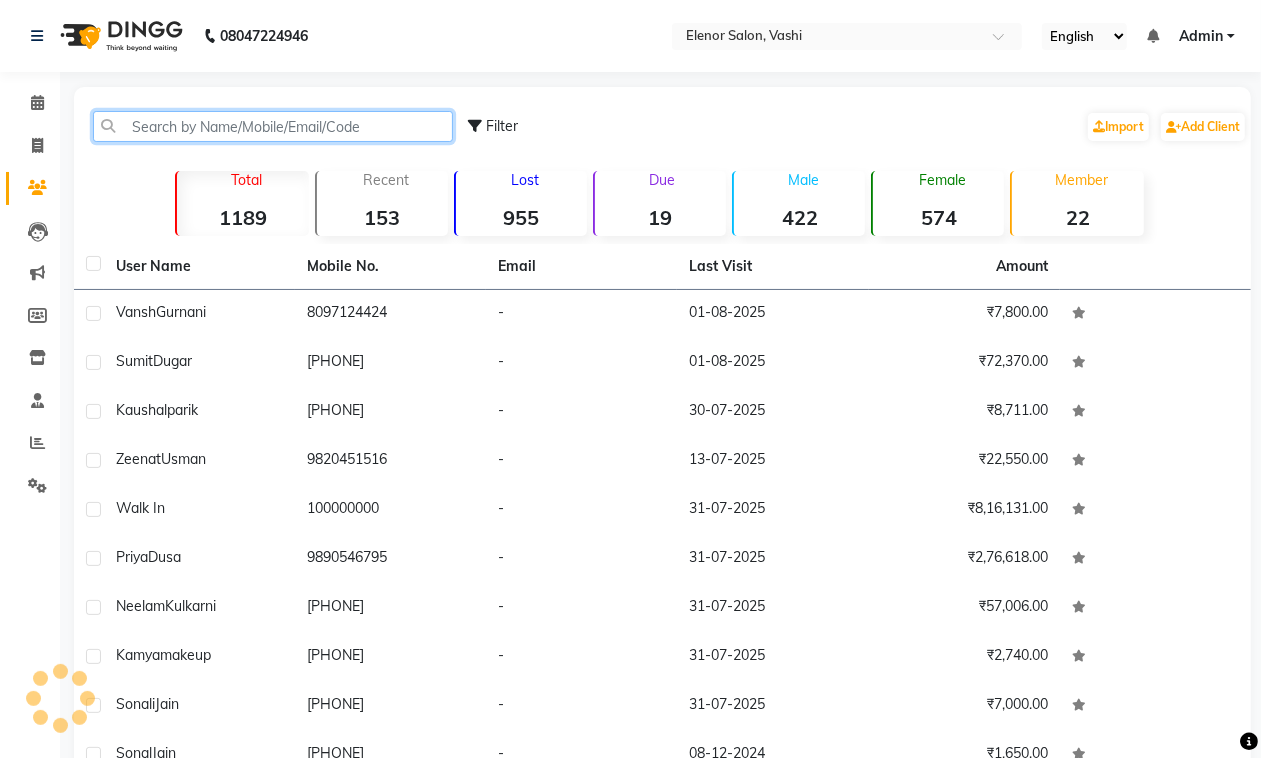 click 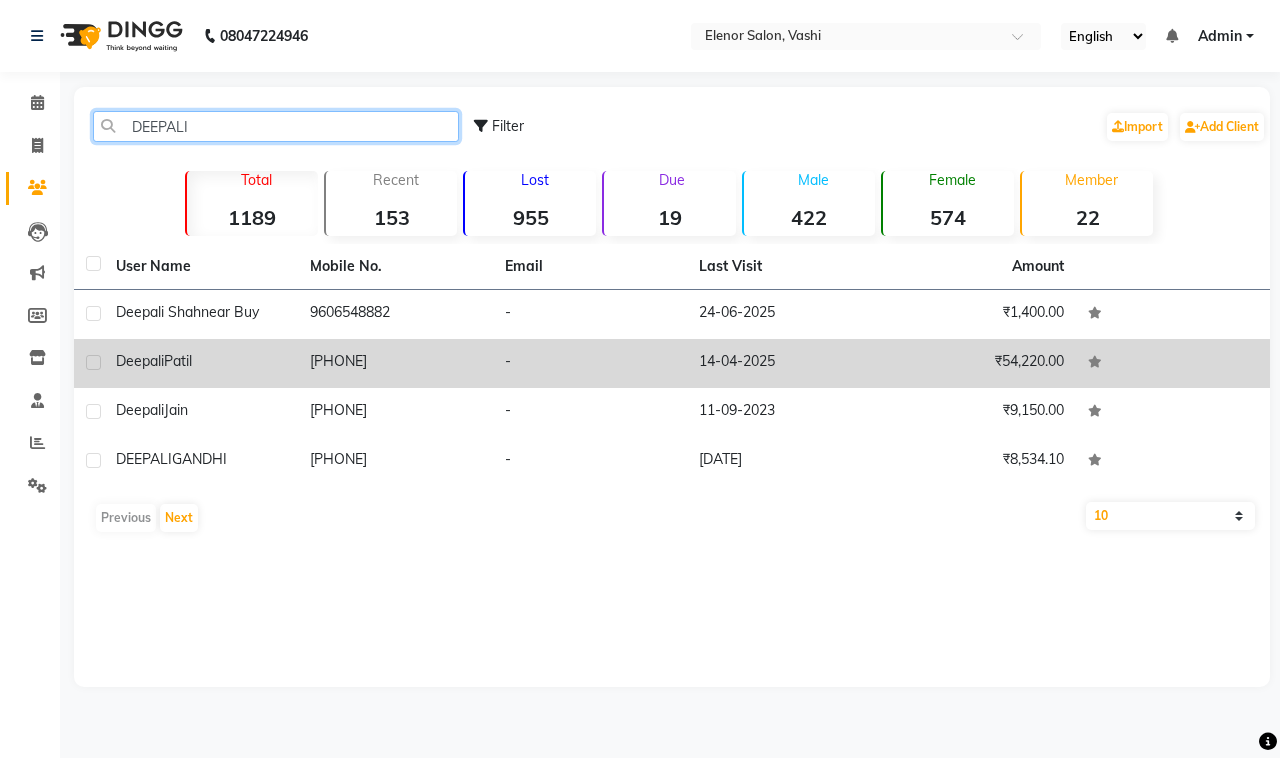 type on "DEEPALI" 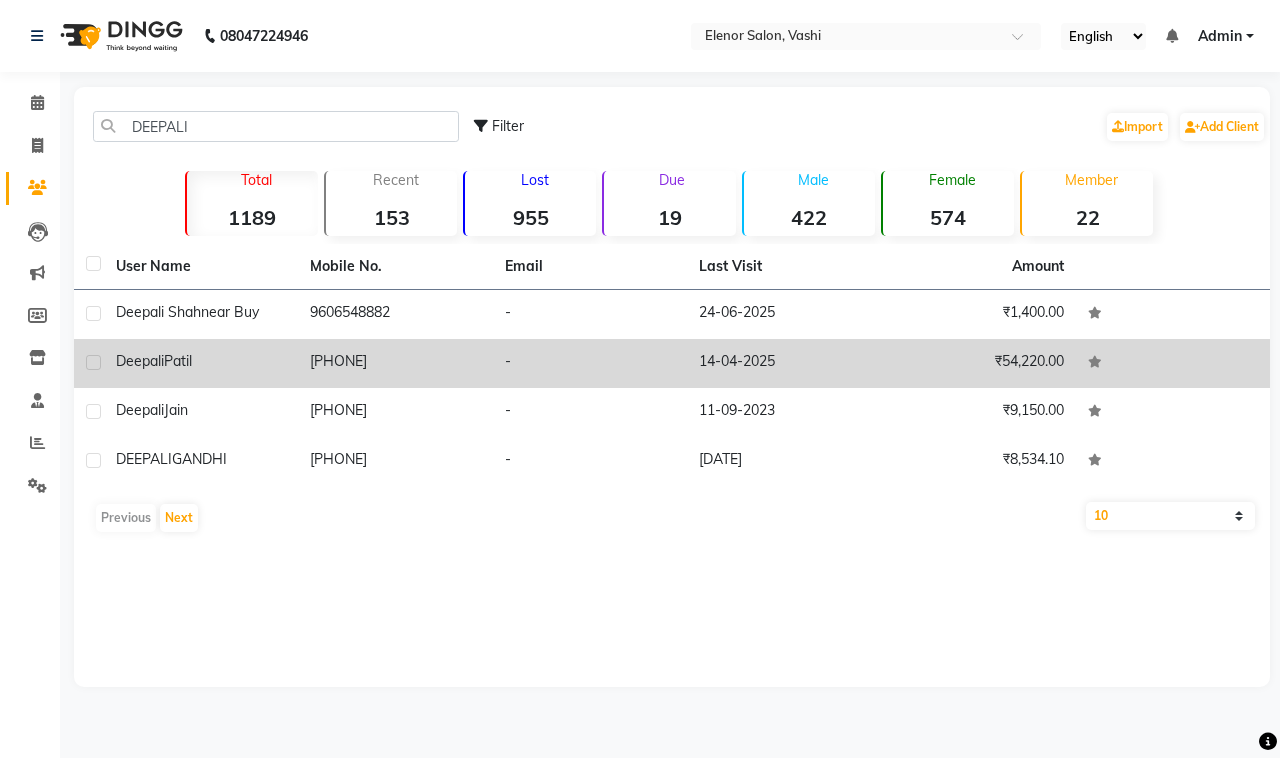 click on "Deepali Patil" 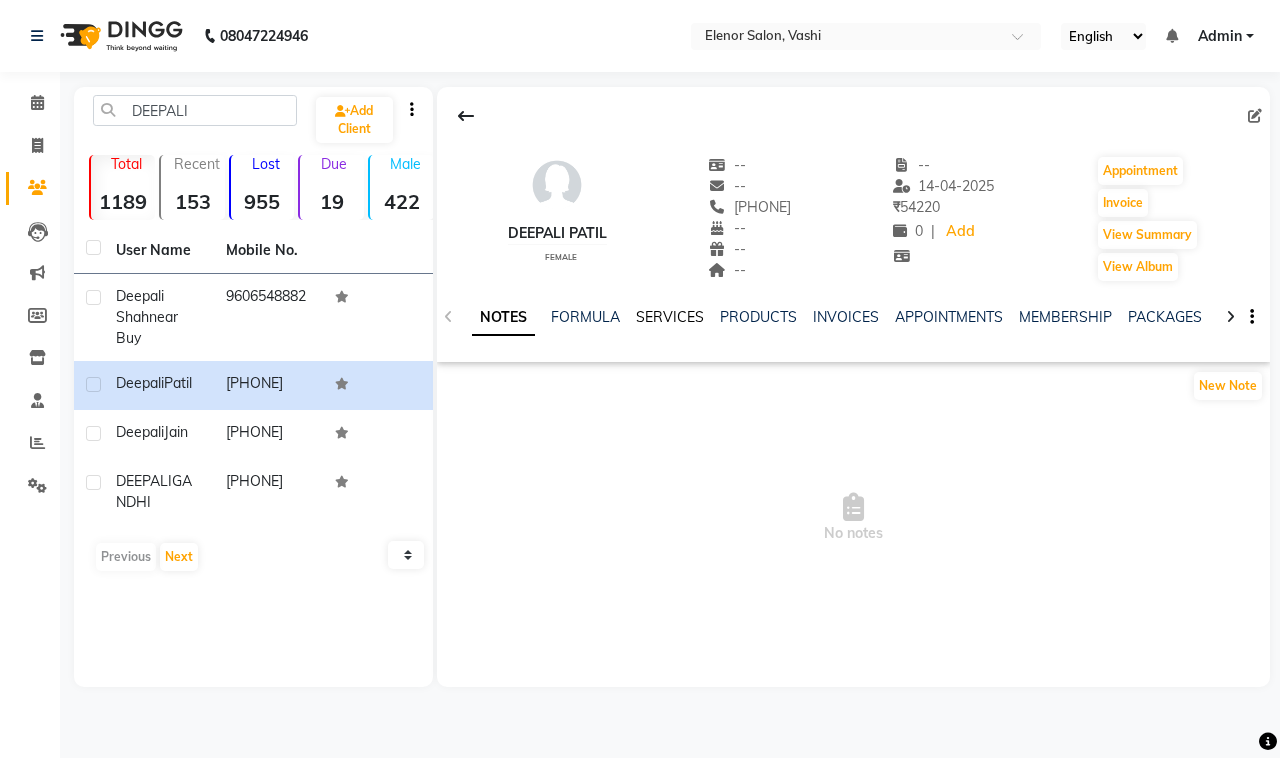 click on "NOTES FORMULA SERVICES PRODUCTS INVOICES APPOINTMENTS MEMBERSHIP PACKAGES VOUCHERS GIFTCARDS POINTS FORMS FAMILY CARDS WALLET" 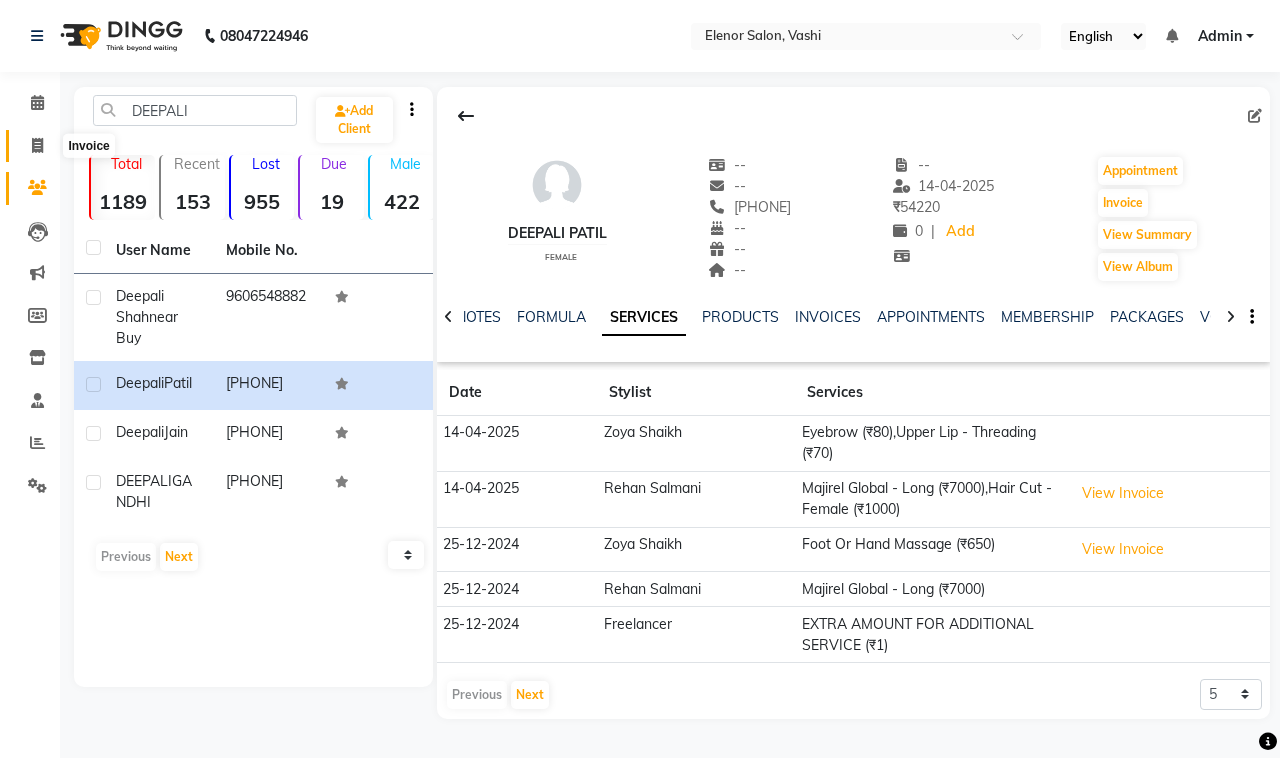 click 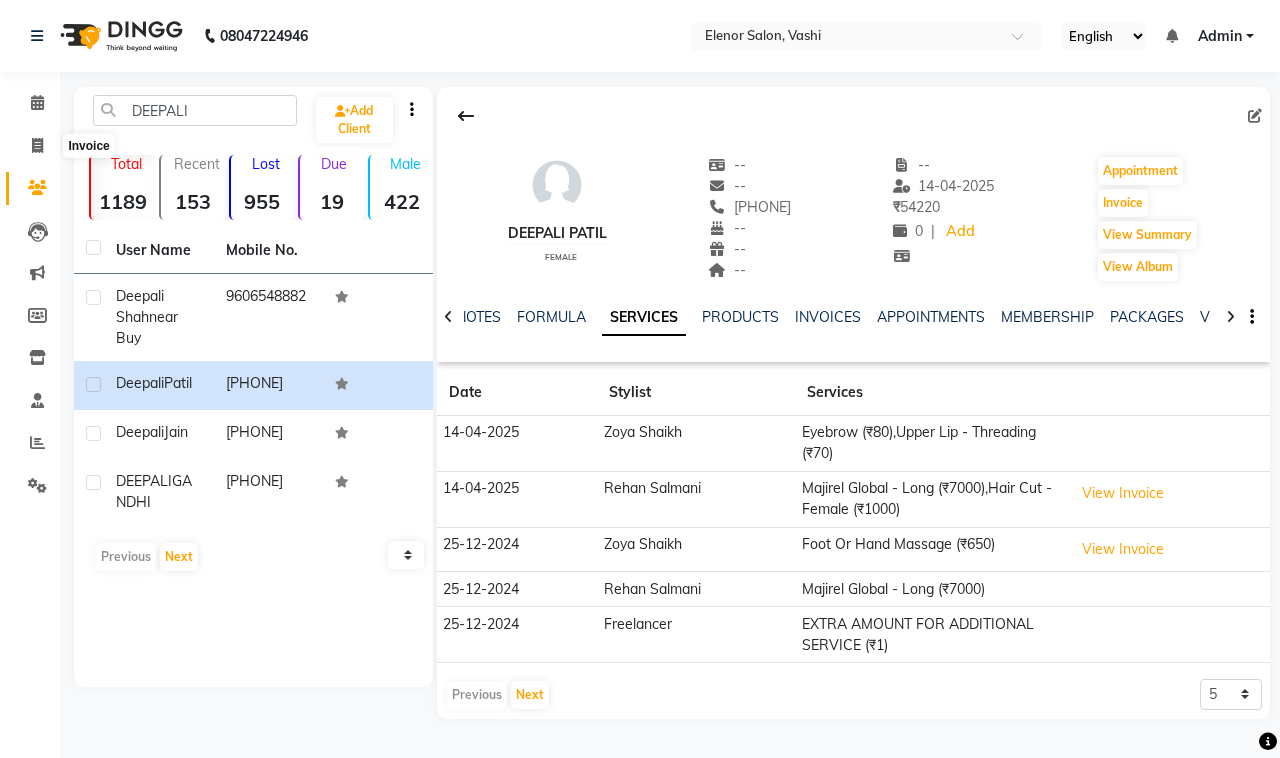 select on "service" 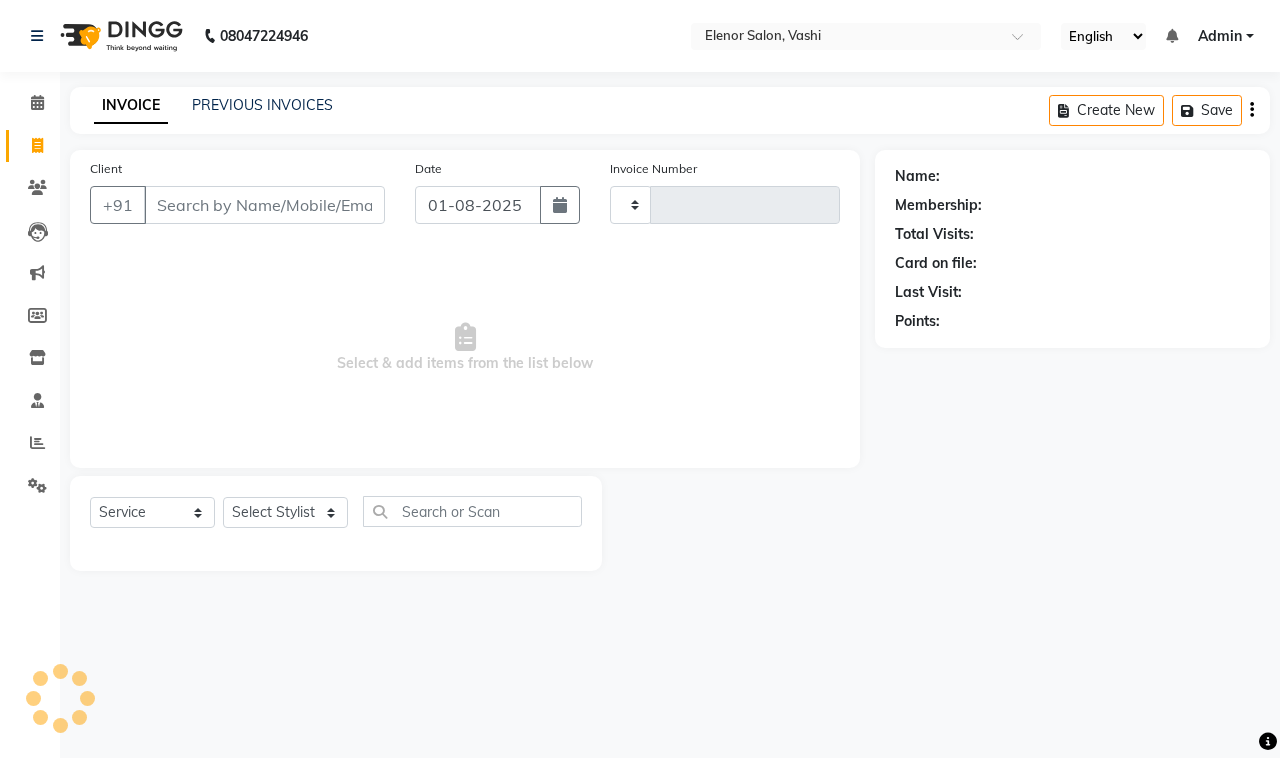 type on "0709" 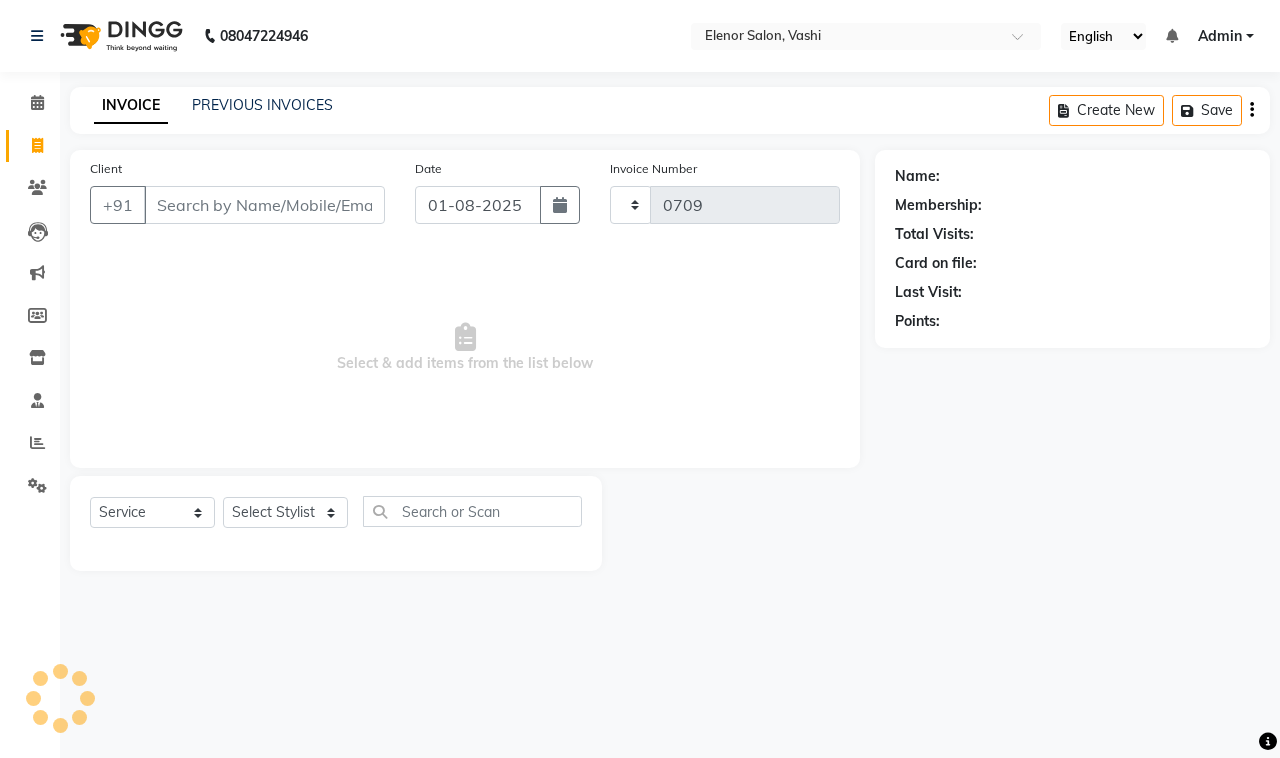 select on "695" 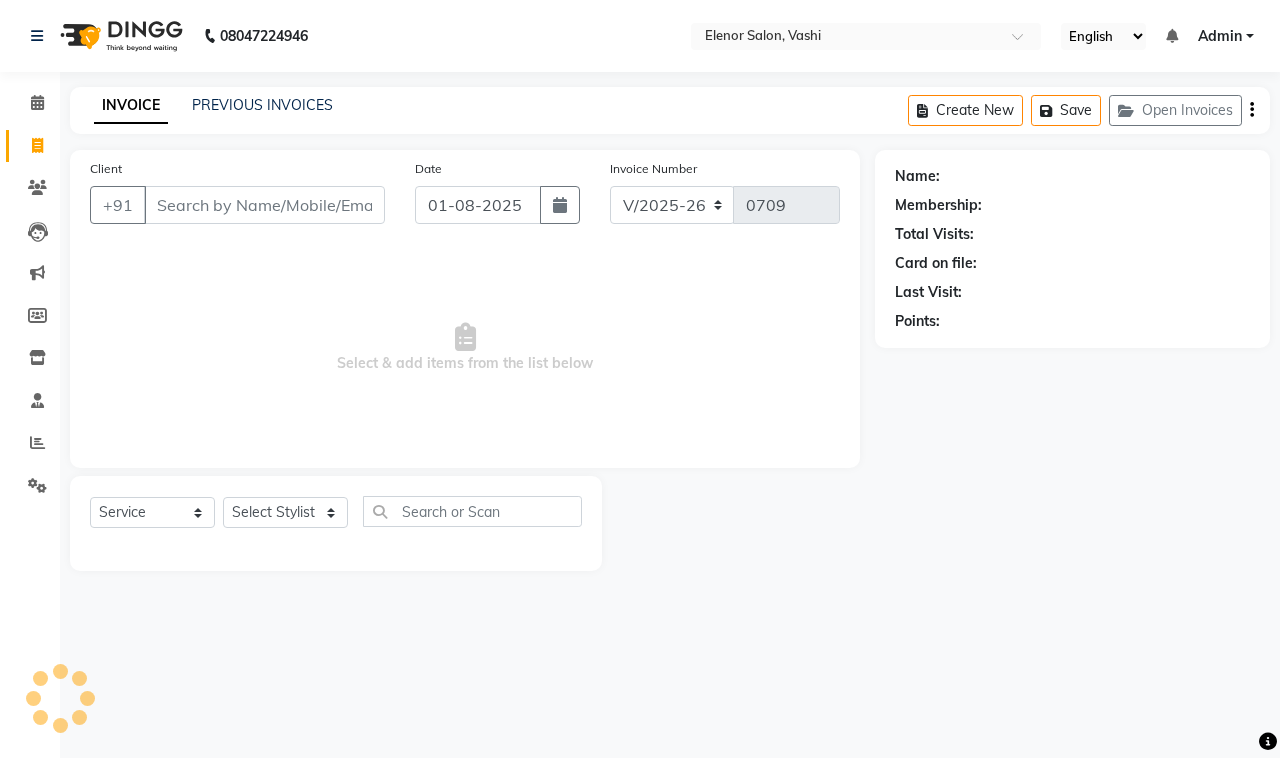 click on "Client" at bounding box center [264, 205] 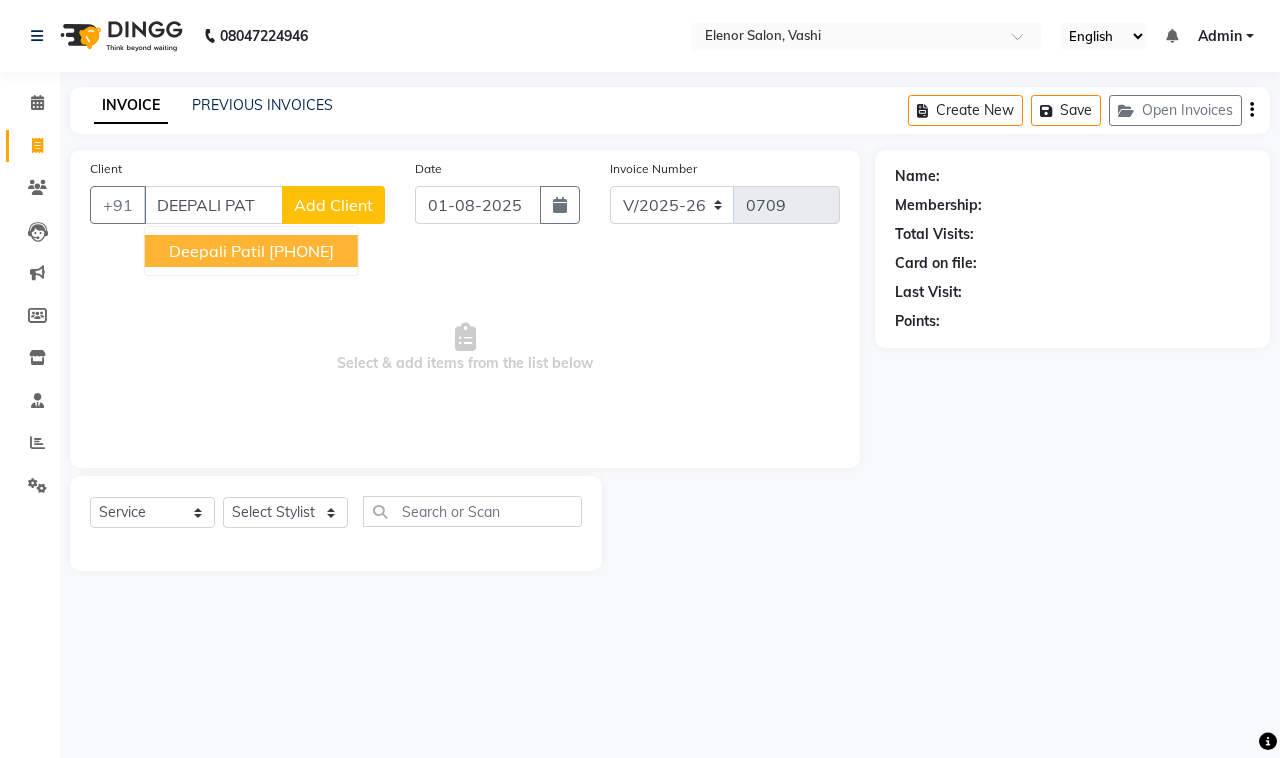 click on "Deepali Patil" at bounding box center (217, 251) 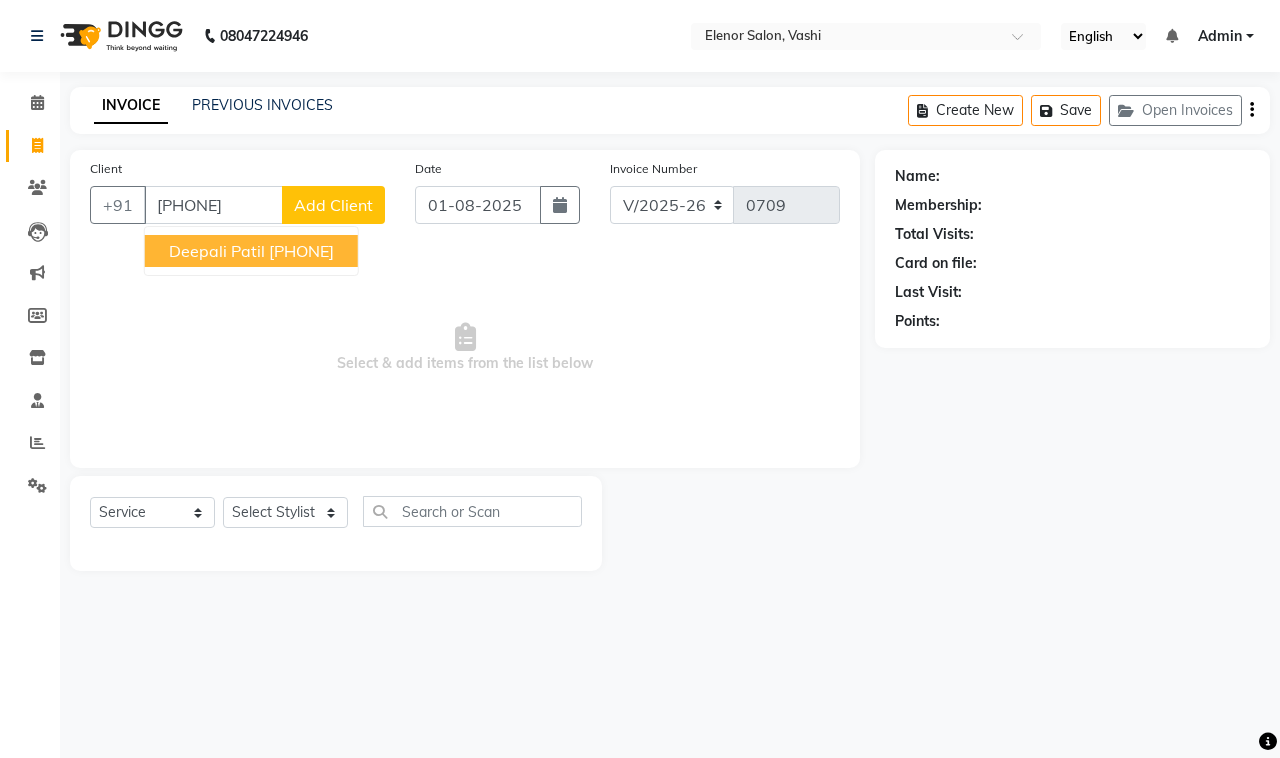 type on "[PHONE]" 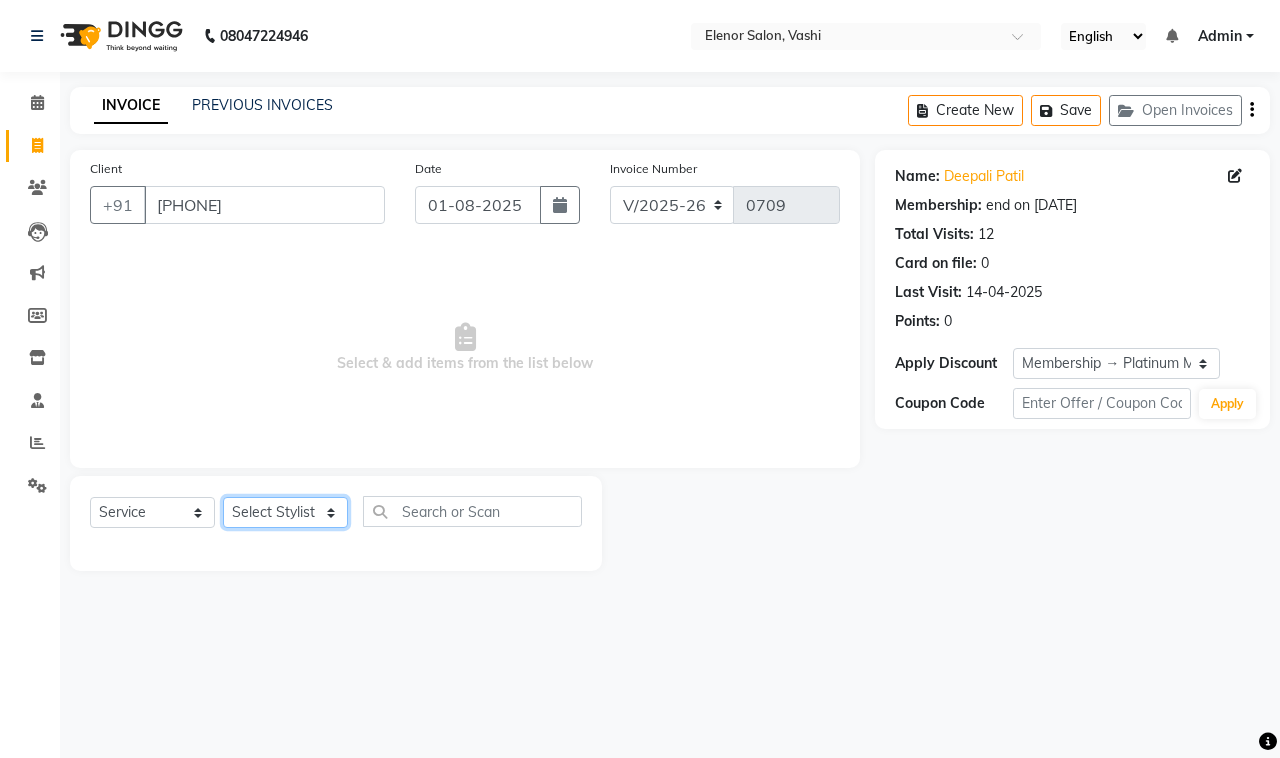 click on "Select Stylist DC Dipika Freelancer Hasan Rehan Salmani  Vinith Zoya Shaikh" 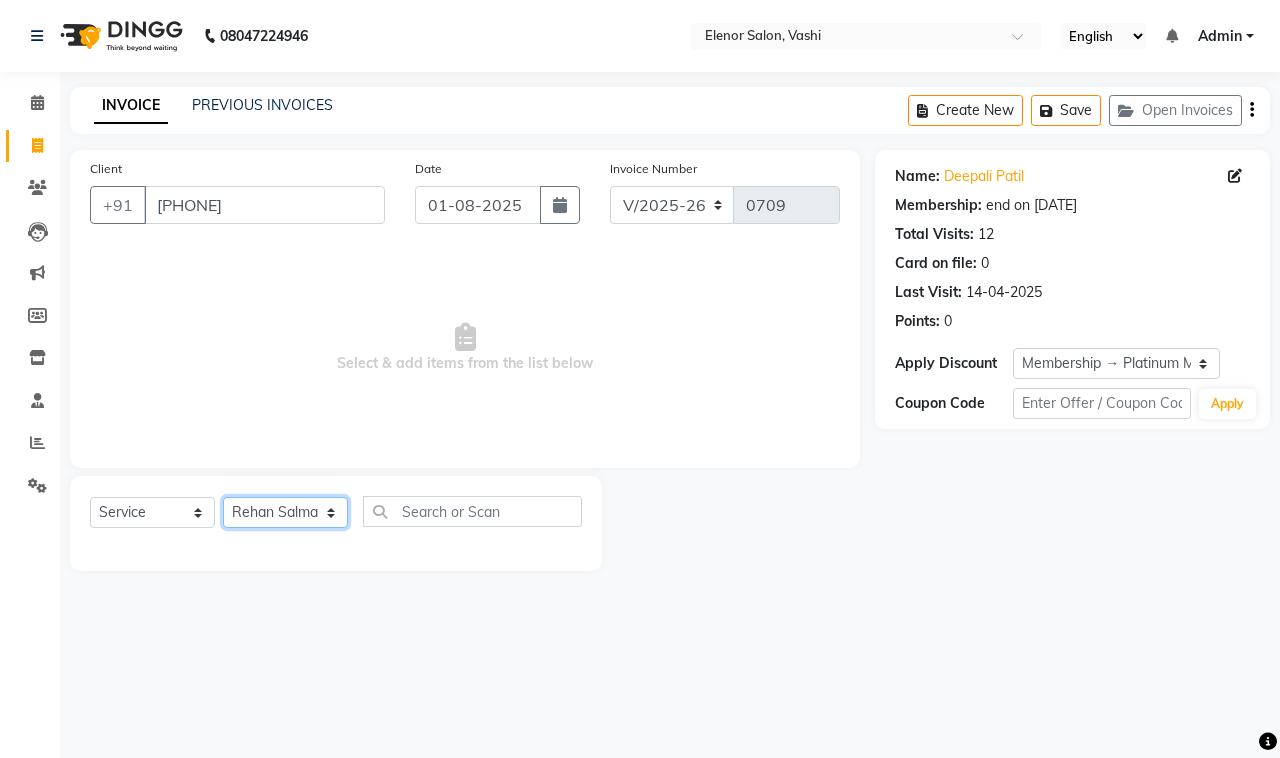 click on "Select Stylist DC Dipika Freelancer Hasan Rehan Salmani  Vinith Zoya Shaikh" 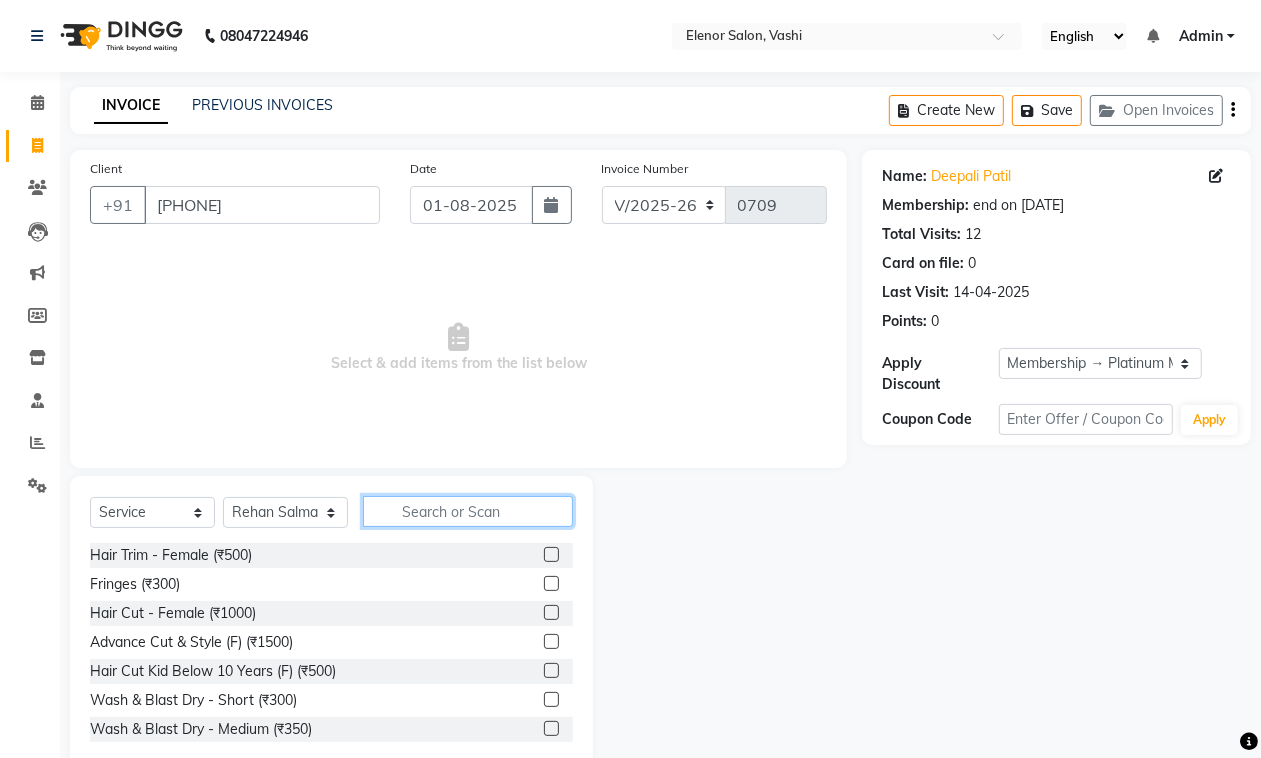 click 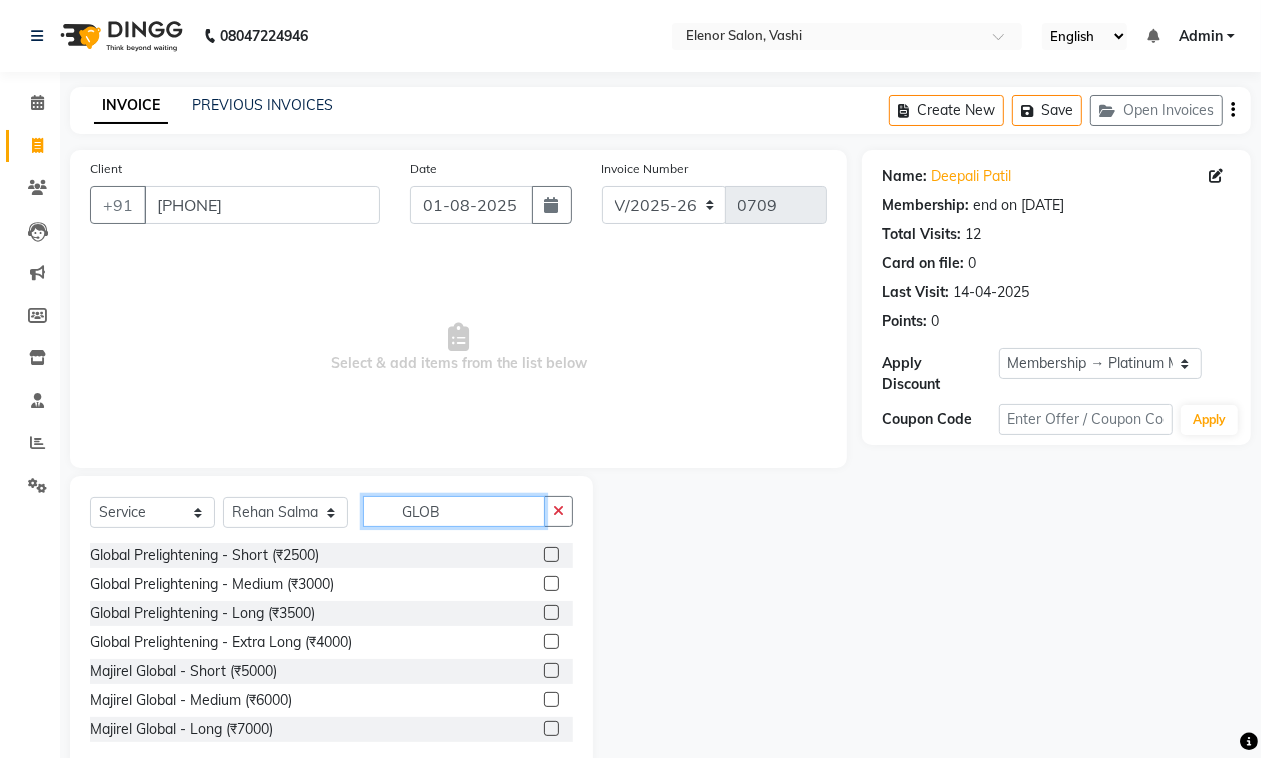 type on "GLOB" 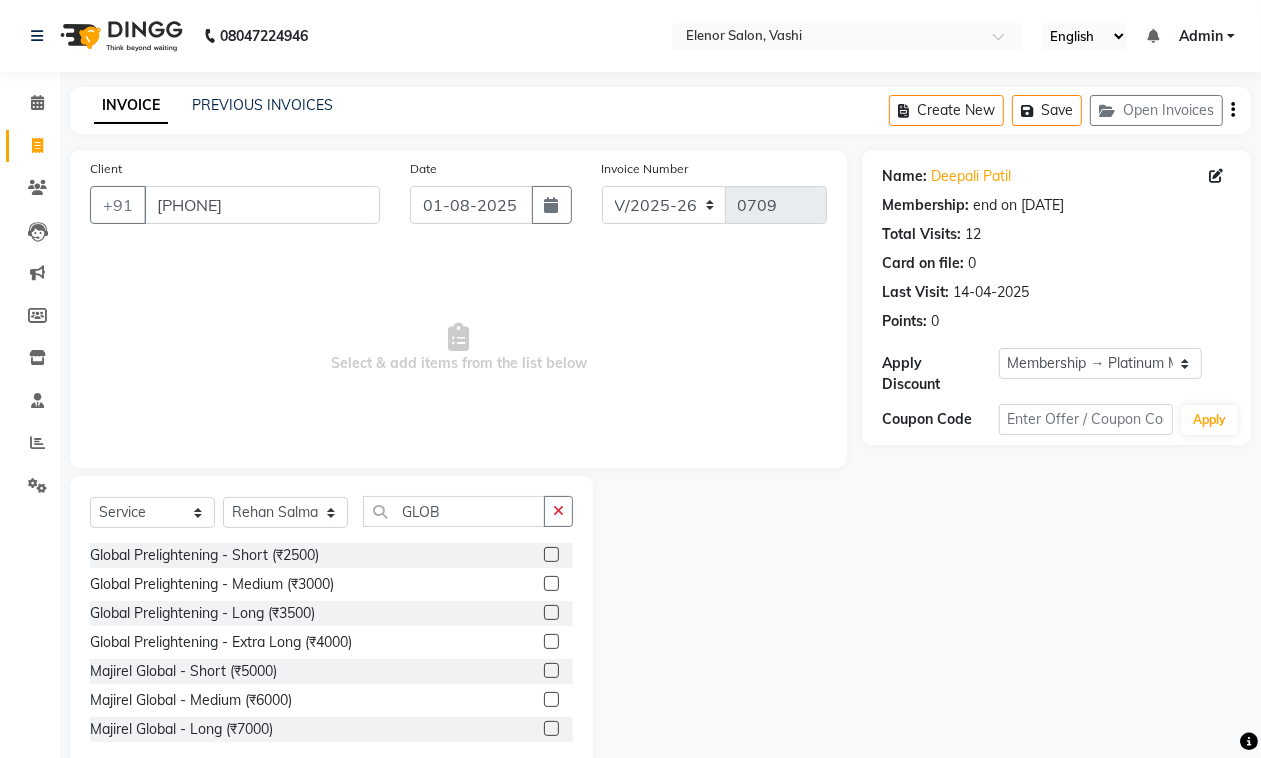 click 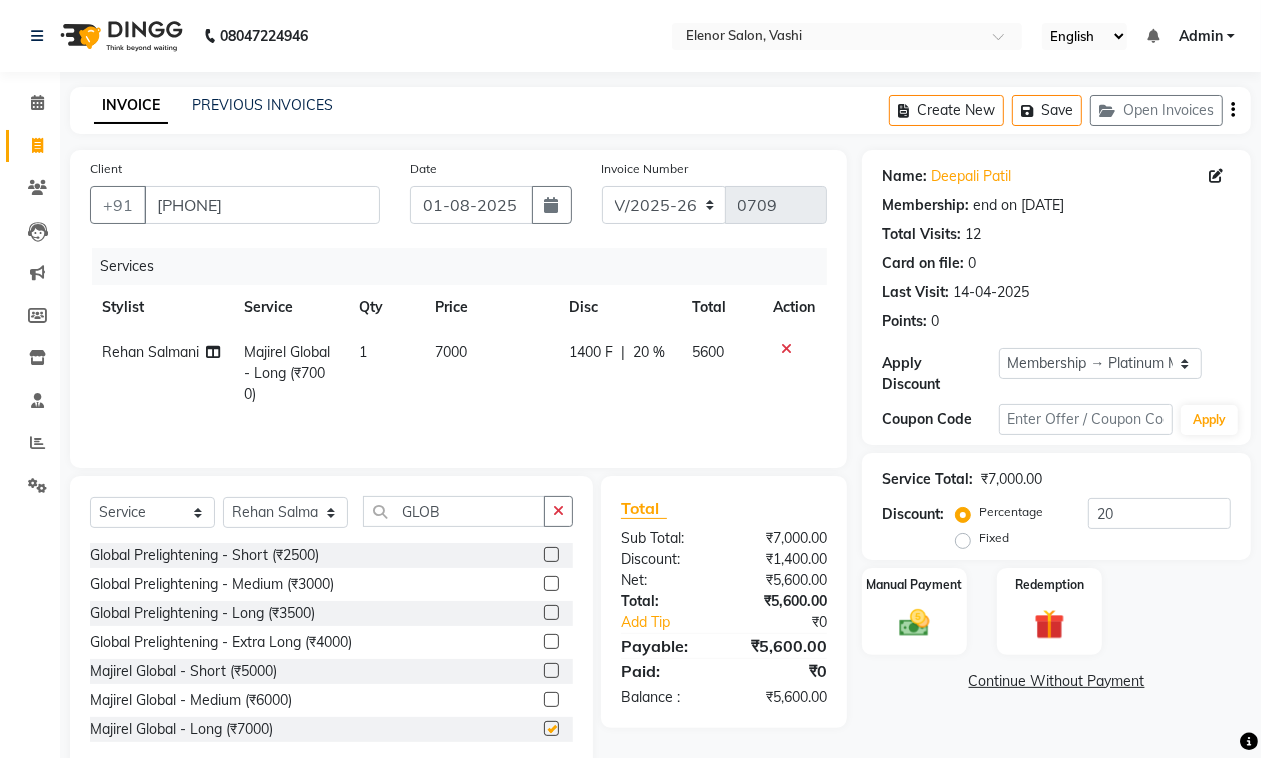 checkbox on "false" 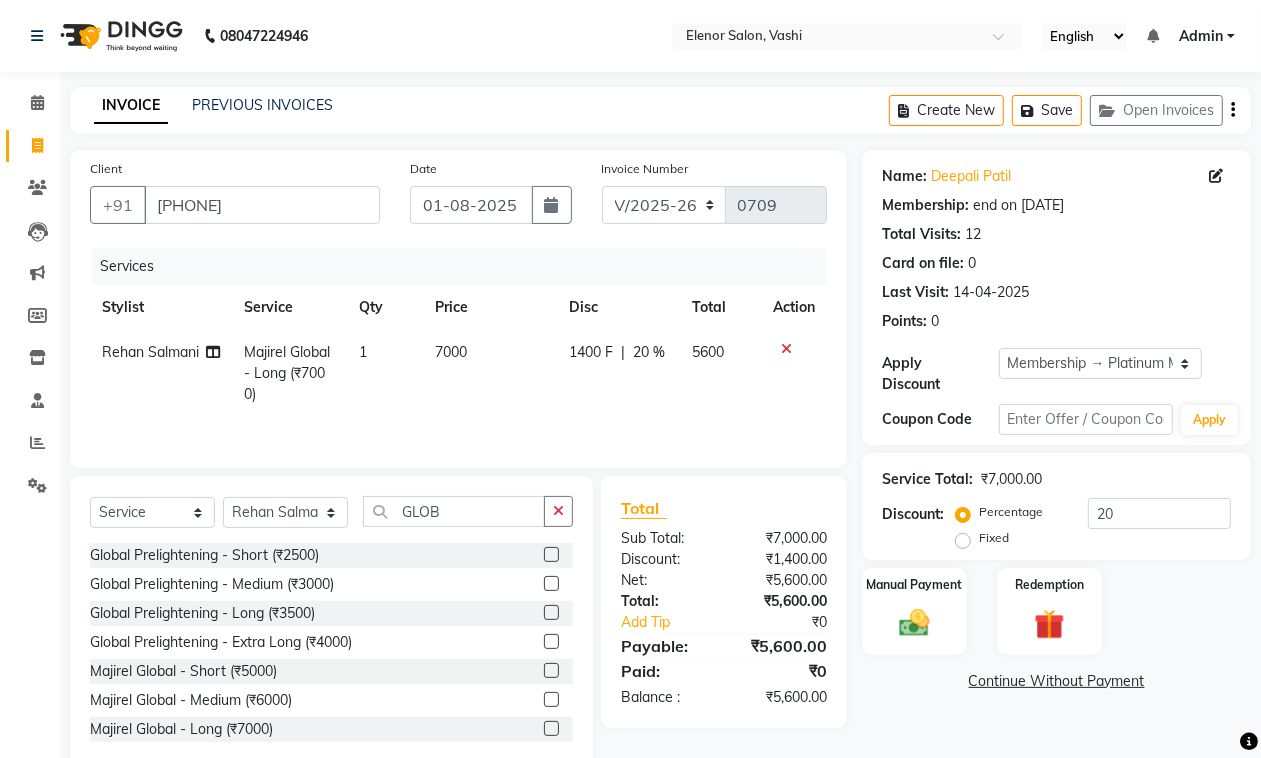 click on "7000" 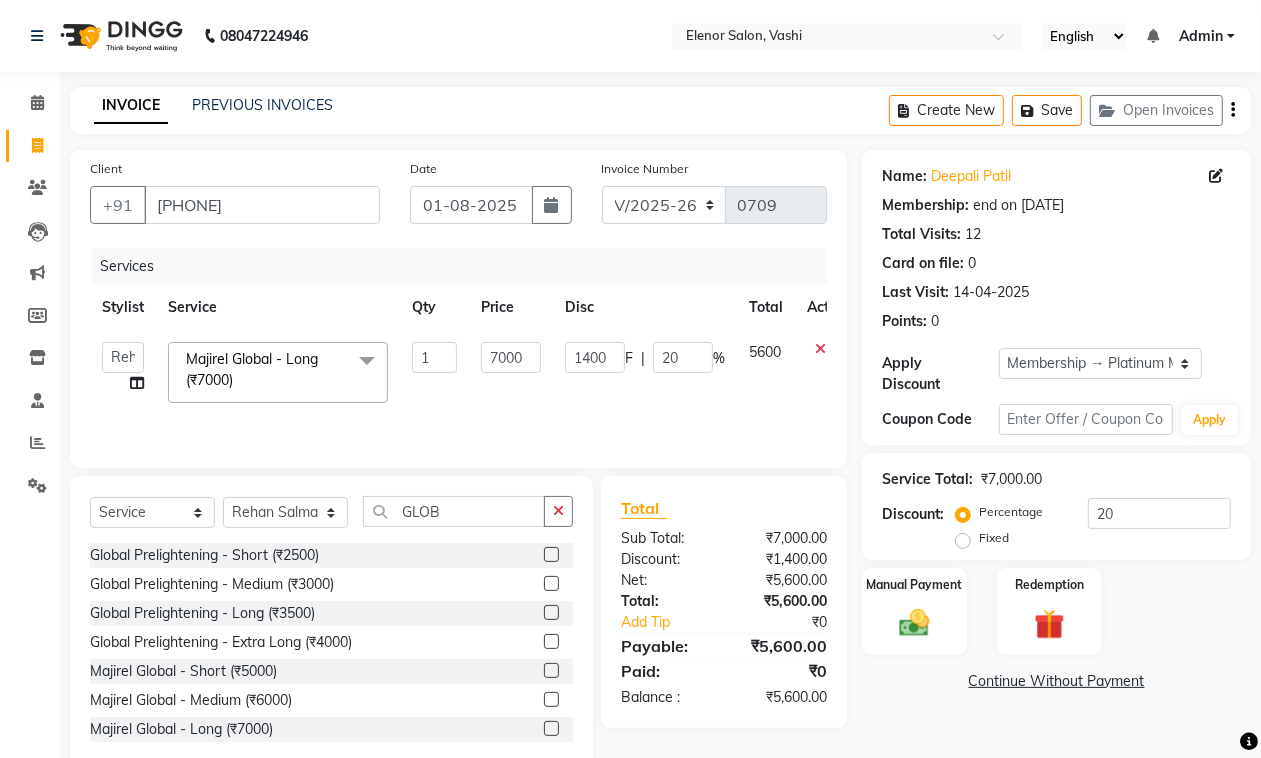 click on "7000" 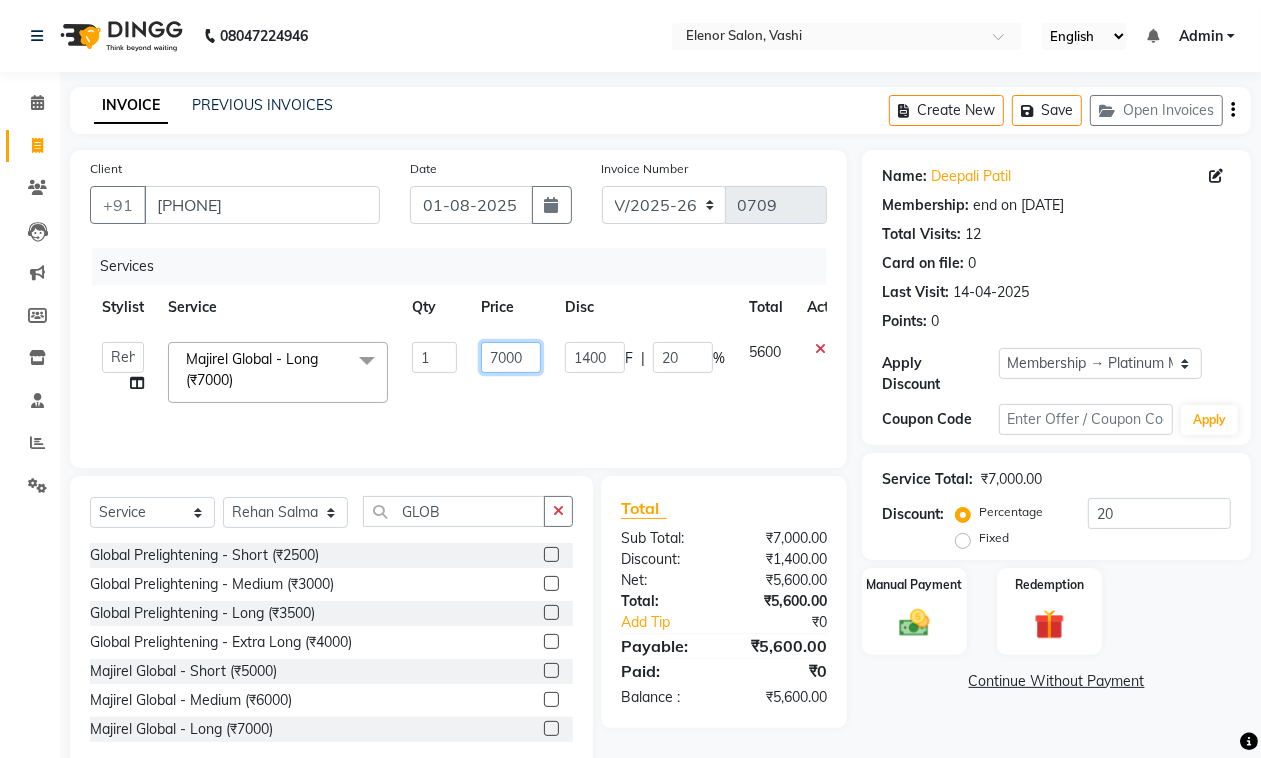 click on "7000" 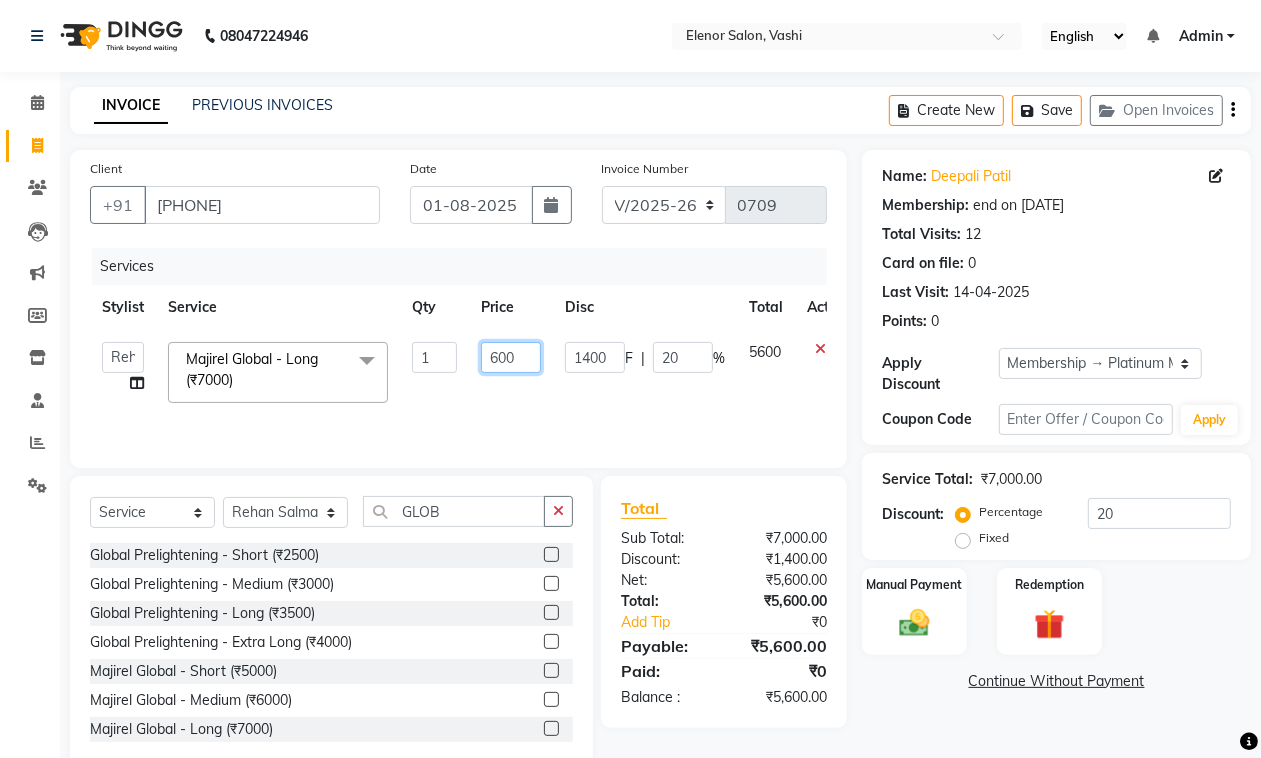 type on "6000" 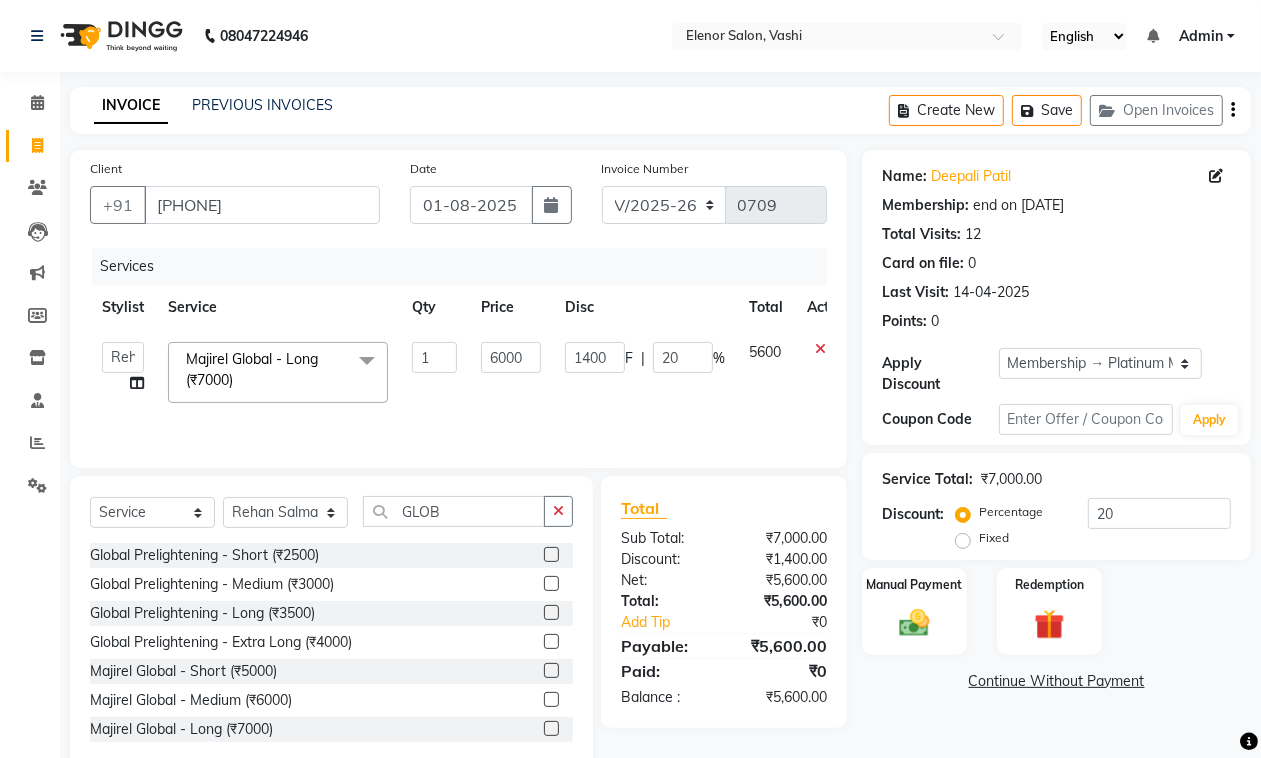 click on "6000" 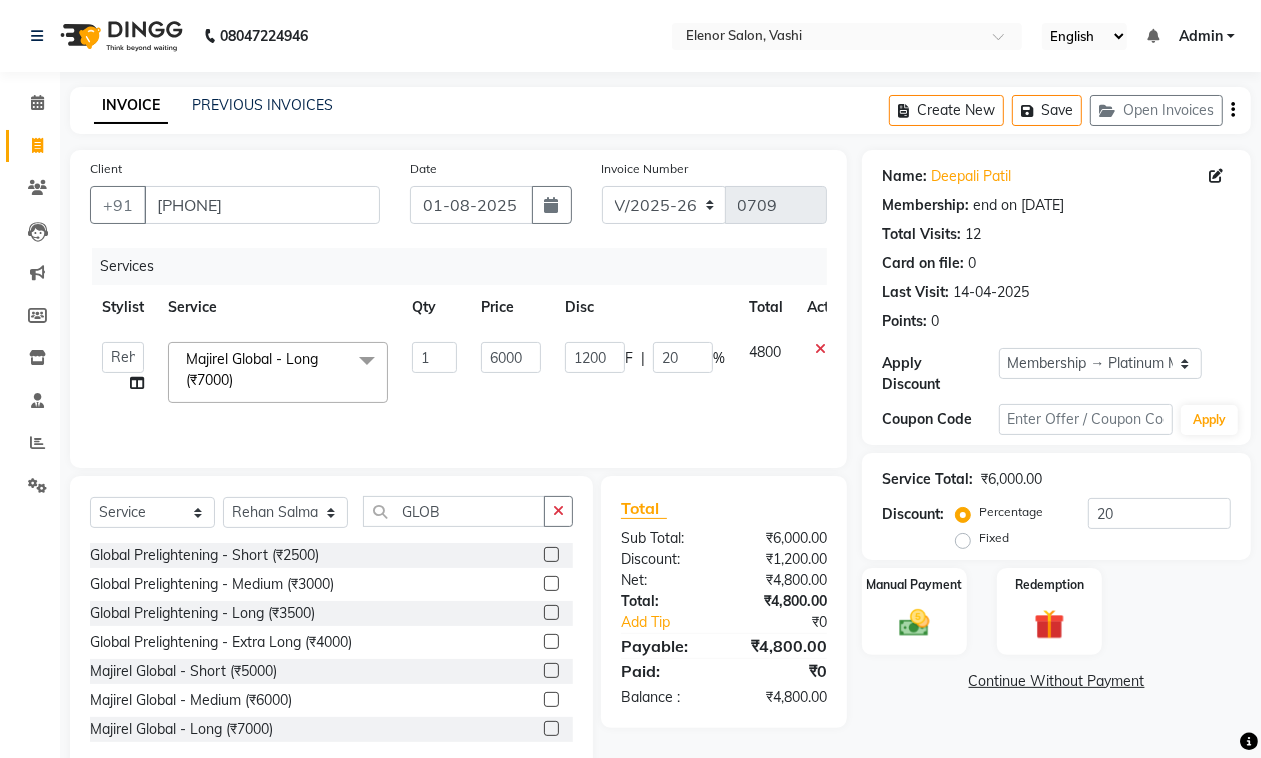 click on "Service Total:  ₹6,000.00" 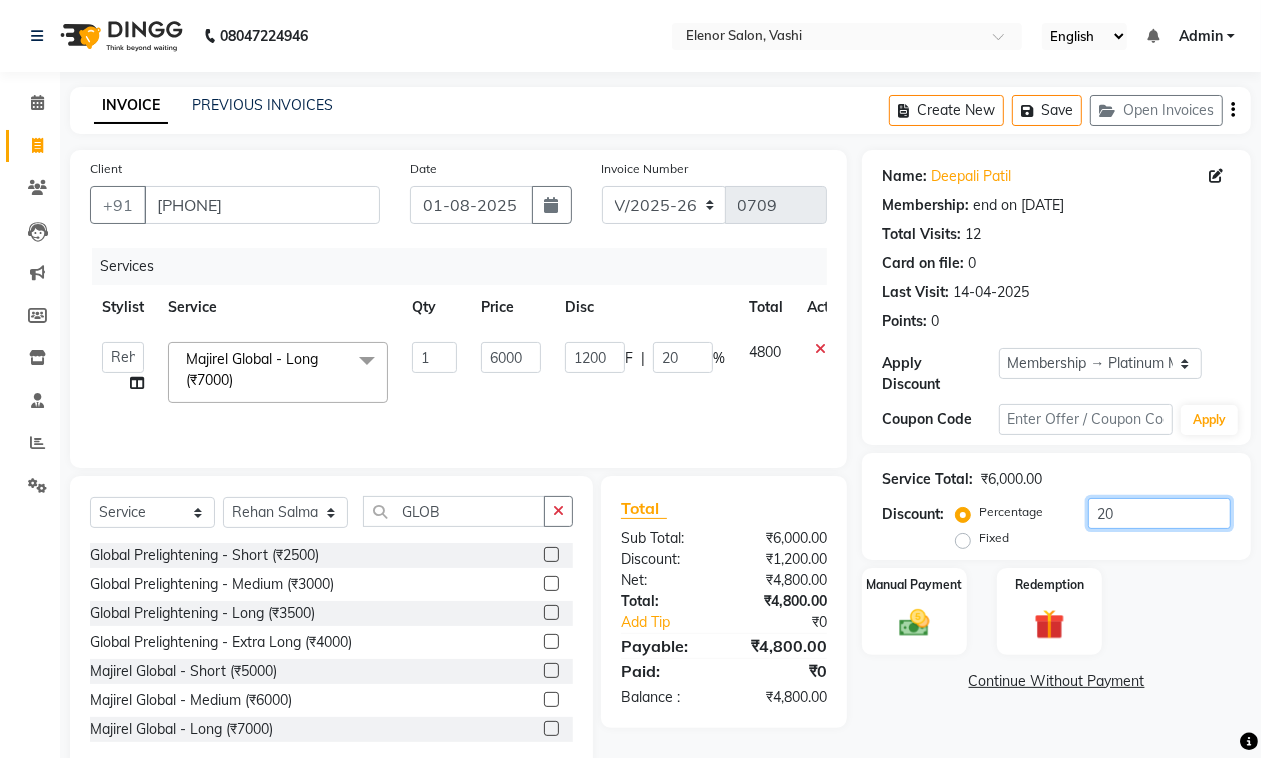 click on "20" 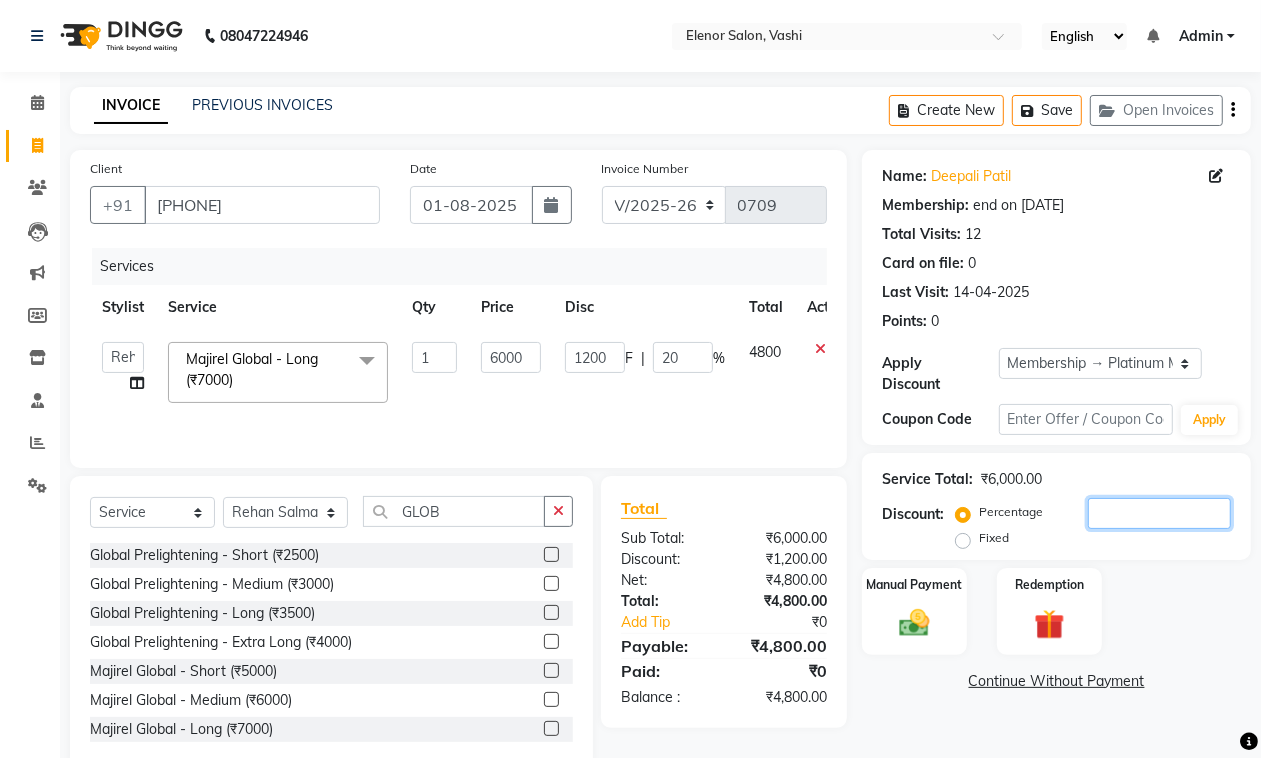 type on "0" 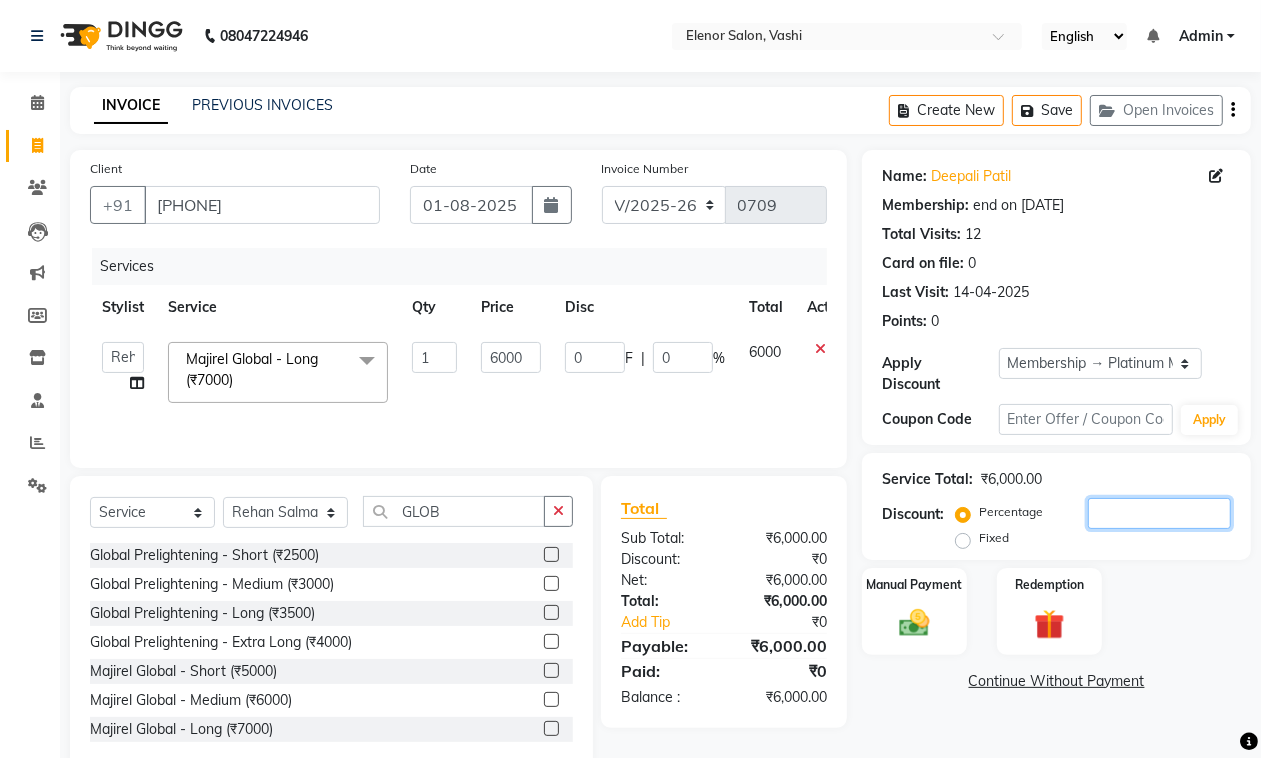 type 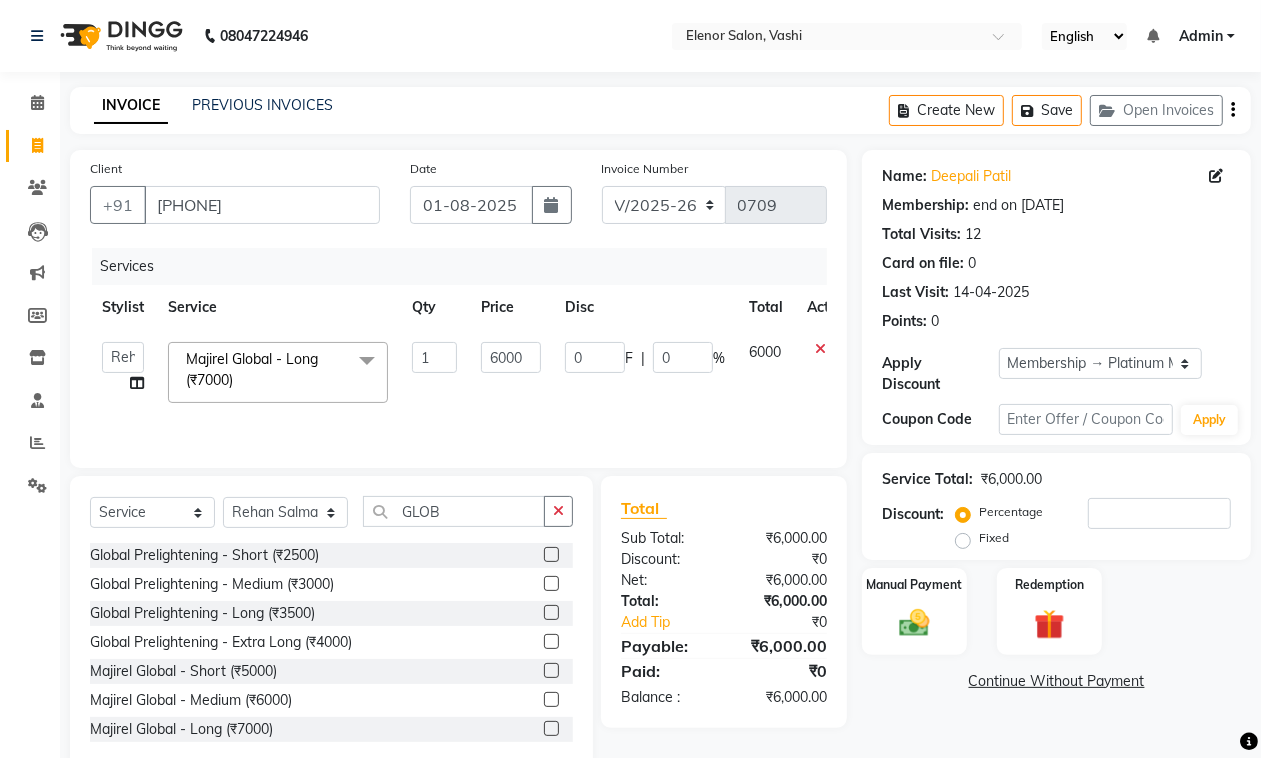 click on "Name: Deepali Patil Membership: end on [DATE] Total Visits: 12 Card on file: 0 Last Visit: [DATE] Points: 0 Apply Discount Select Membership → Platinum Membership Coupon Code Apply Service Total: ₹6,000.00 Discount: Percentage Fixed Manual Payment Redemption Continue Without Payment" 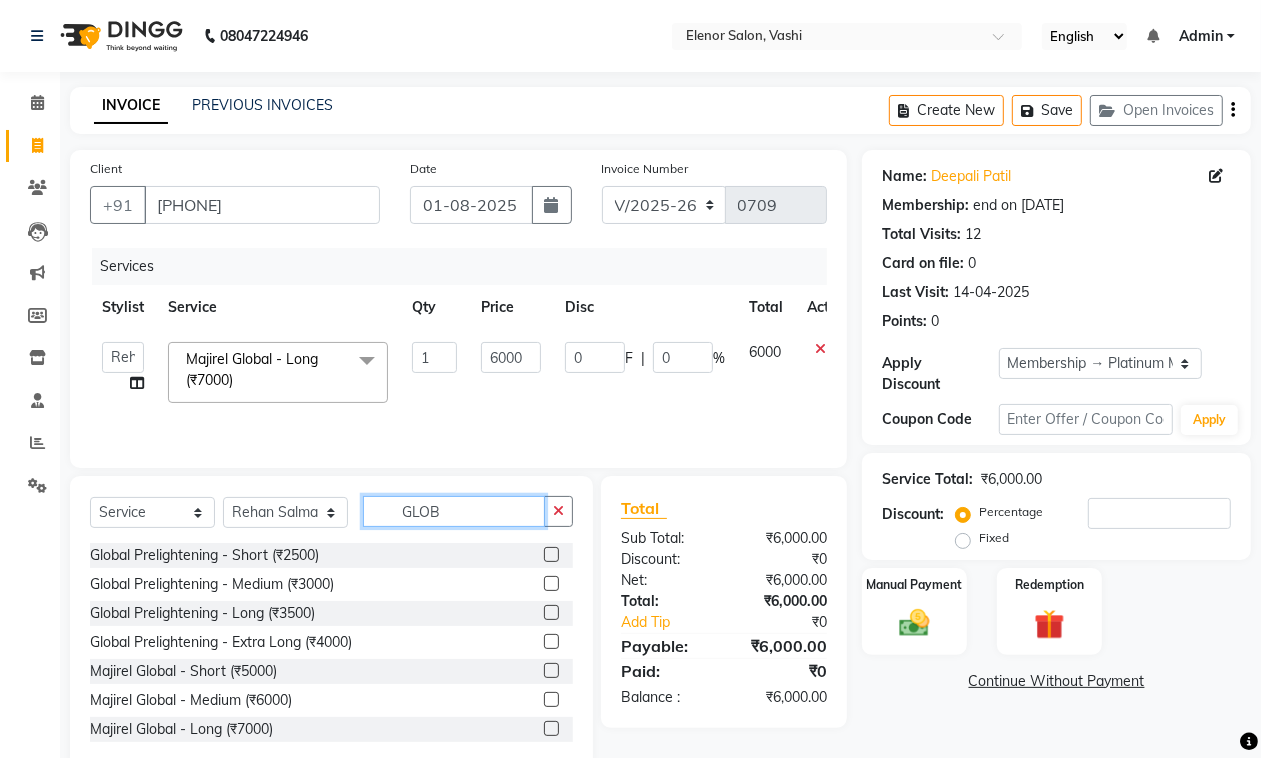 click on "GLOB" 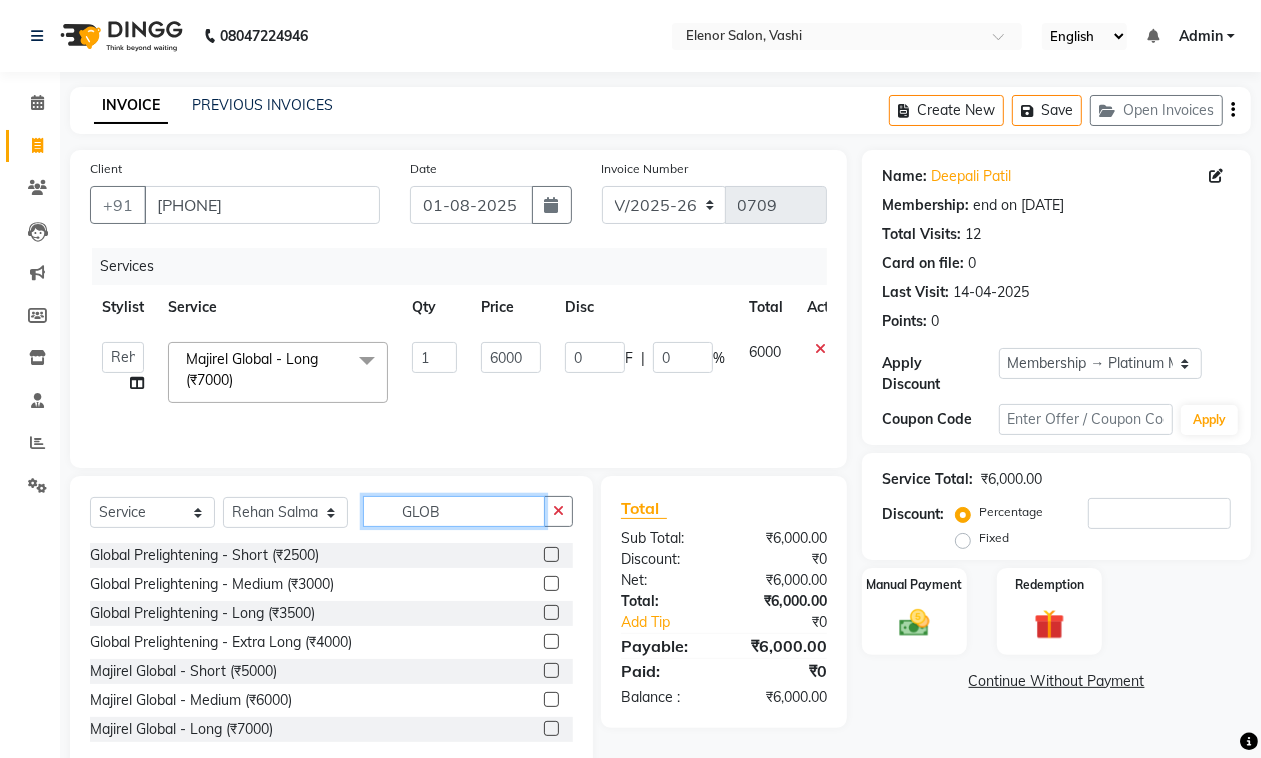 click on "GLOB" 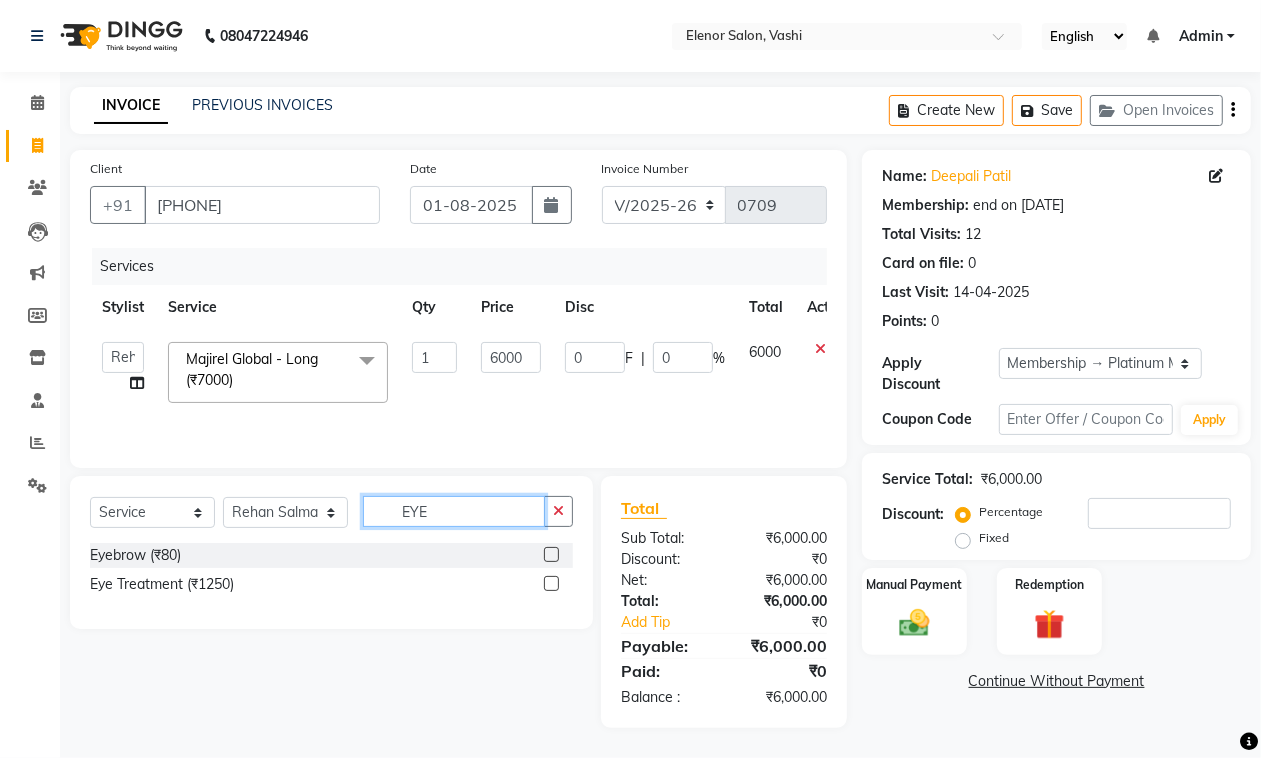 type on "EYE" 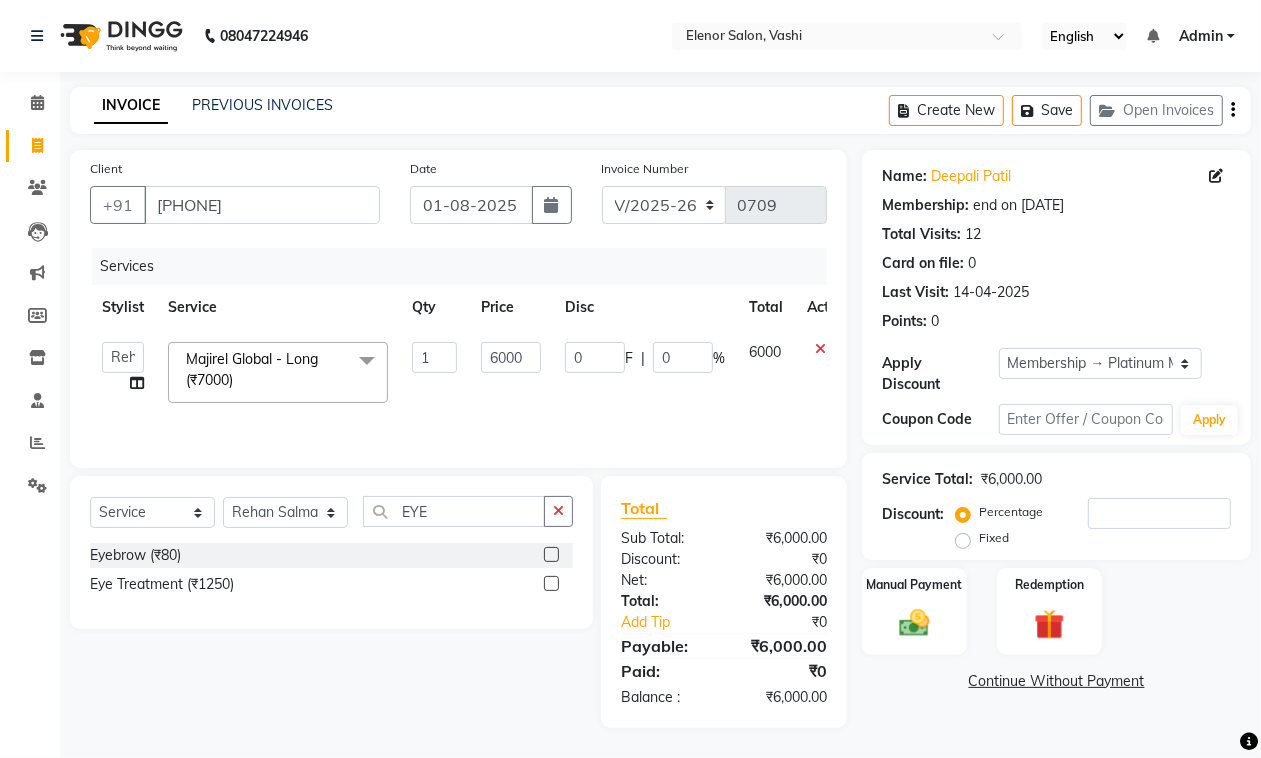 click 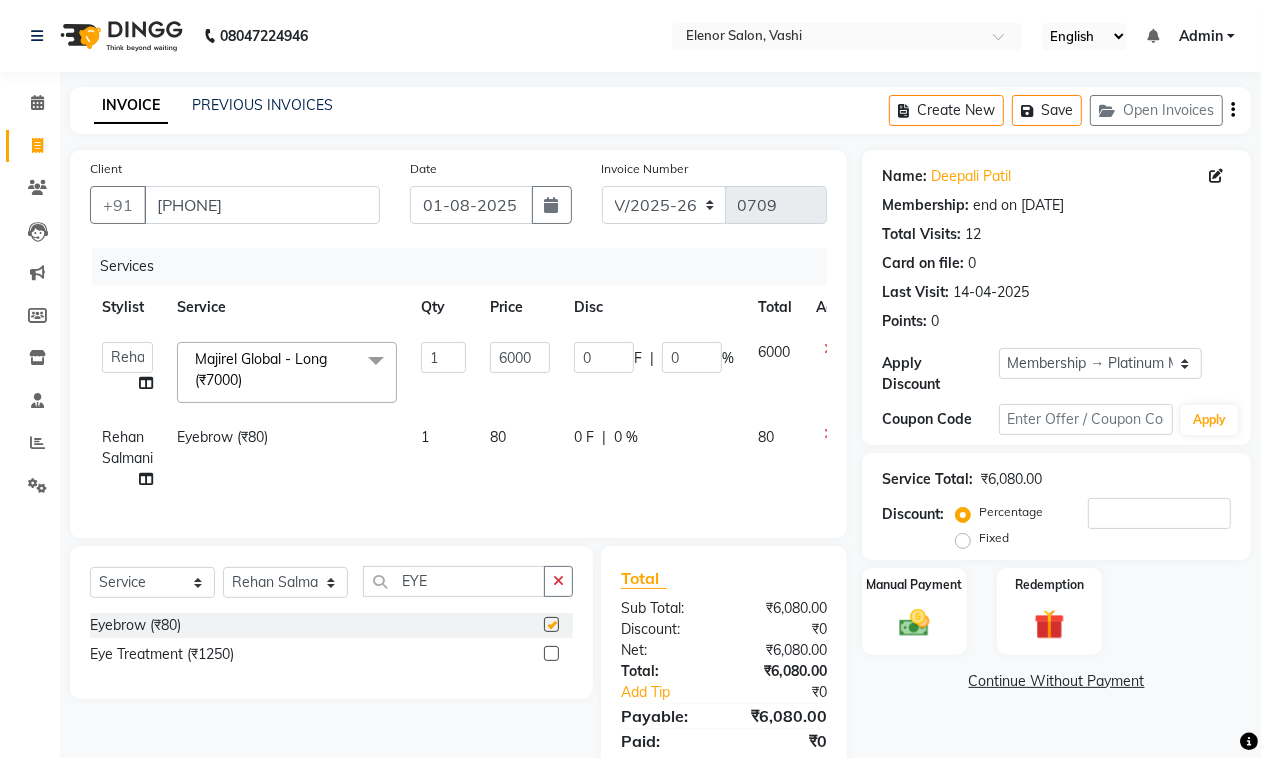 checkbox on "false" 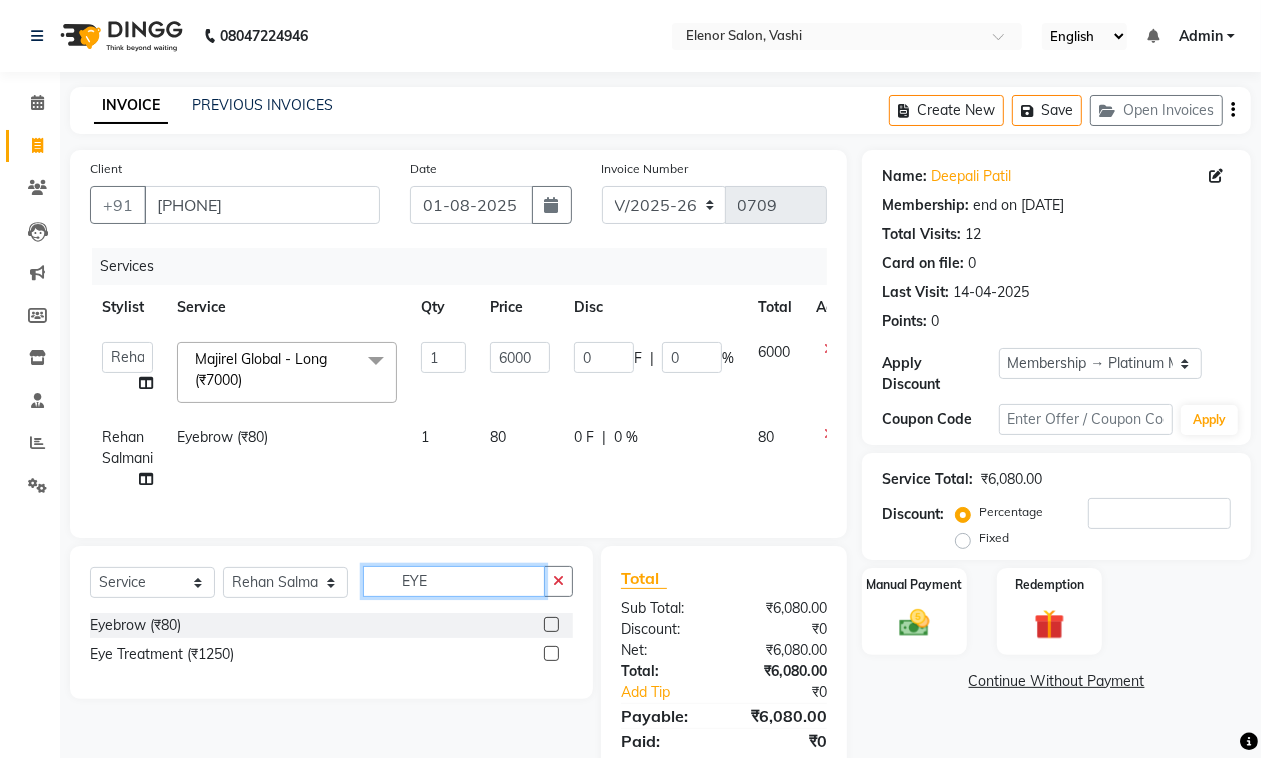 click on "EYE" 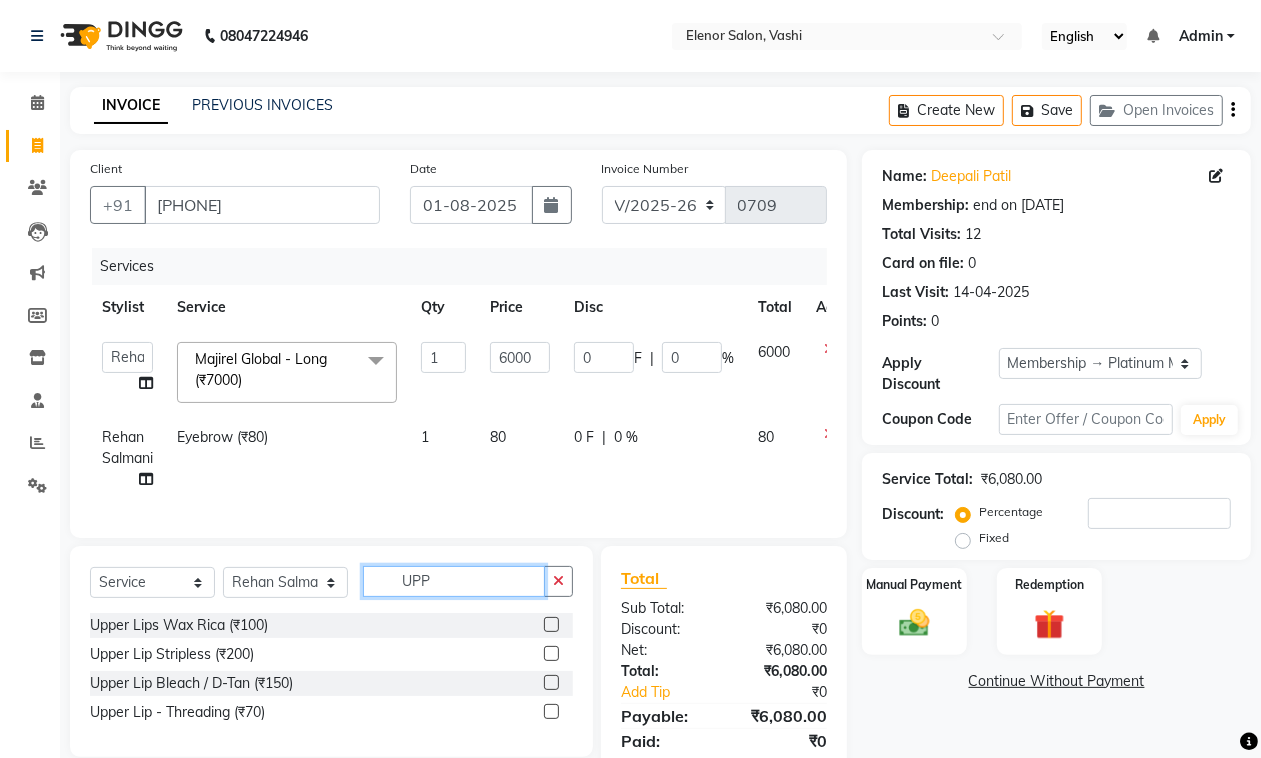 type on "UPP" 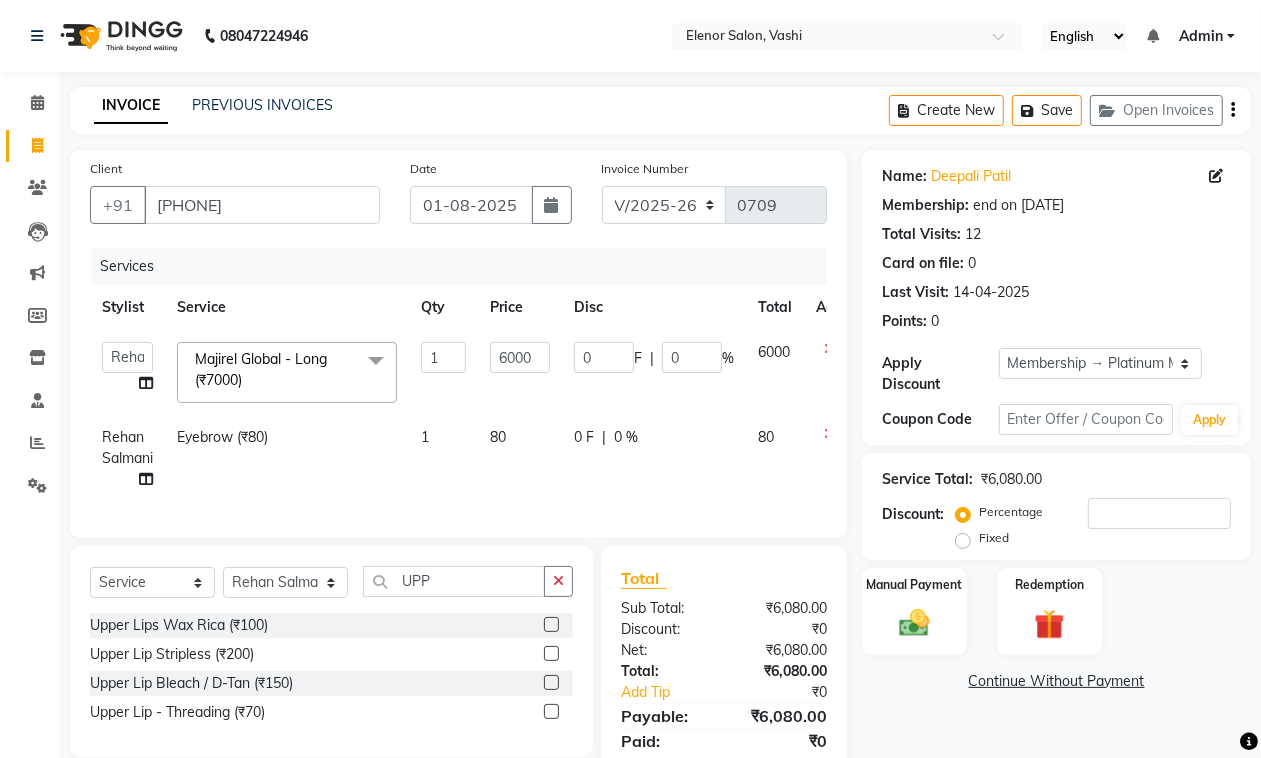 click 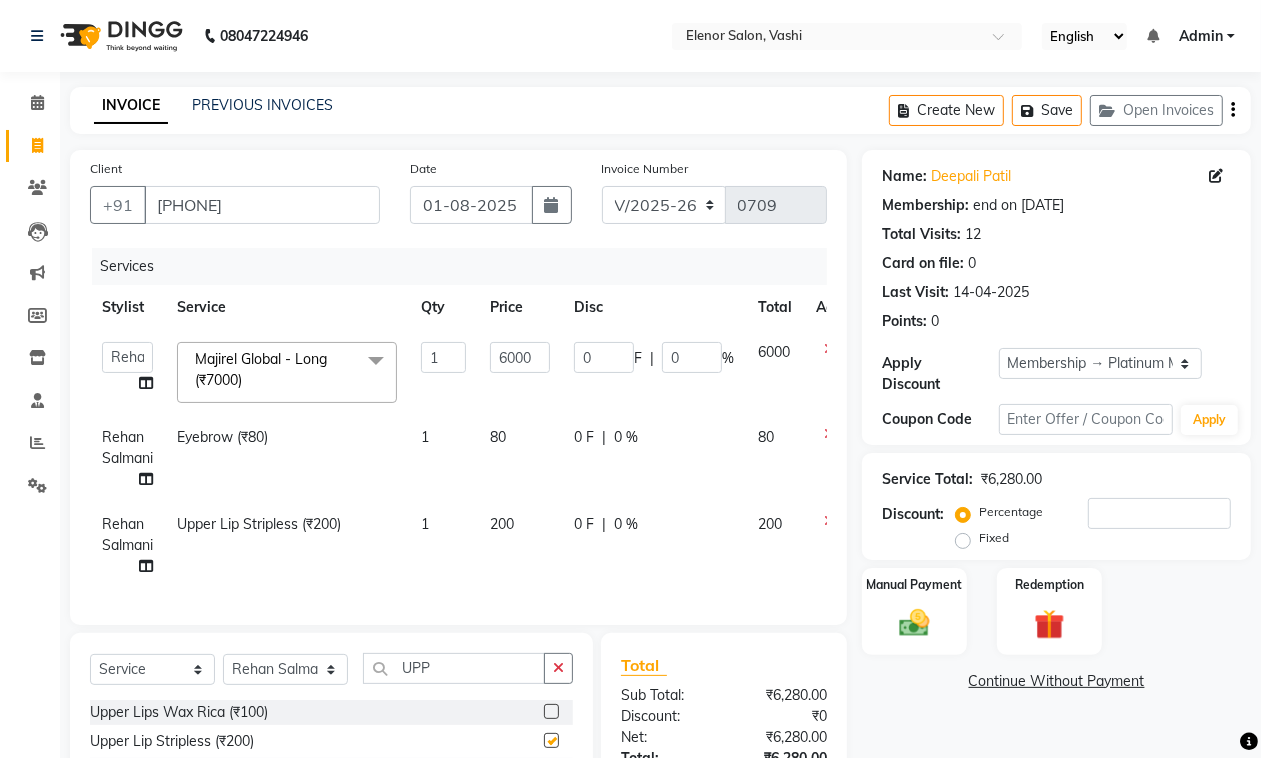 checkbox on "false" 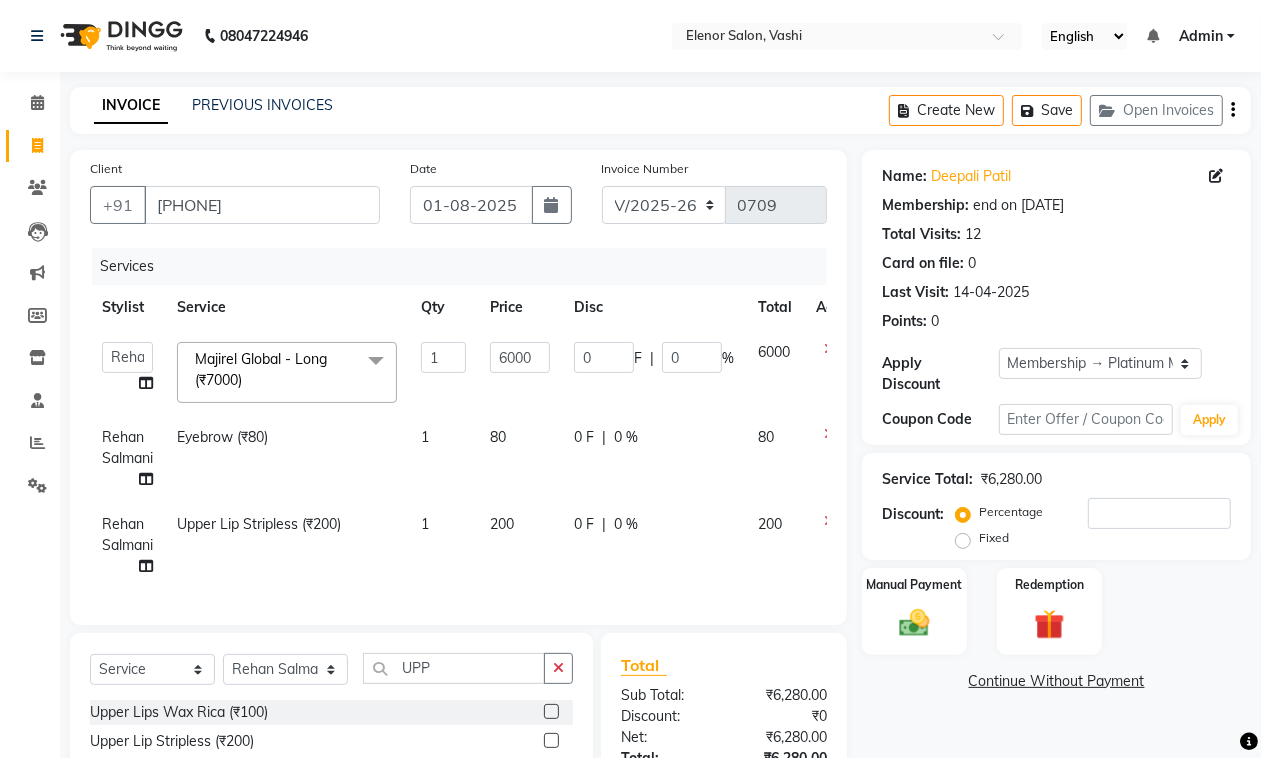 scroll, scrollTop: 175, scrollLeft: 0, axis: vertical 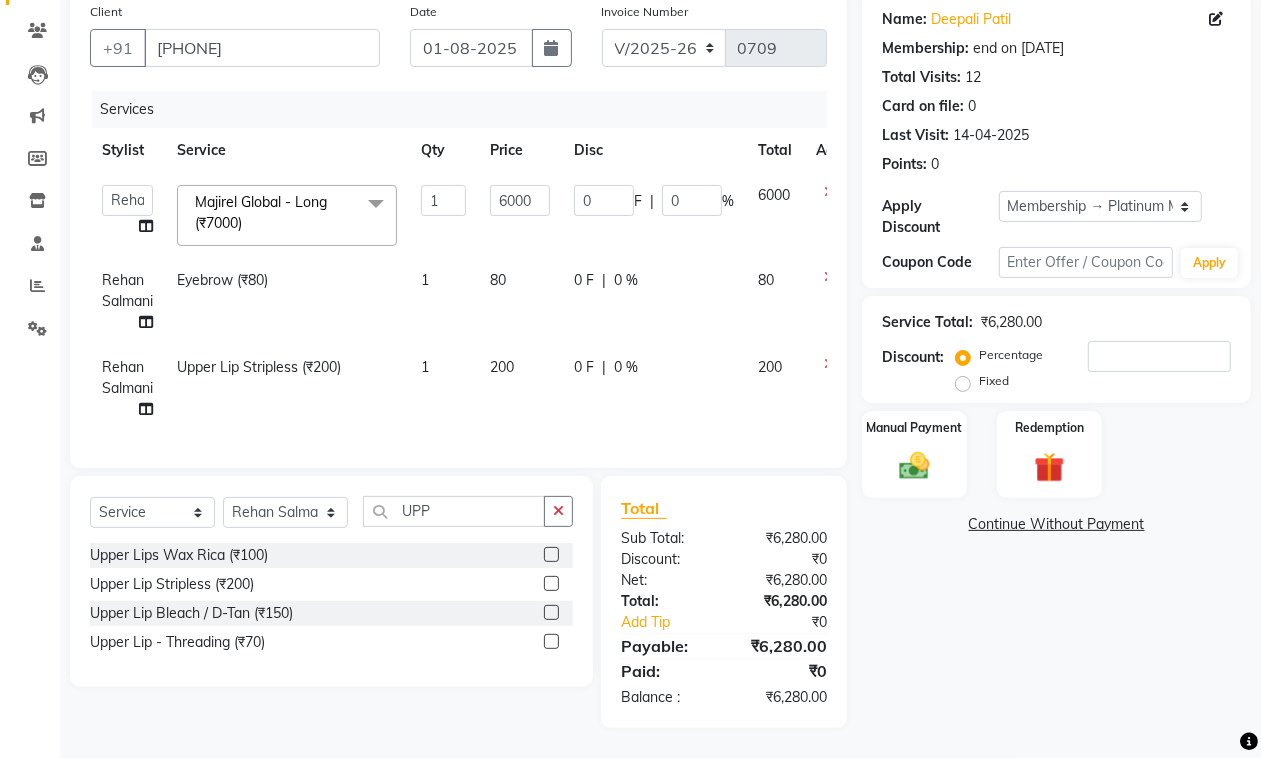 click on "0 %" 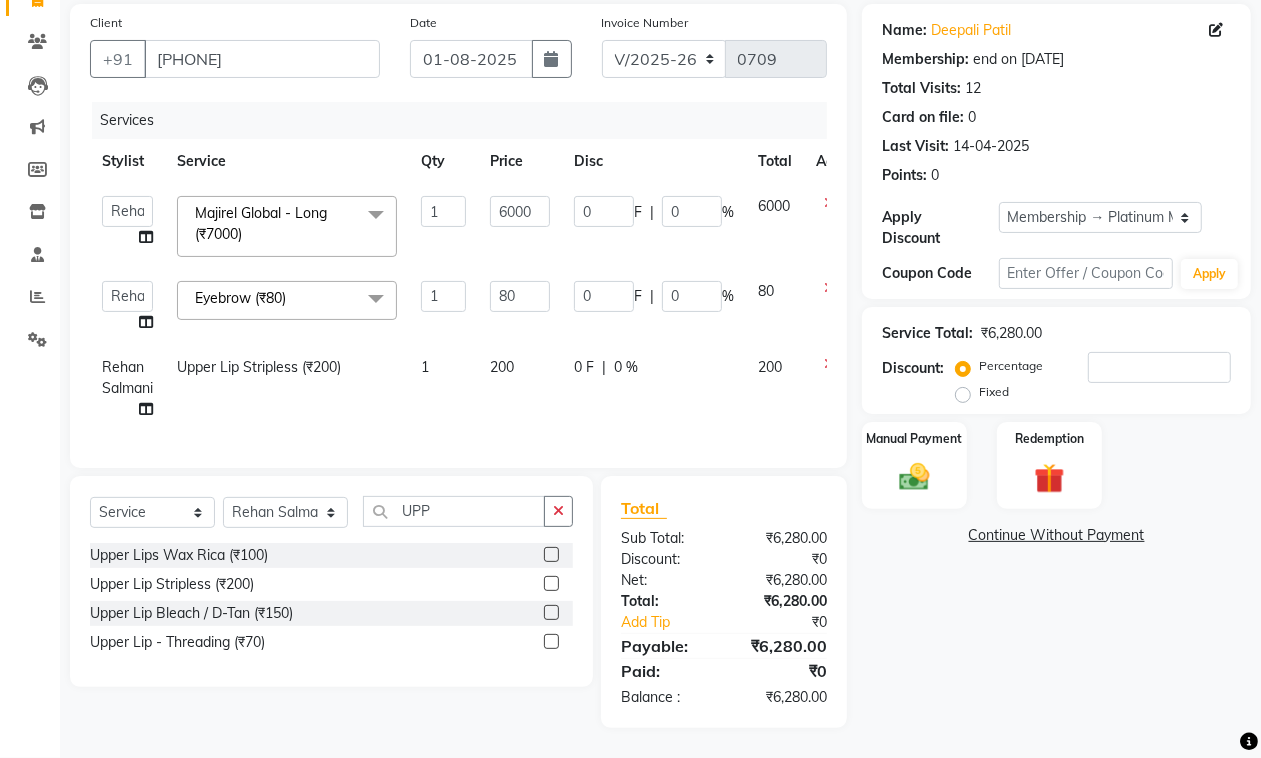 scroll, scrollTop: 163, scrollLeft: 0, axis: vertical 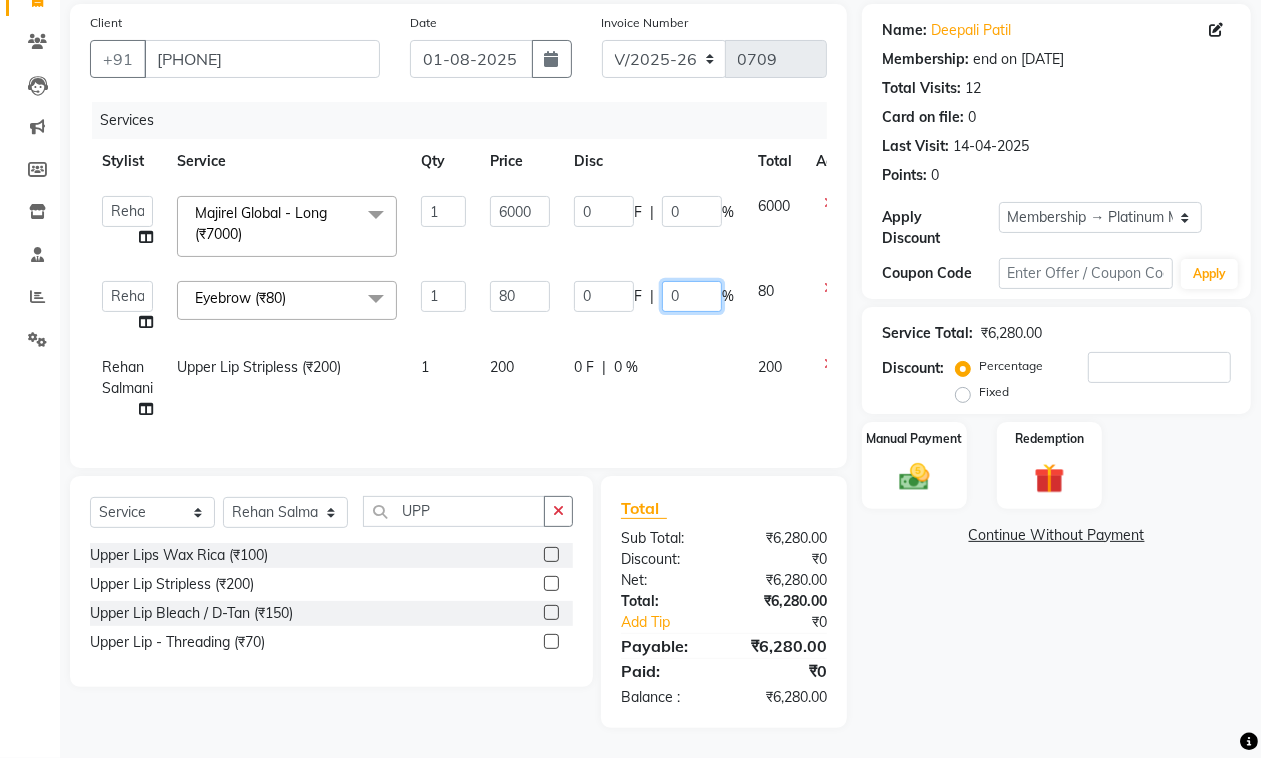 click on "0" 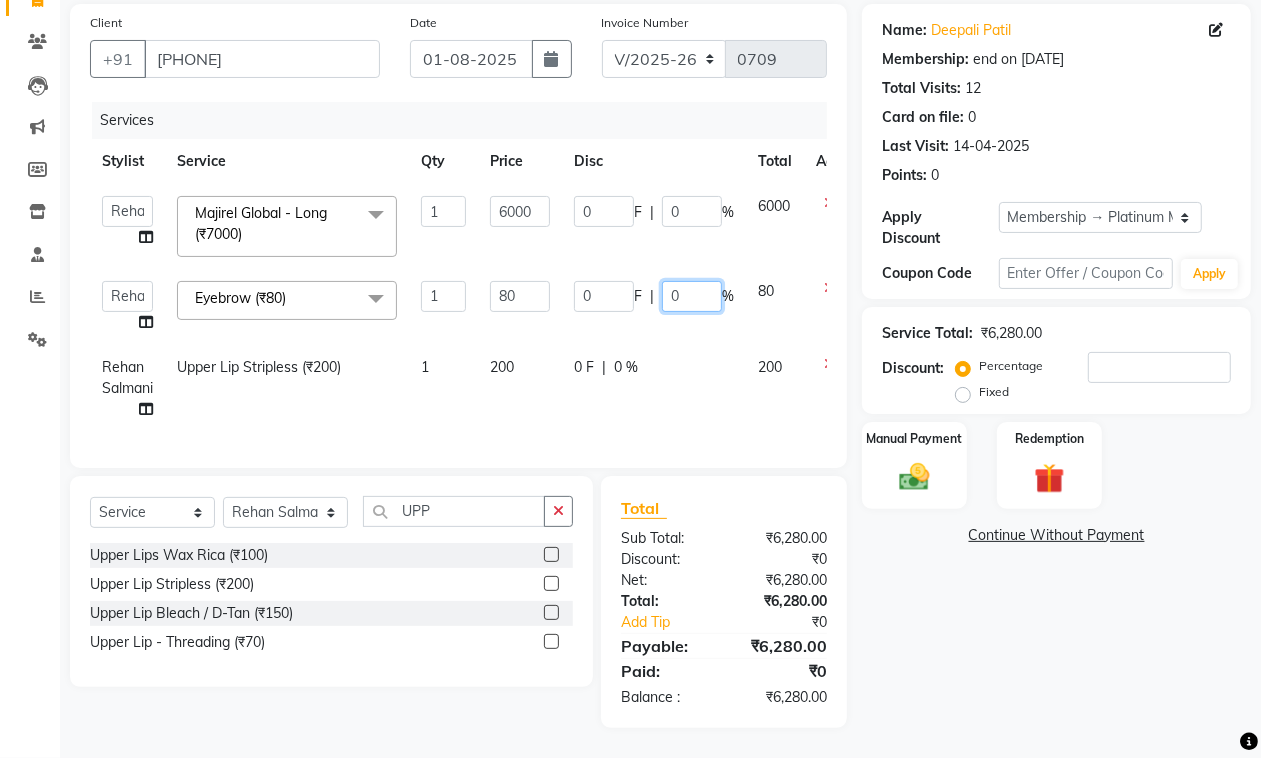 type on "20" 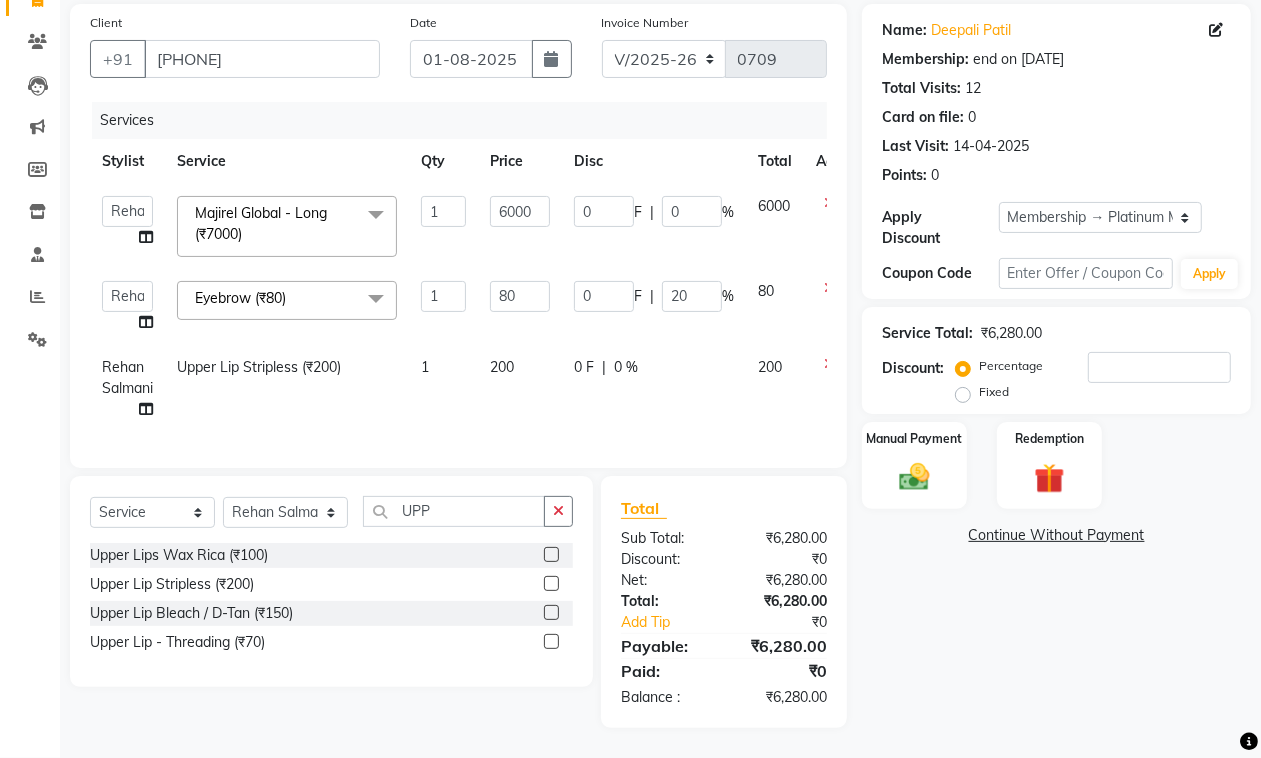 click on "0 F | 0 %" 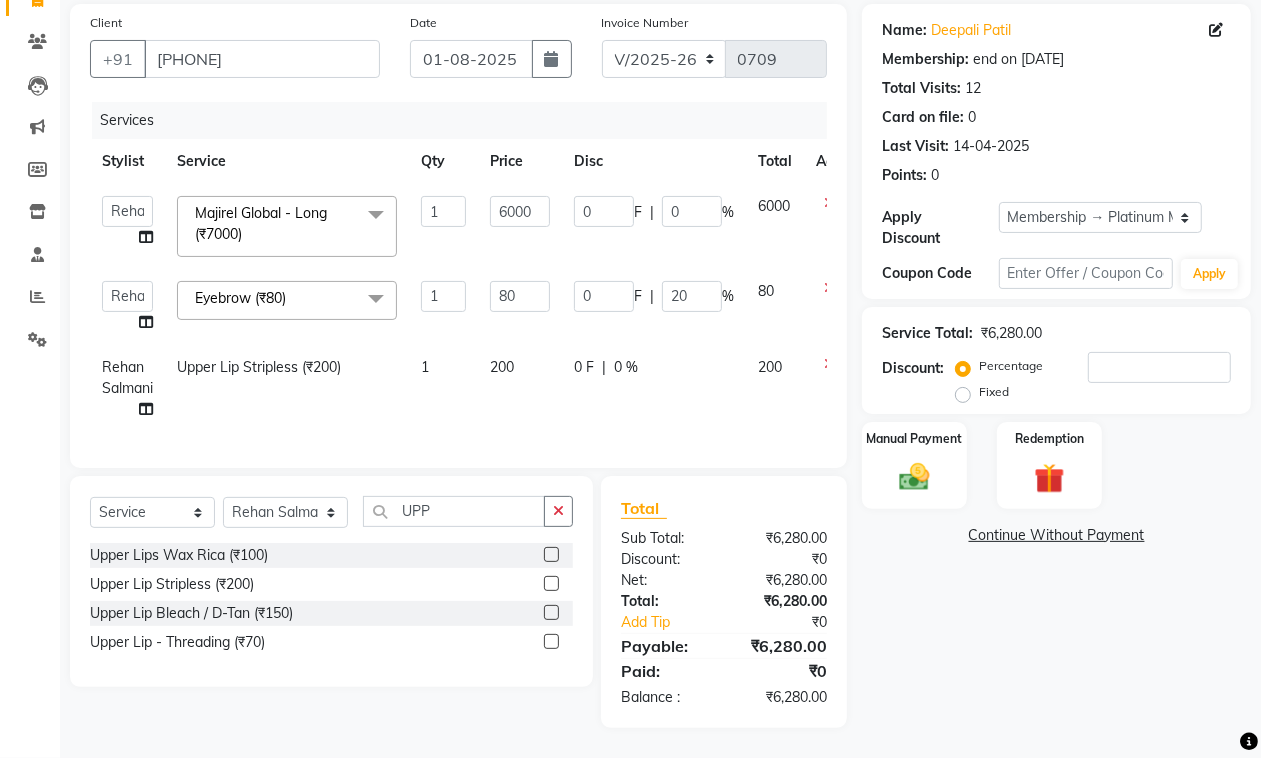 select on "10481" 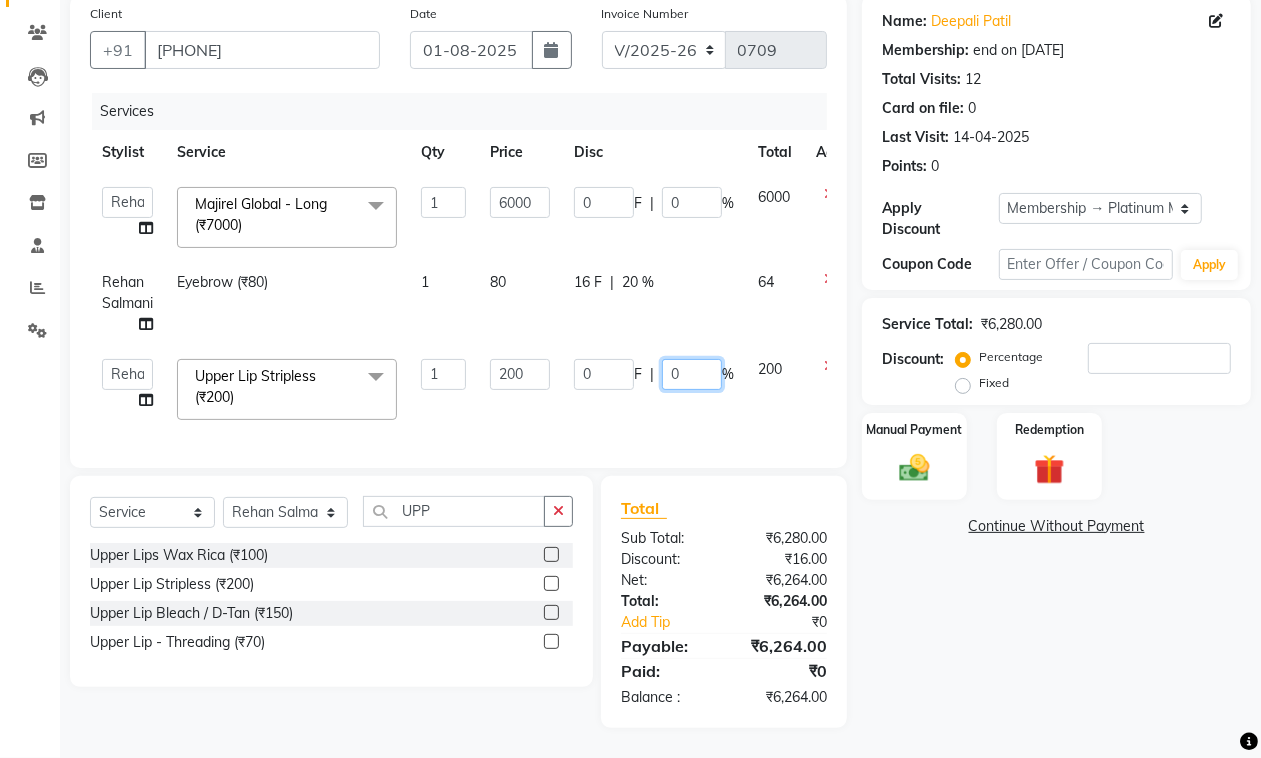 click on "0" 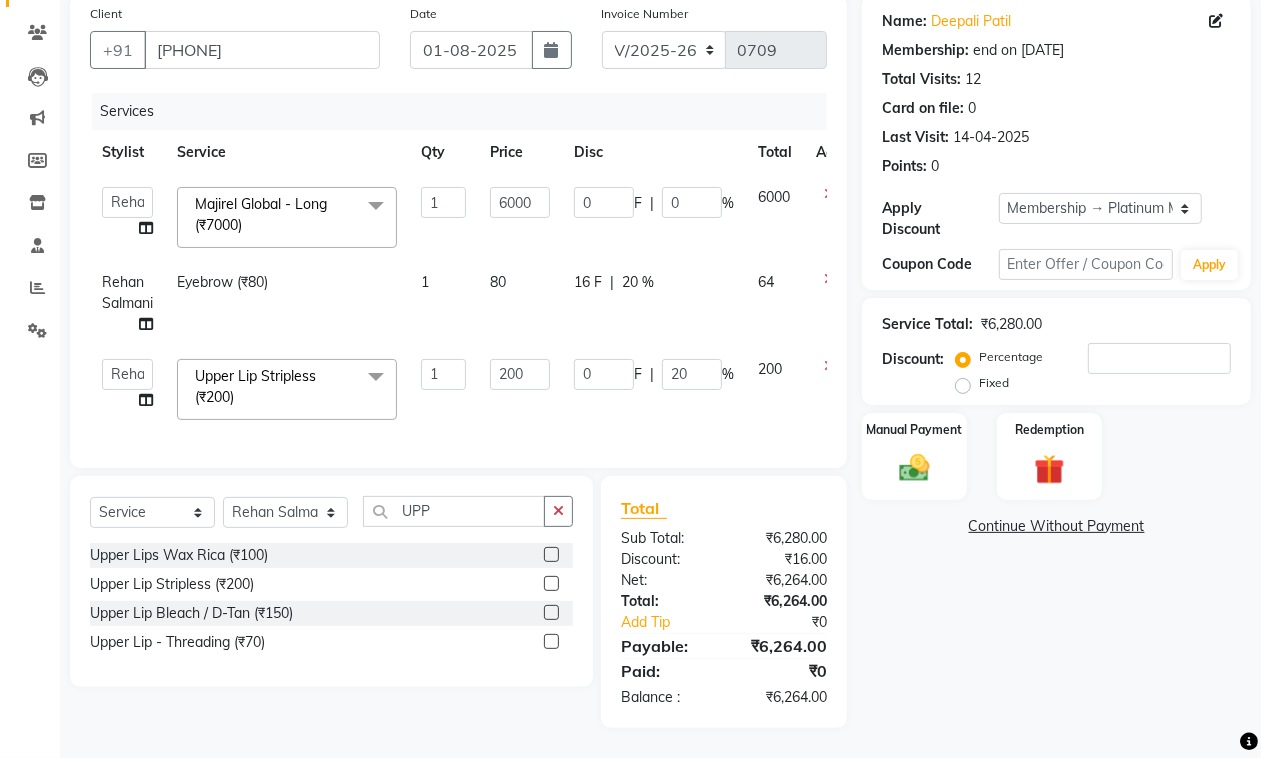 click on "0 F | 20 %" 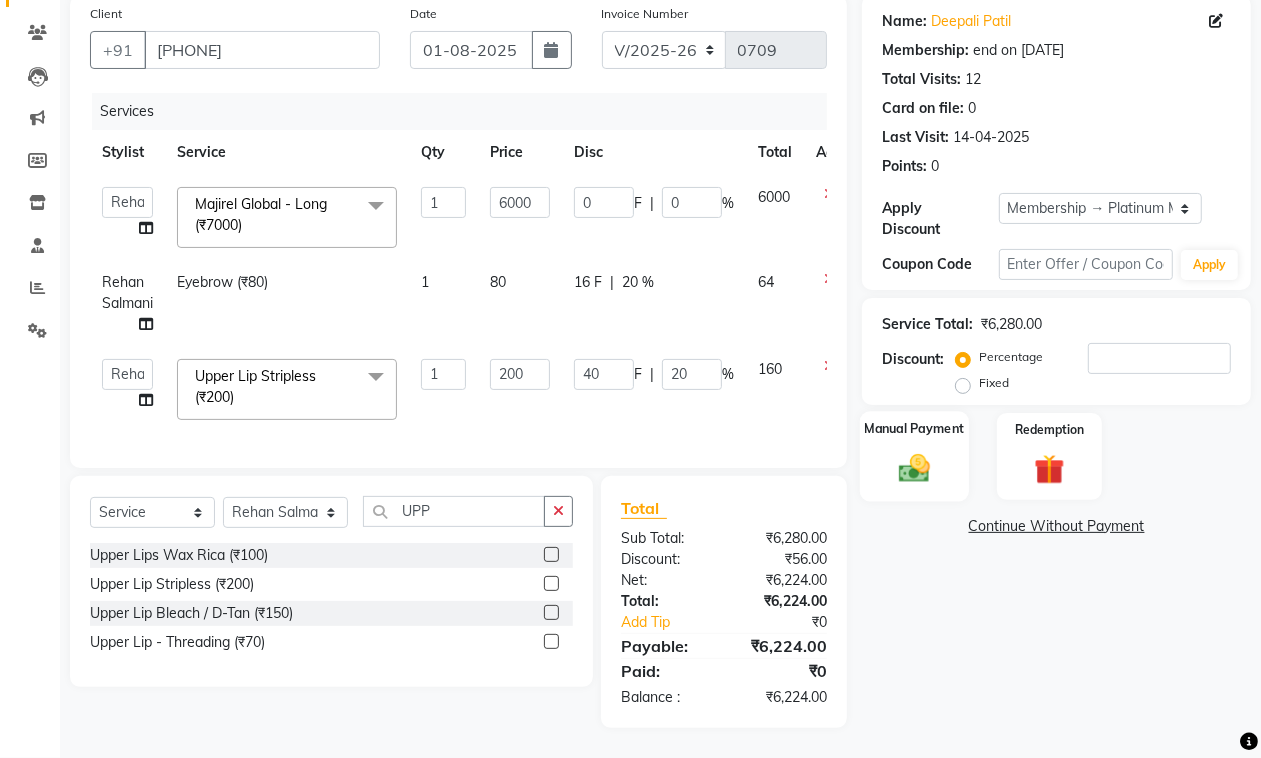 click 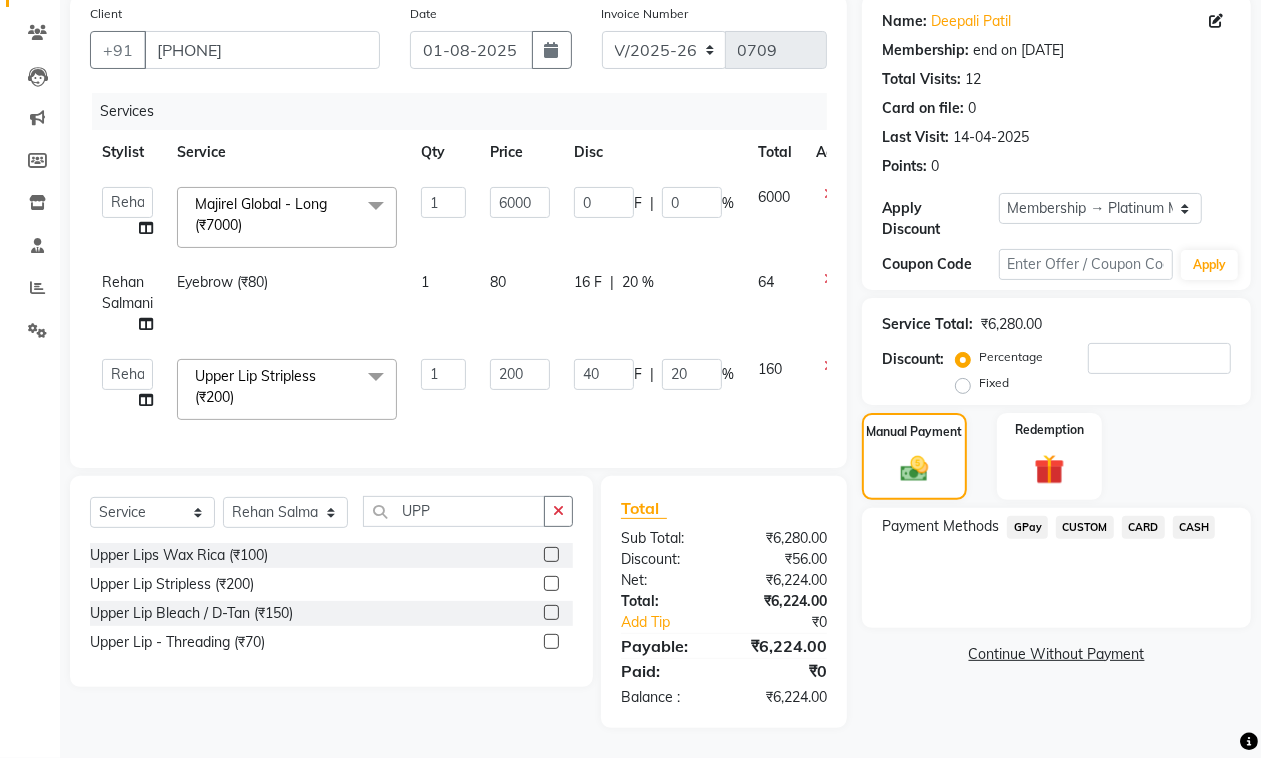 click on "GPay" 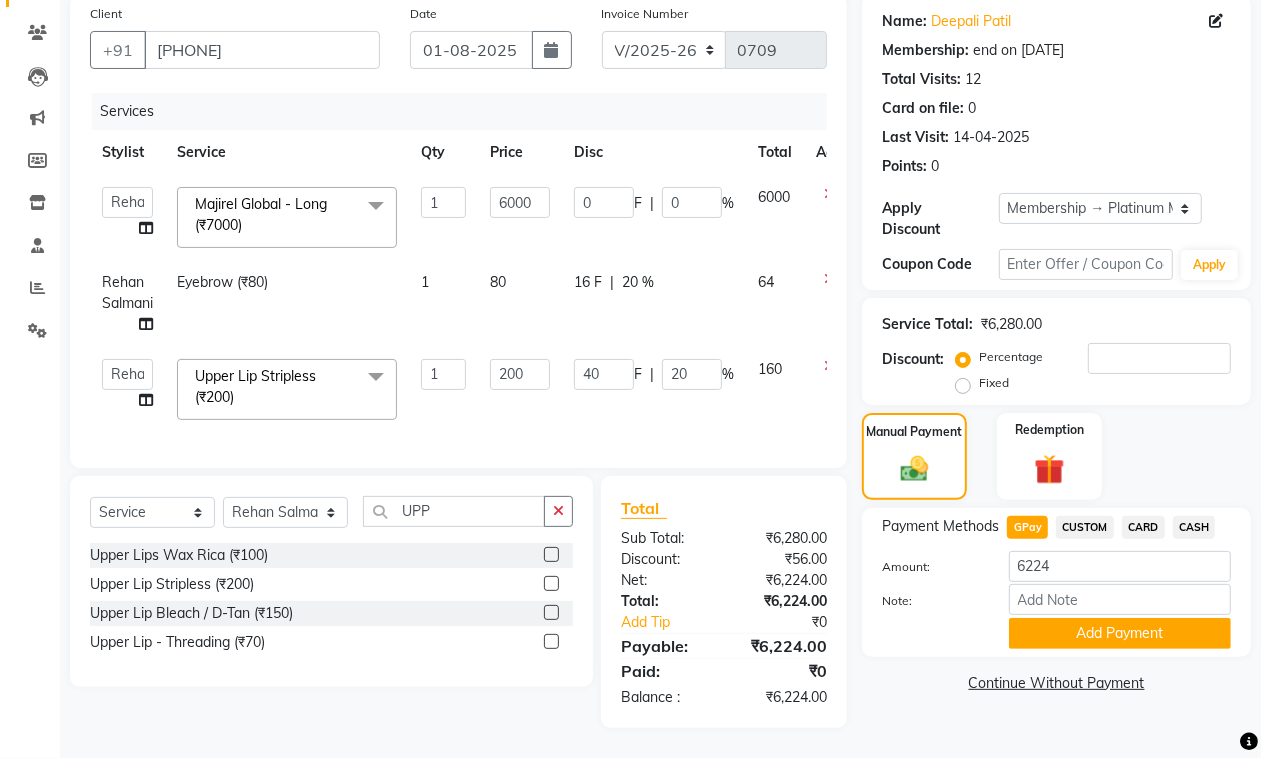click on "Payment Methods  GPay   CUSTOM   CARD   CASH  Amount: 6224 Note: Add Payment" 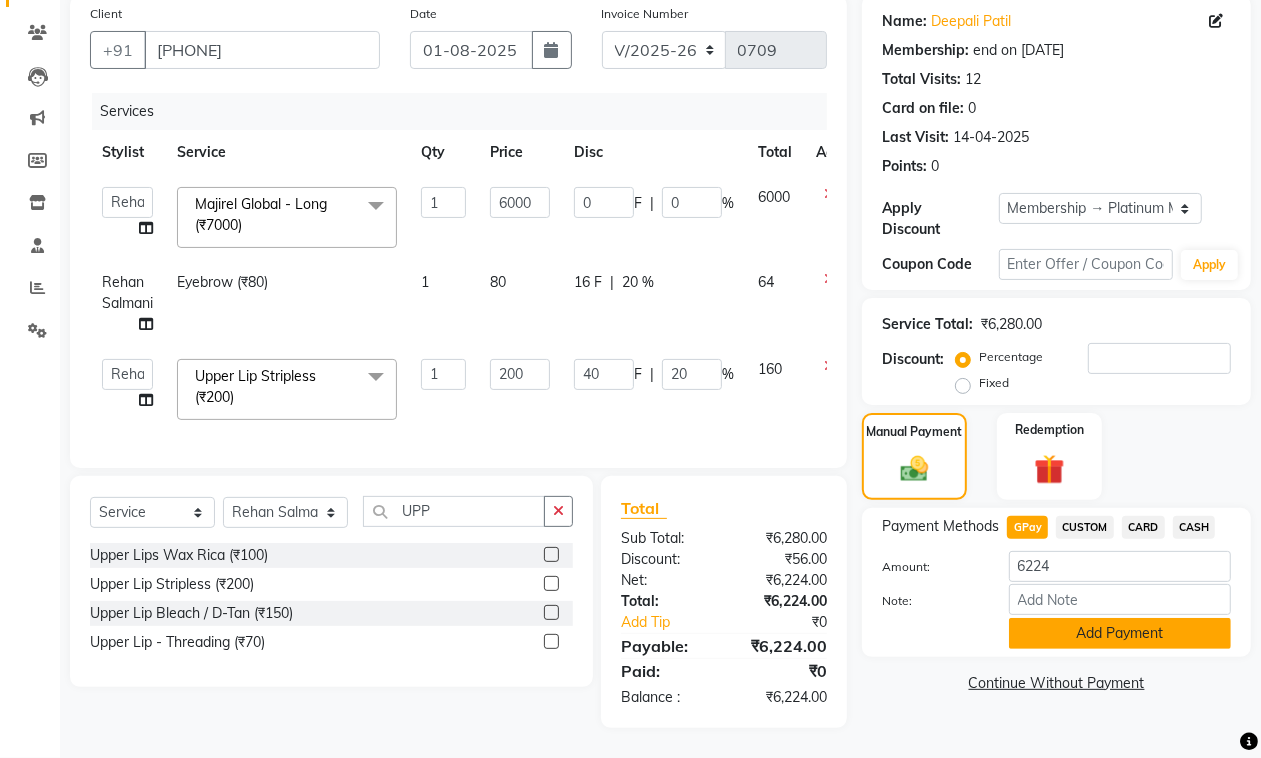 click on "Add Payment" 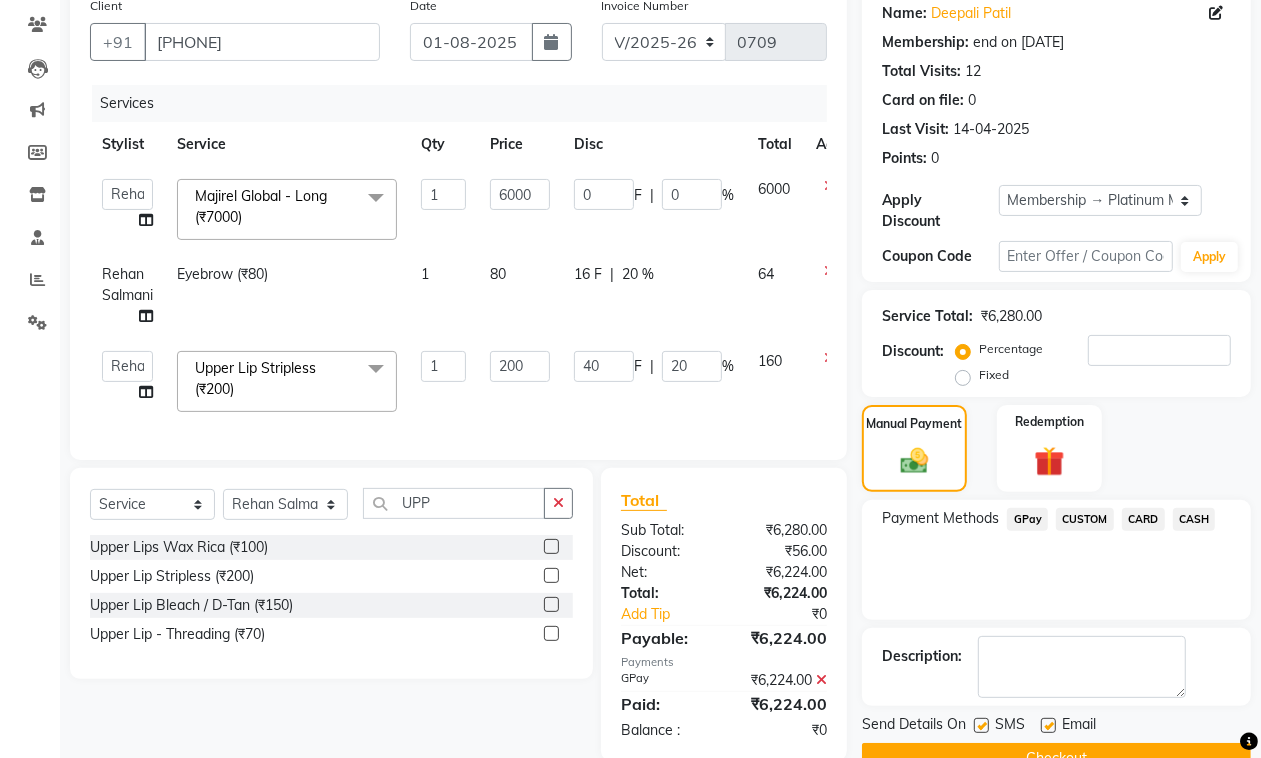 scroll, scrollTop: 215, scrollLeft: 0, axis: vertical 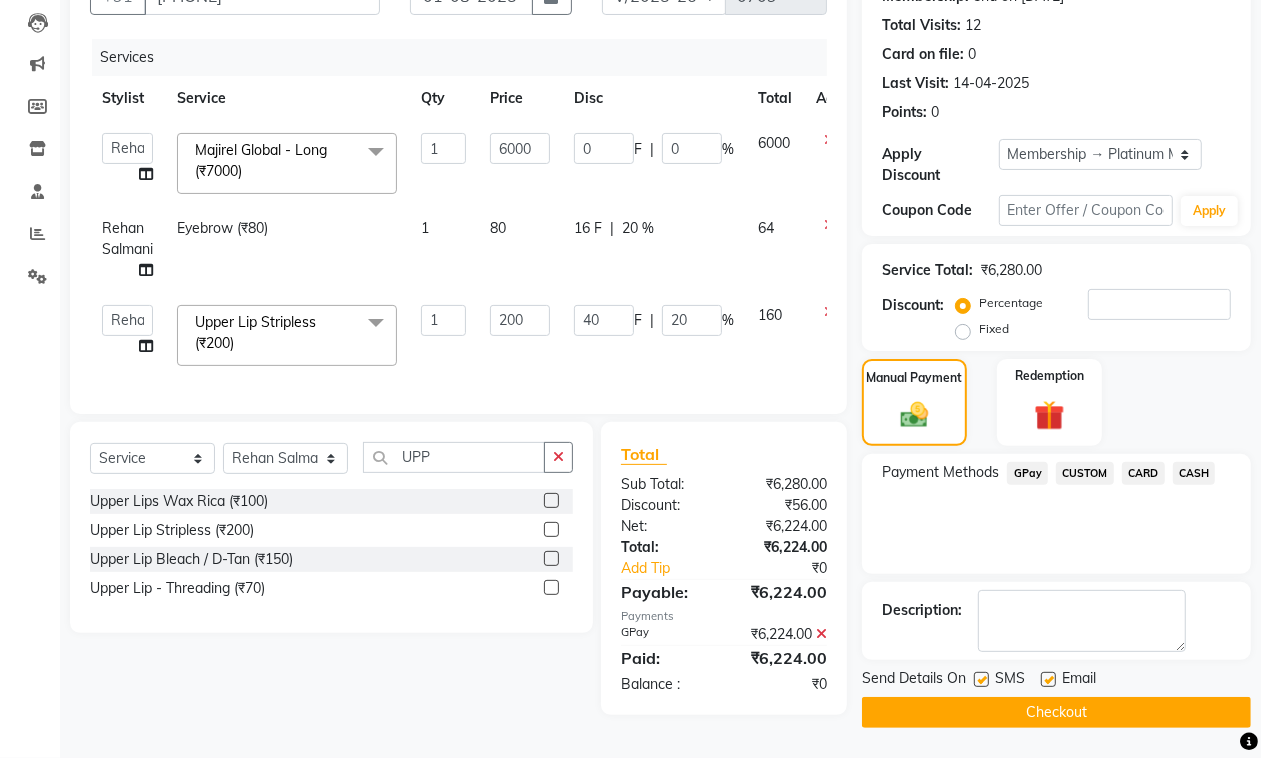 click 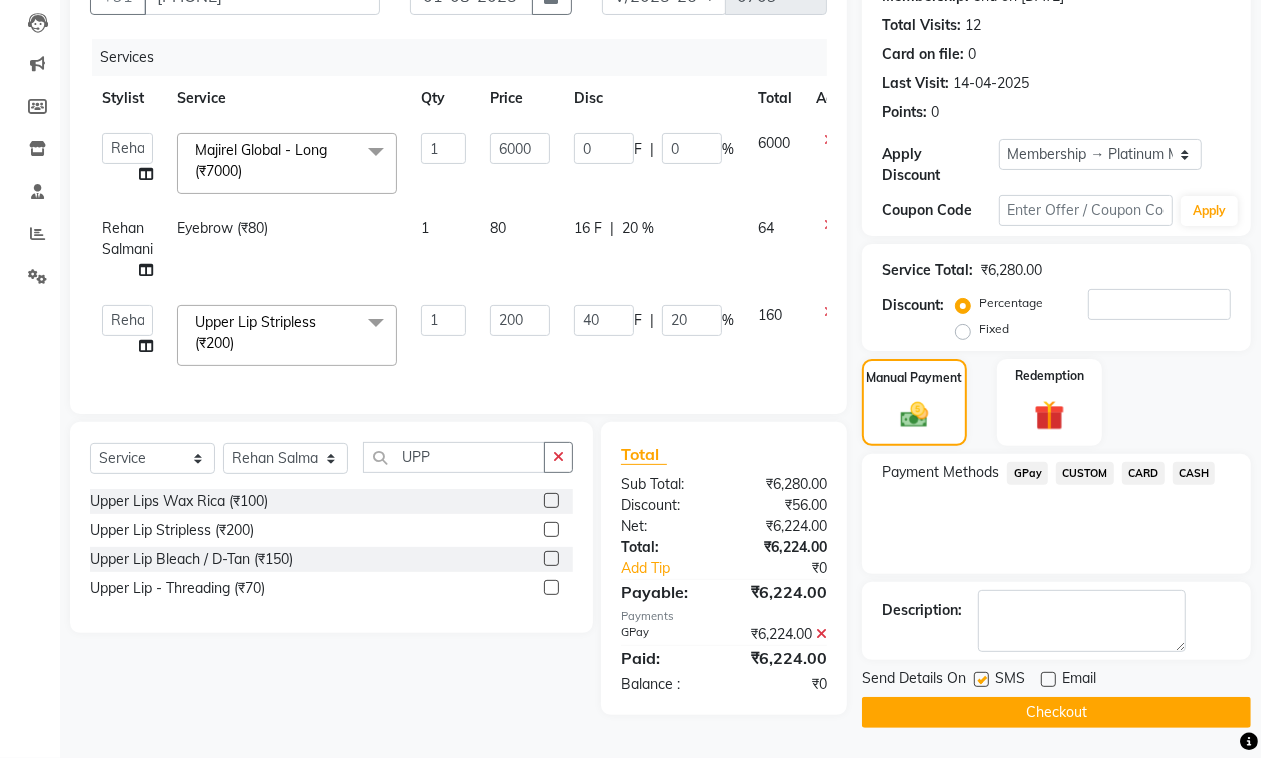 click 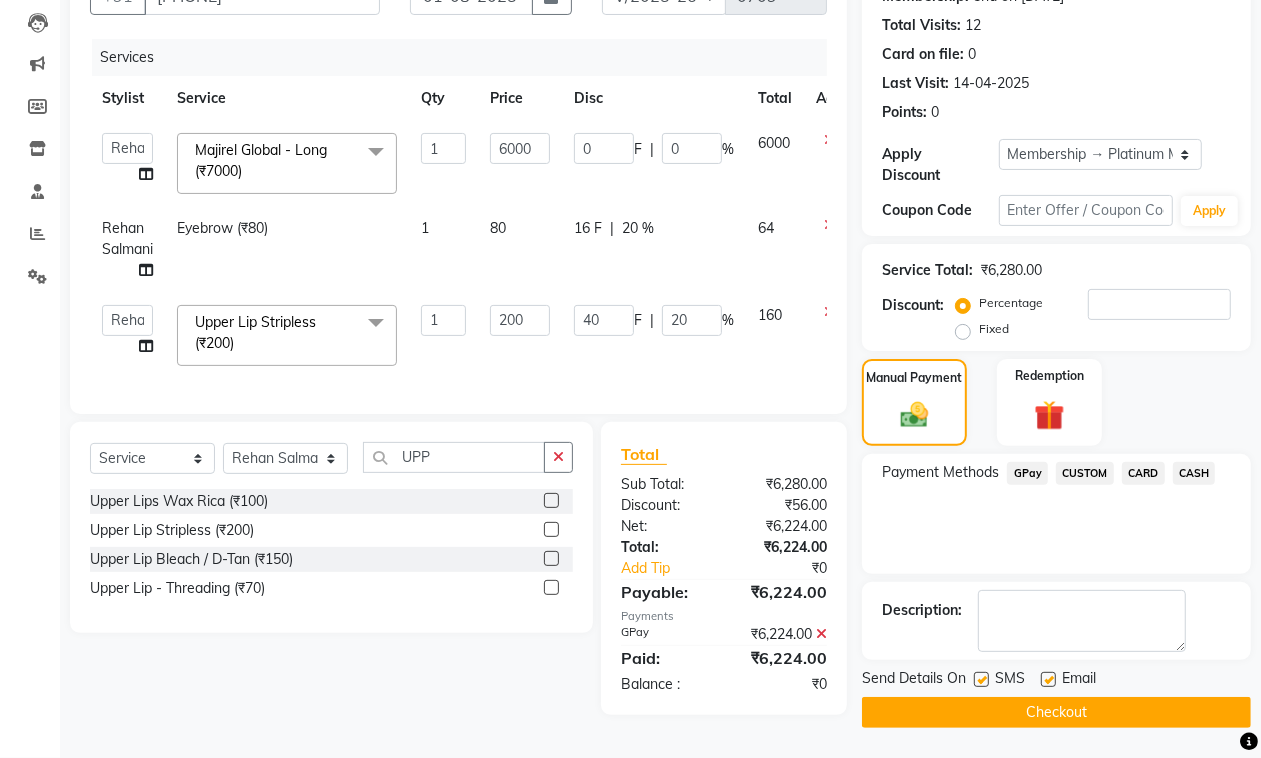 click 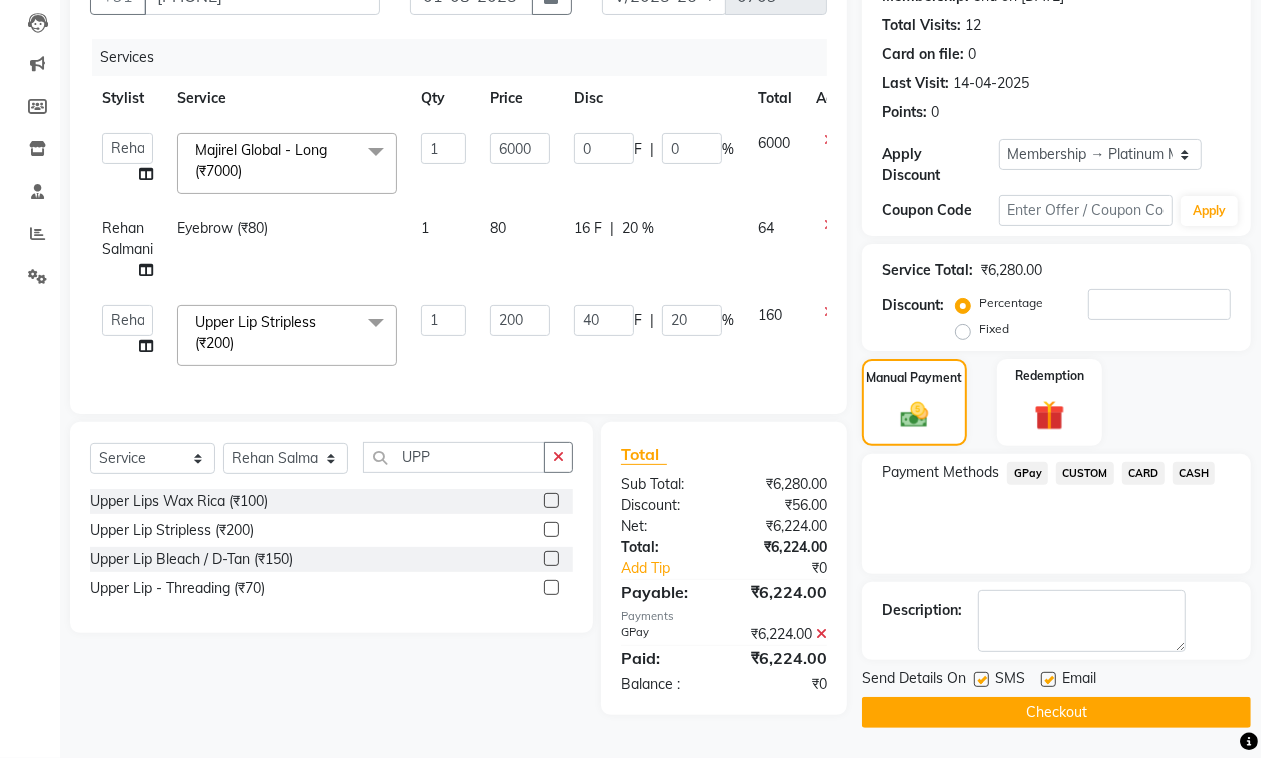 click at bounding box center [1047, 680] 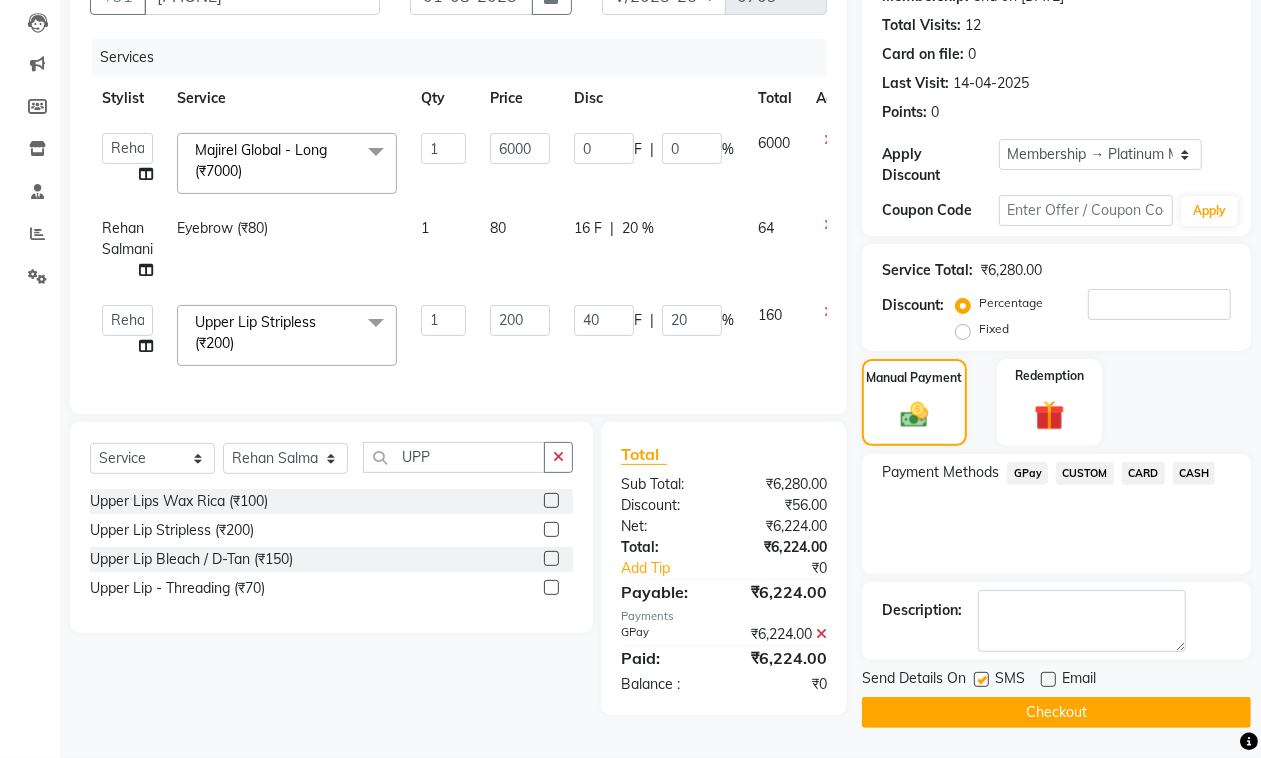 click 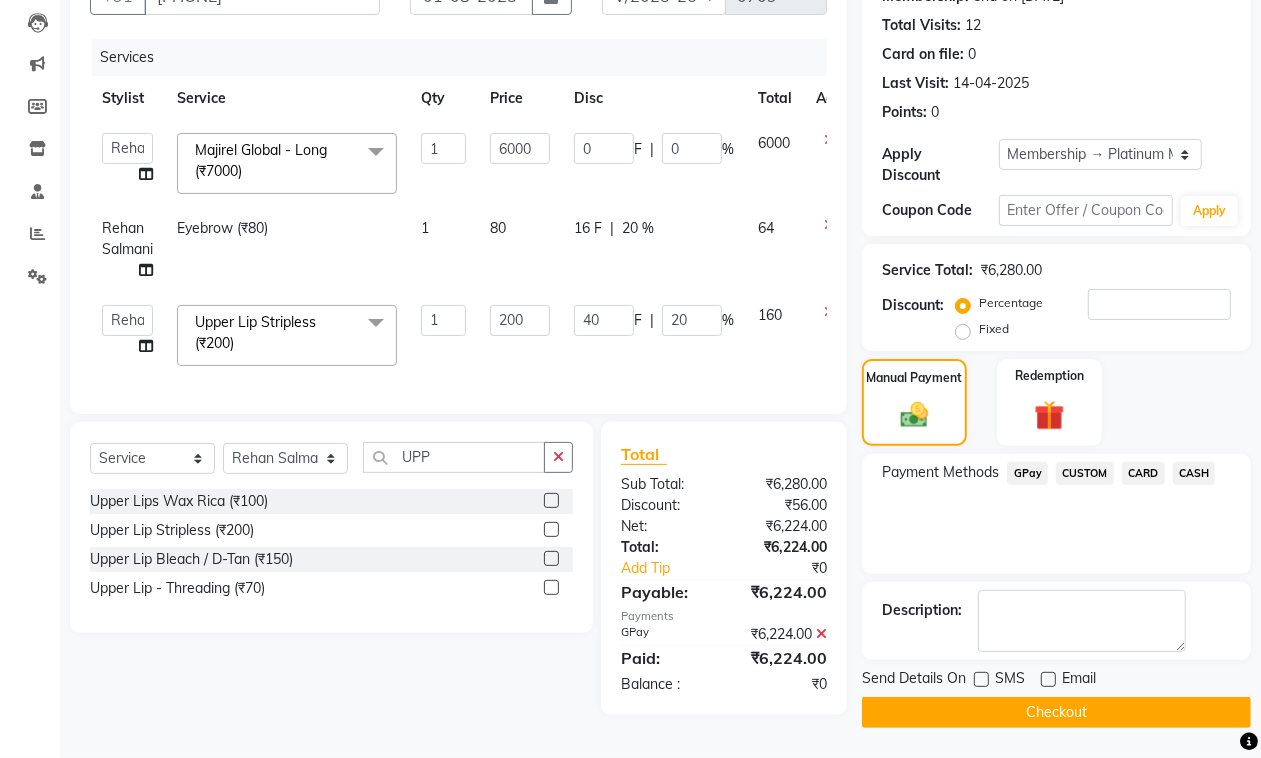 click on "Checkout" 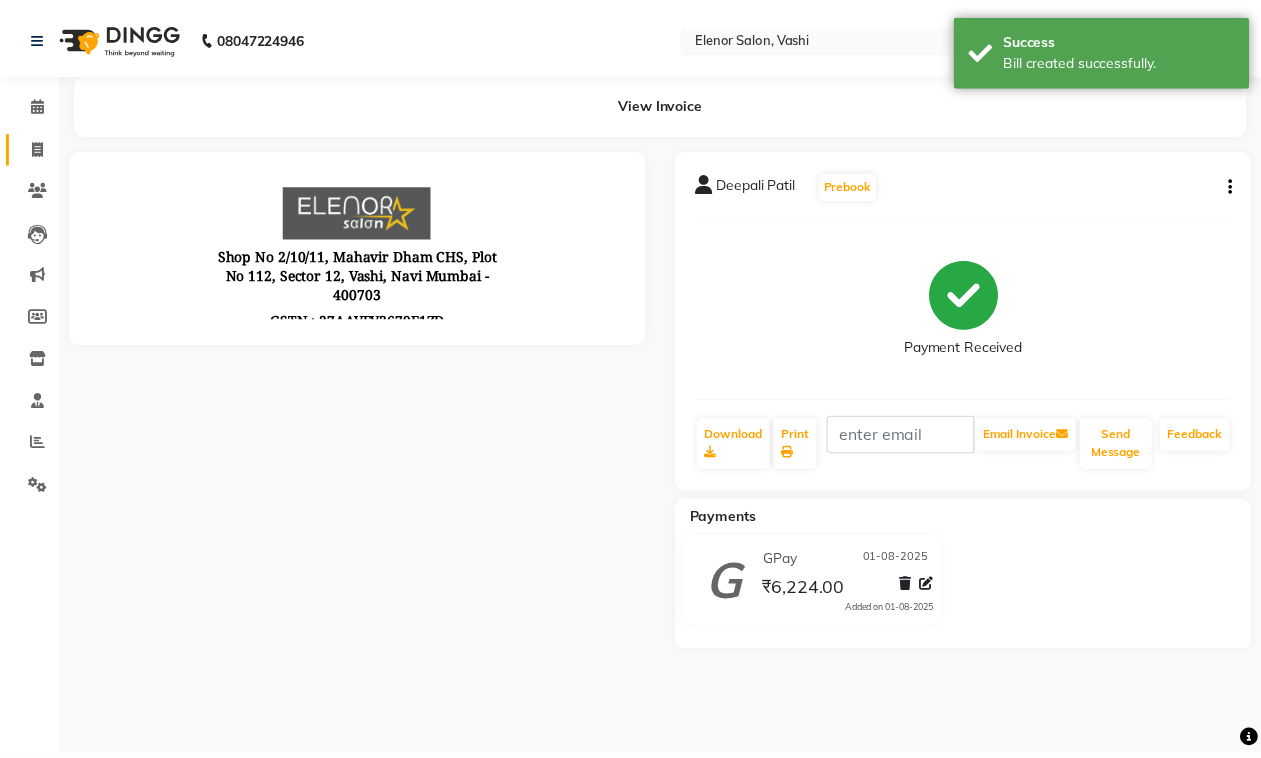 scroll, scrollTop: 0, scrollLeft: 0, axis: both 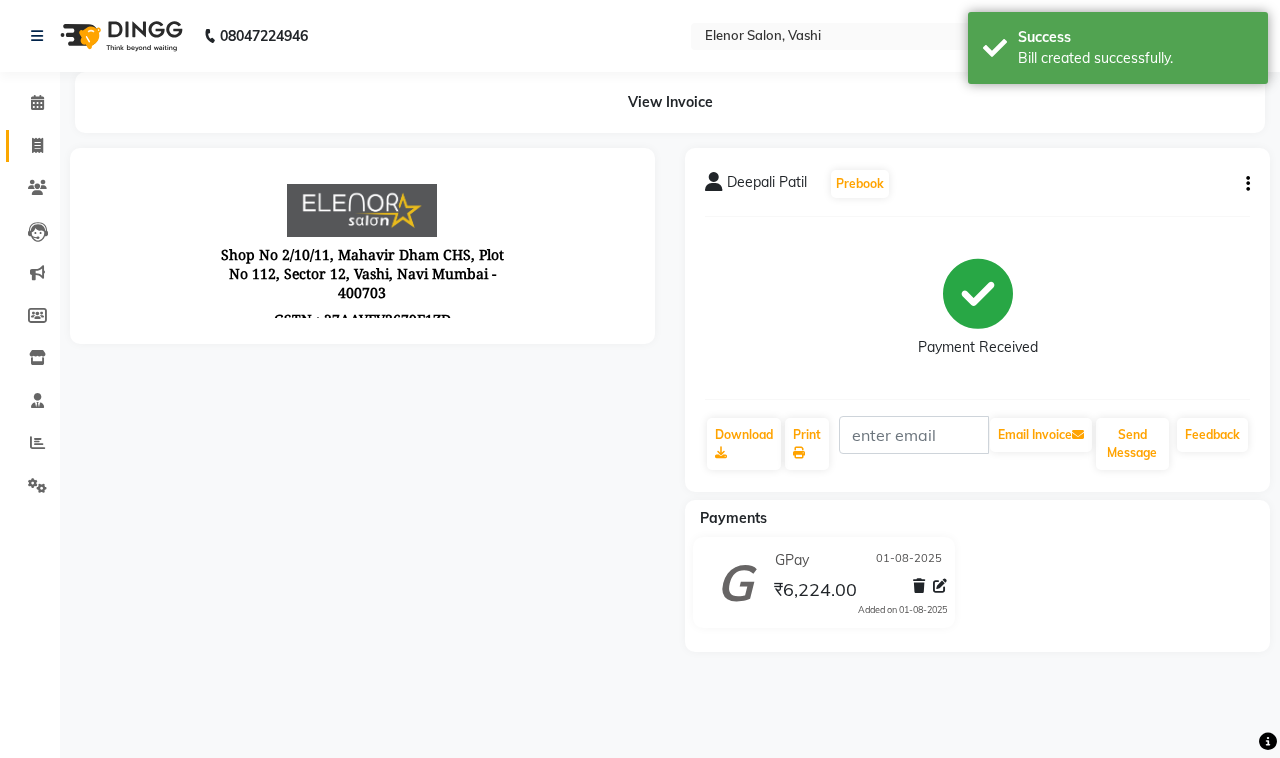click on "Invoice" 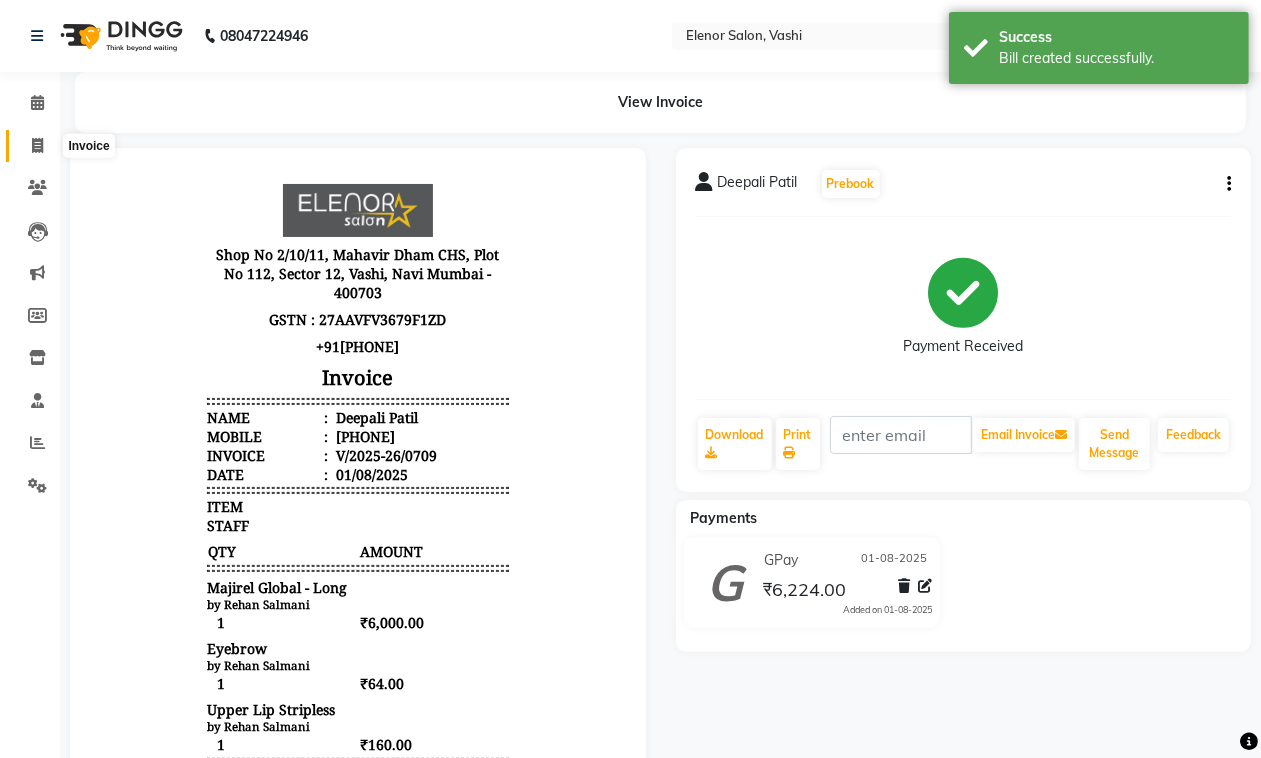 click 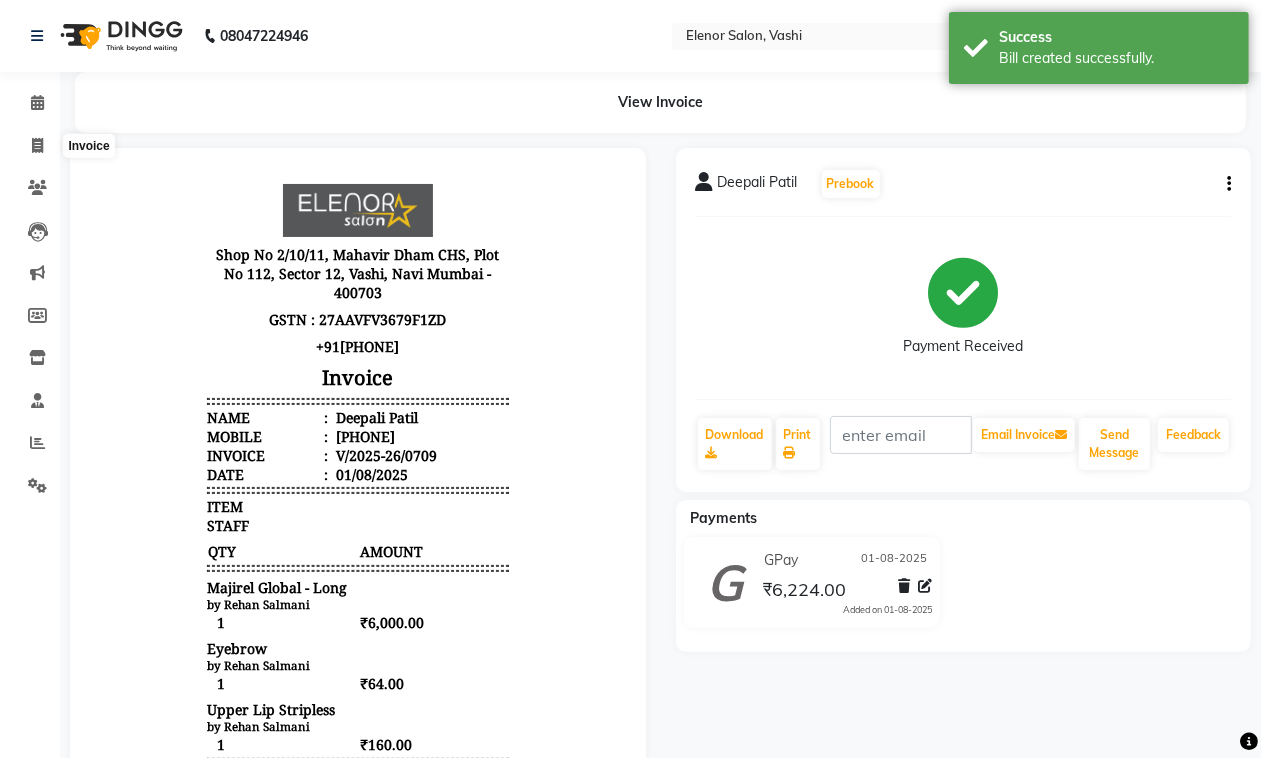 select on "service" 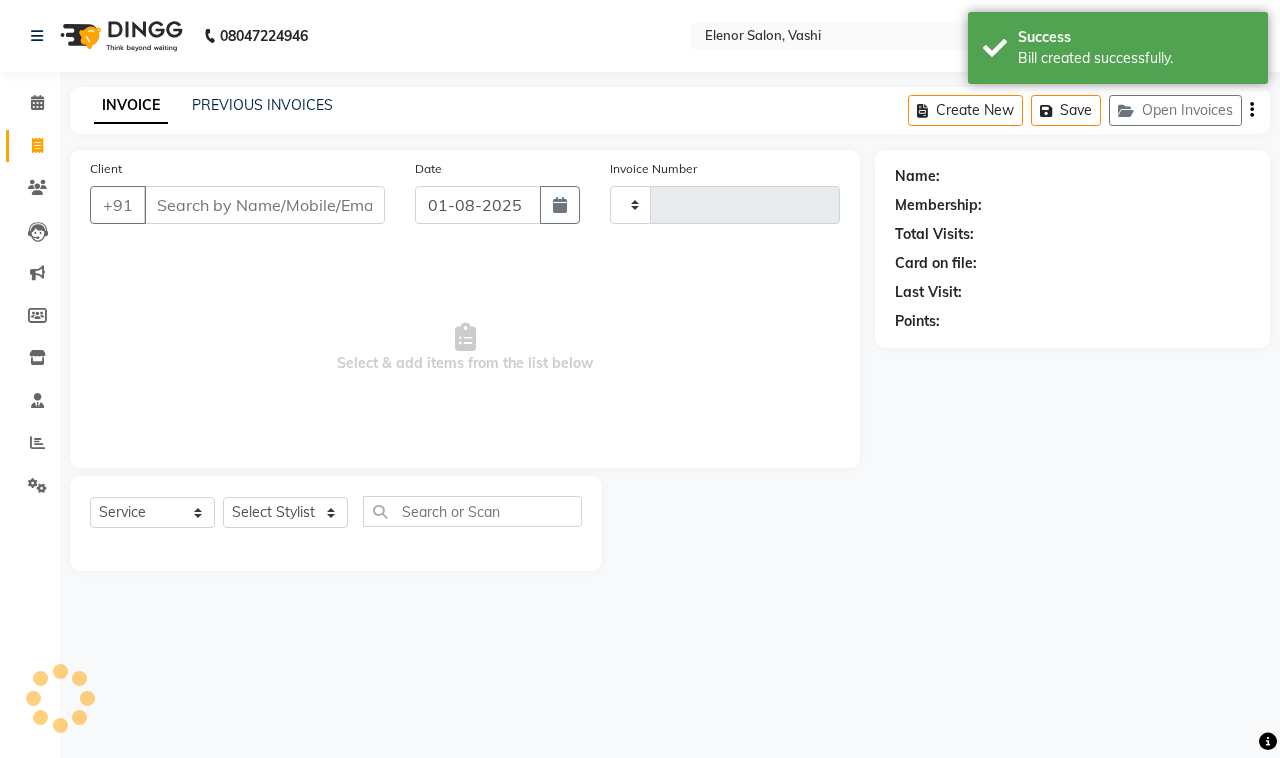 type on "0710" 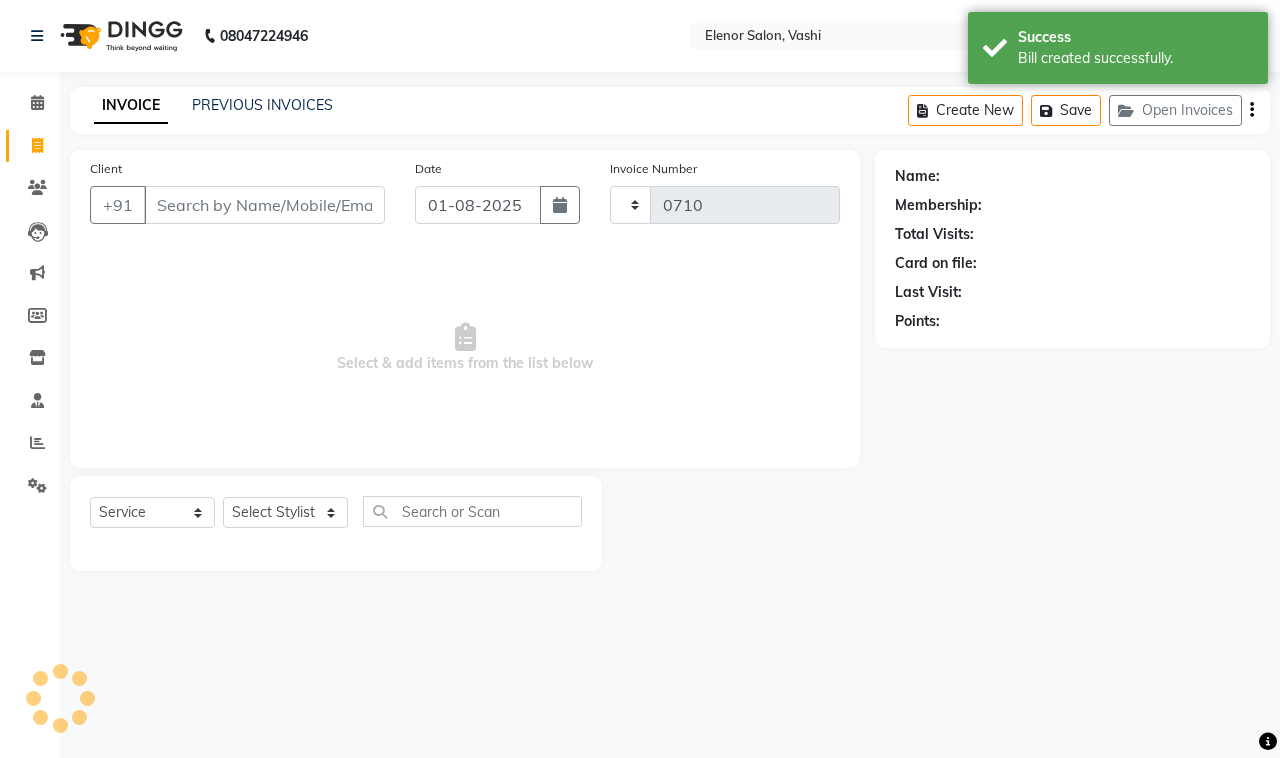 select on "695" 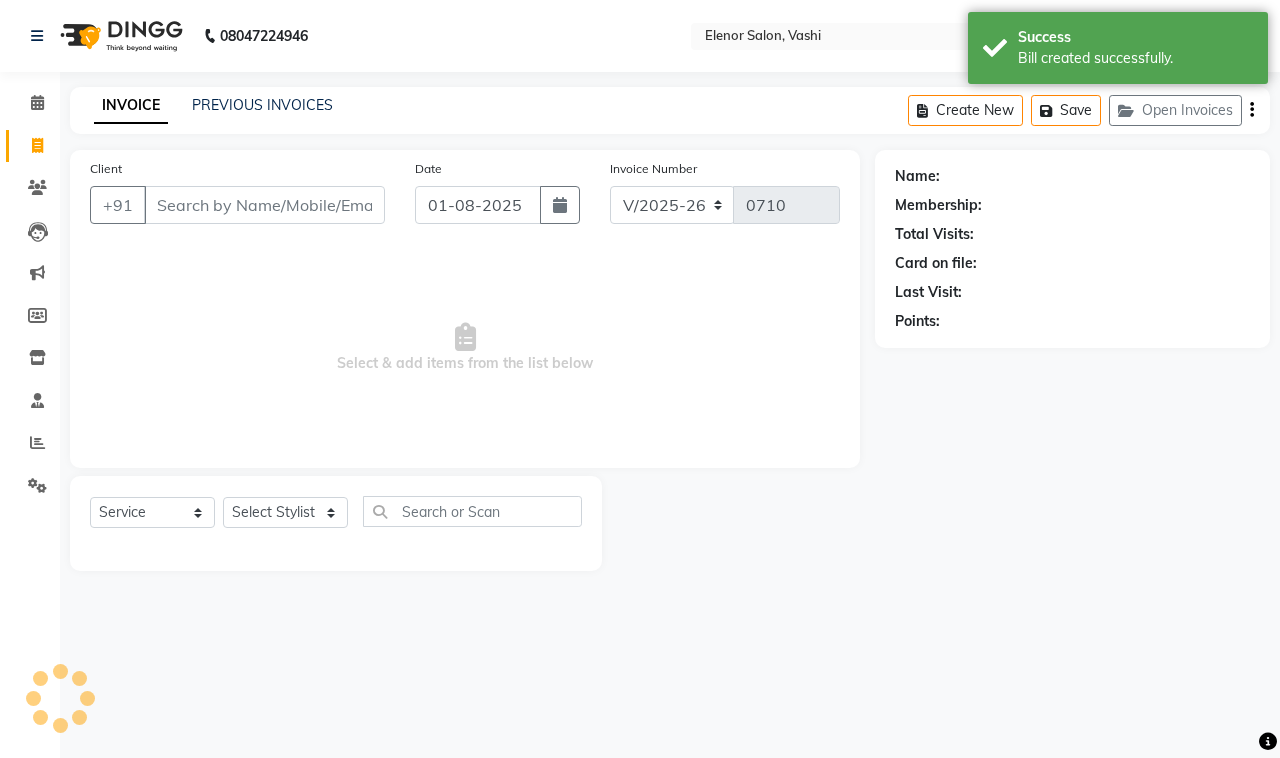 click on "PREVIOUS INVOICES" 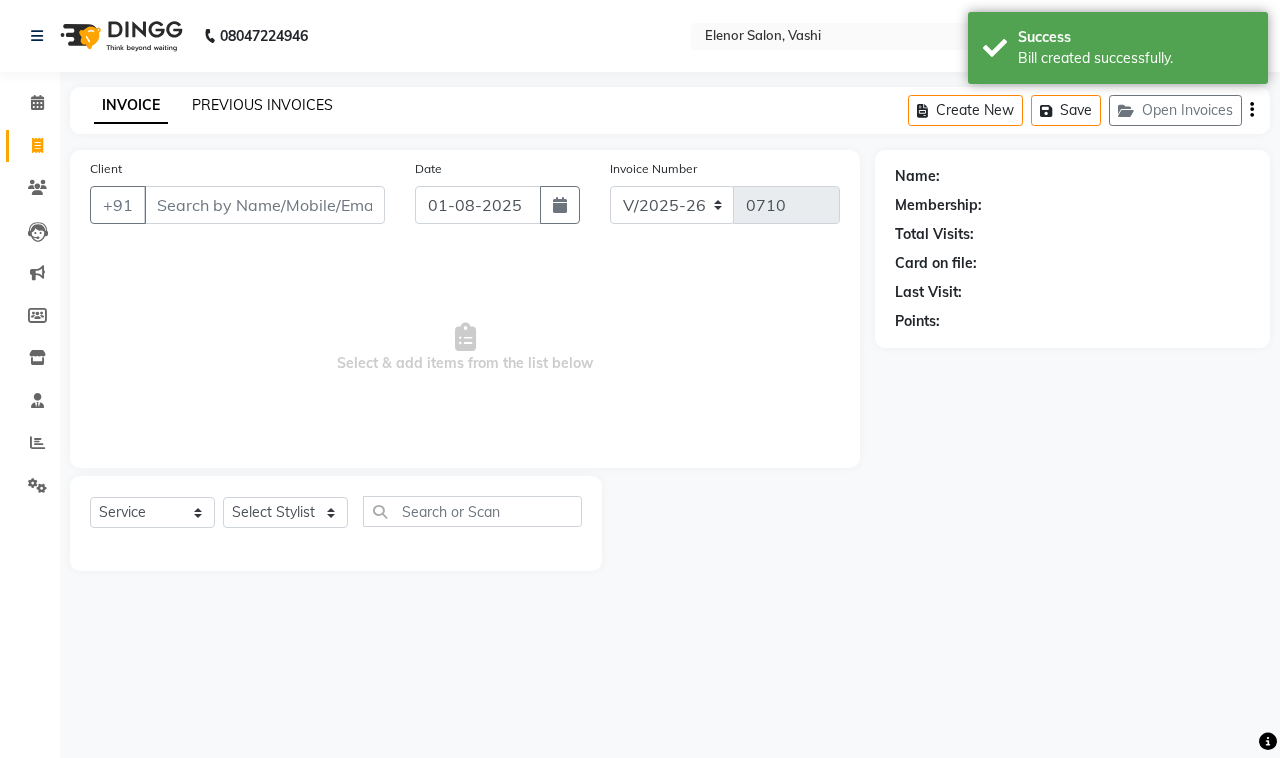 click on "PREVIOUS INVOICES" 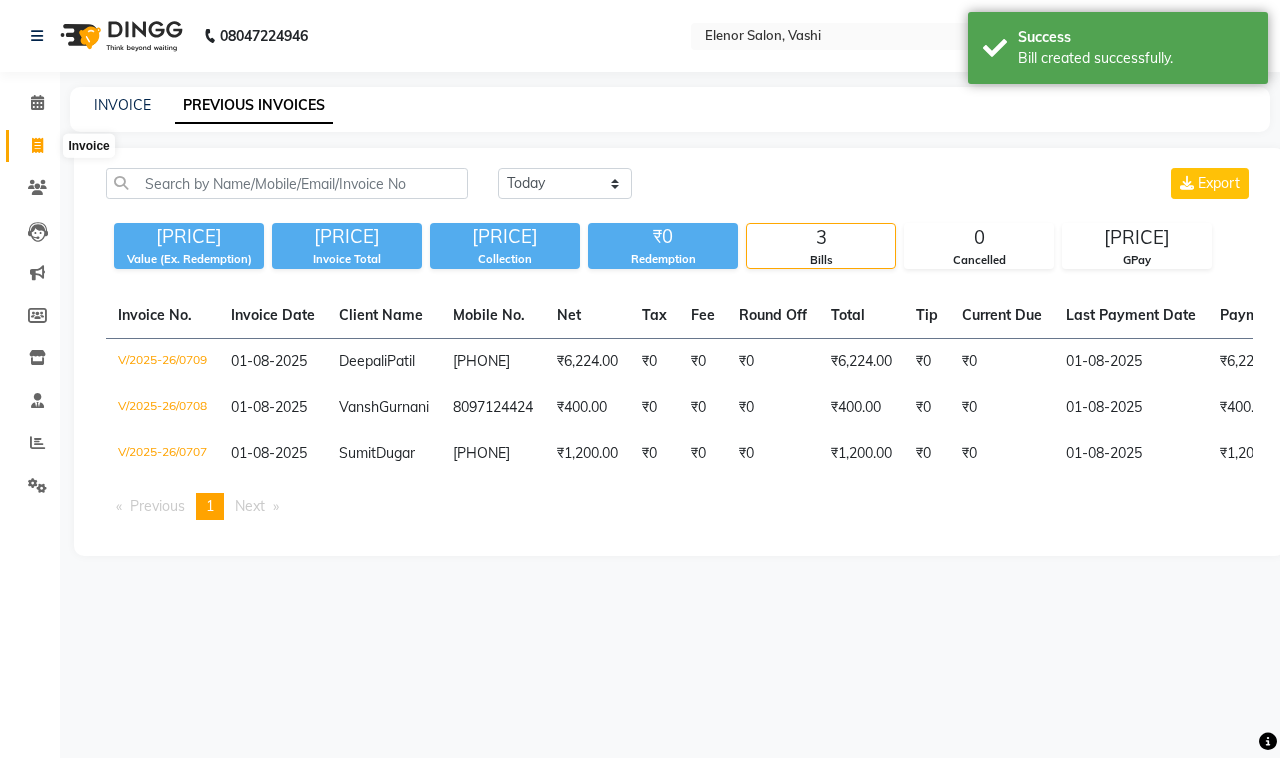 click 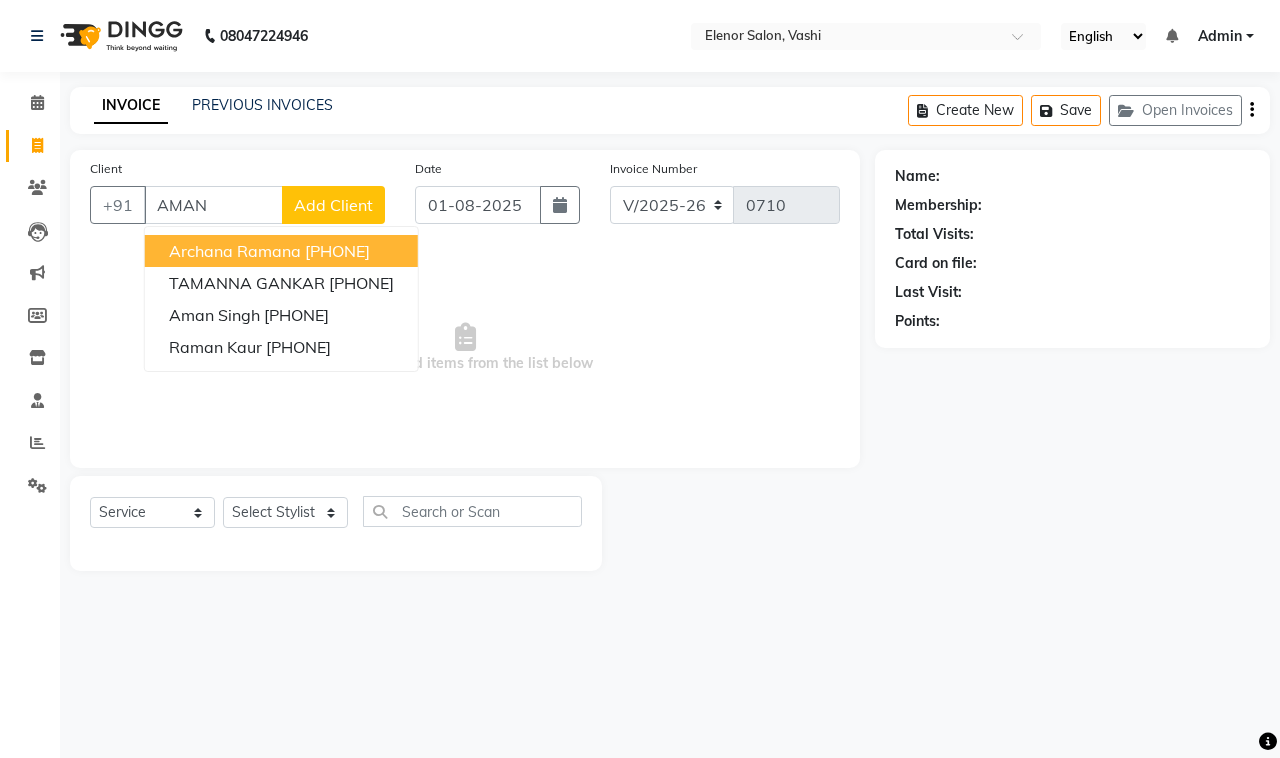 click on "AMAN" at bounding box center (213, 205) 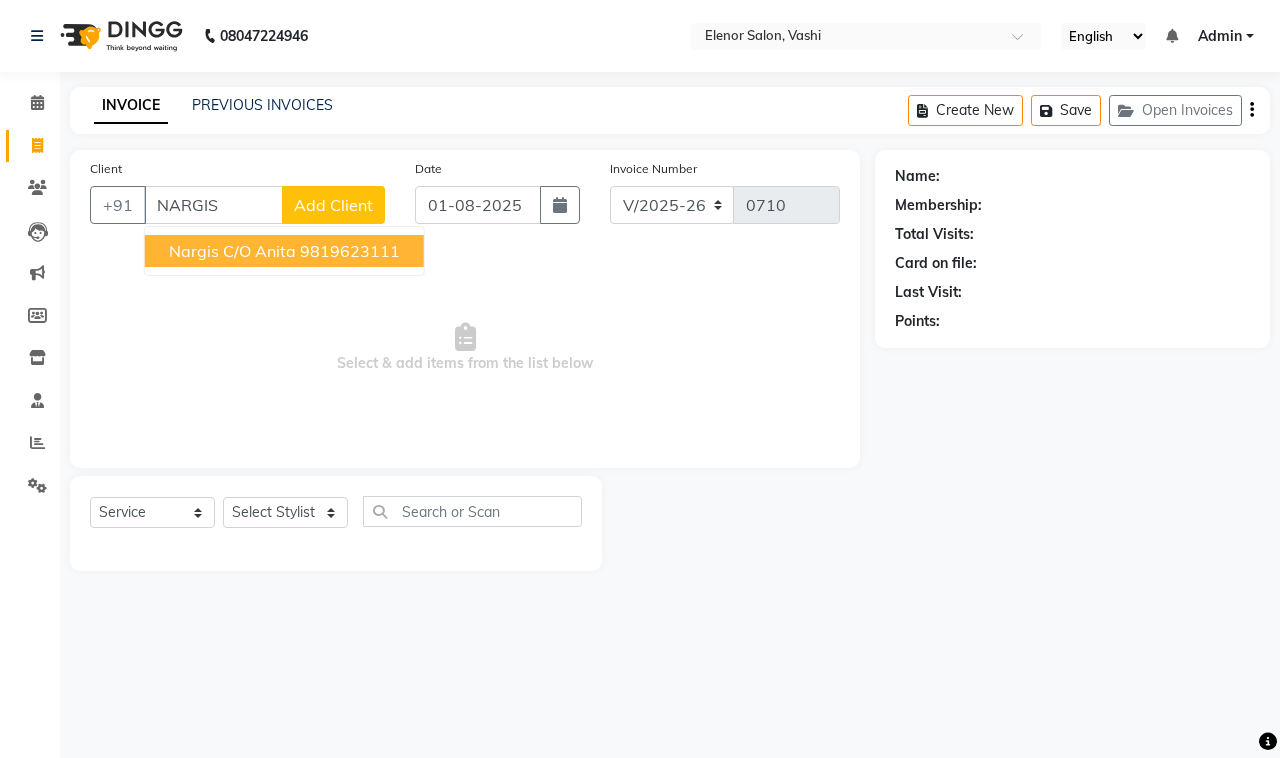 click on "Nargis C/O Anita [PHONE]" at bounding box center [284, 251] 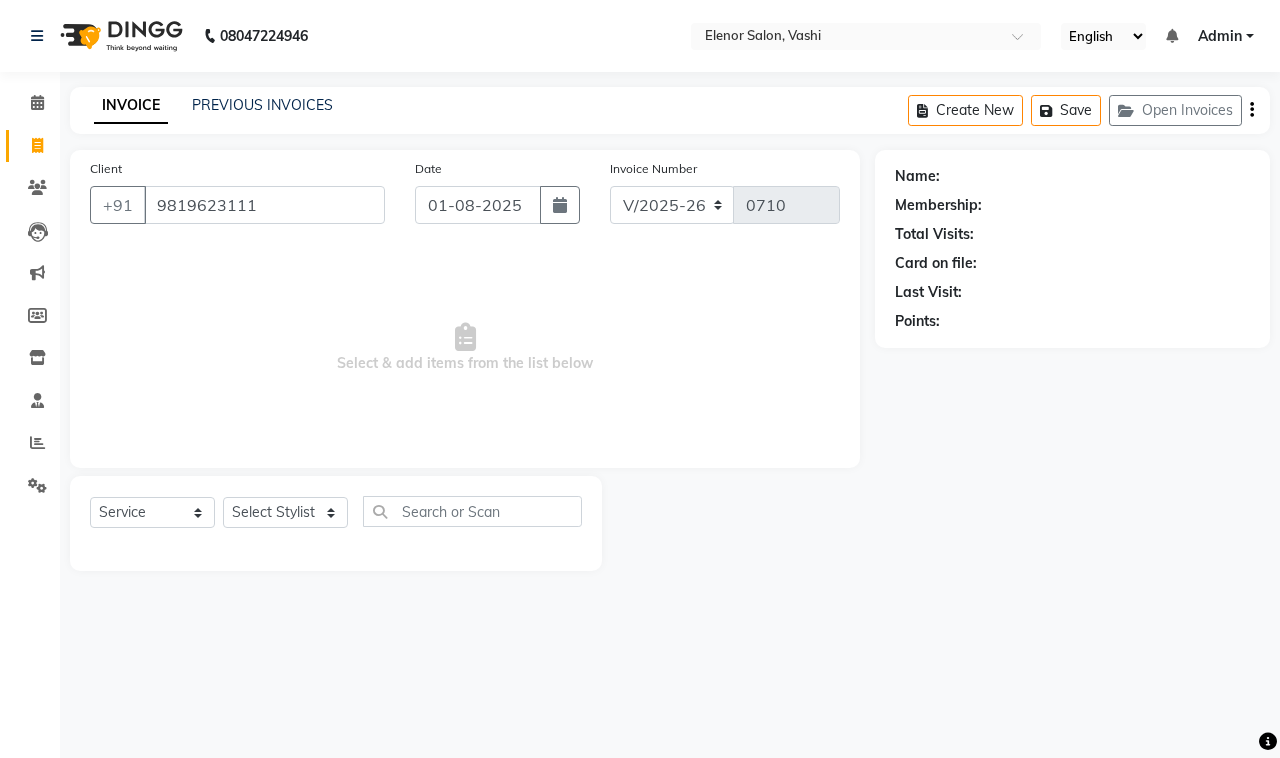 type on "9819623111" 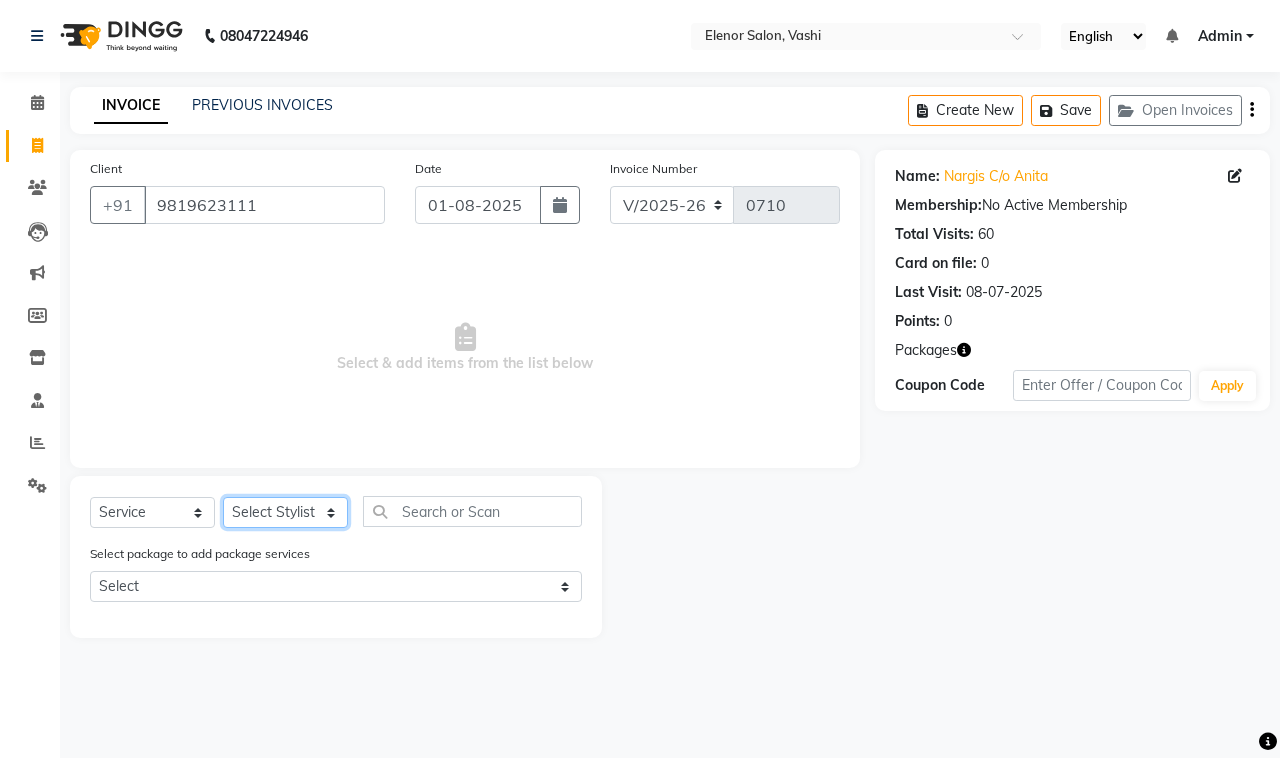 click on "Select Stylist DC Dipika Freelancer Hasan Rehan Salmani  Vinith Zoya Shaikh" 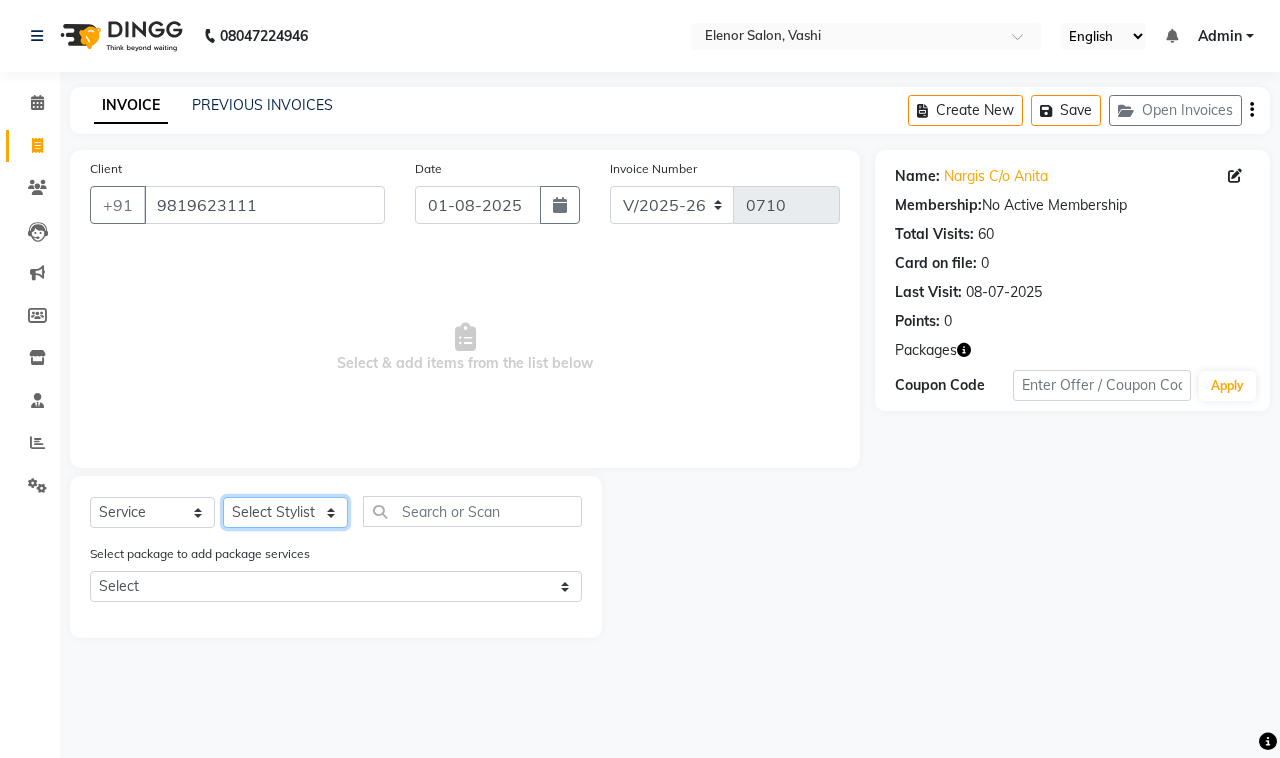 select on "10481" 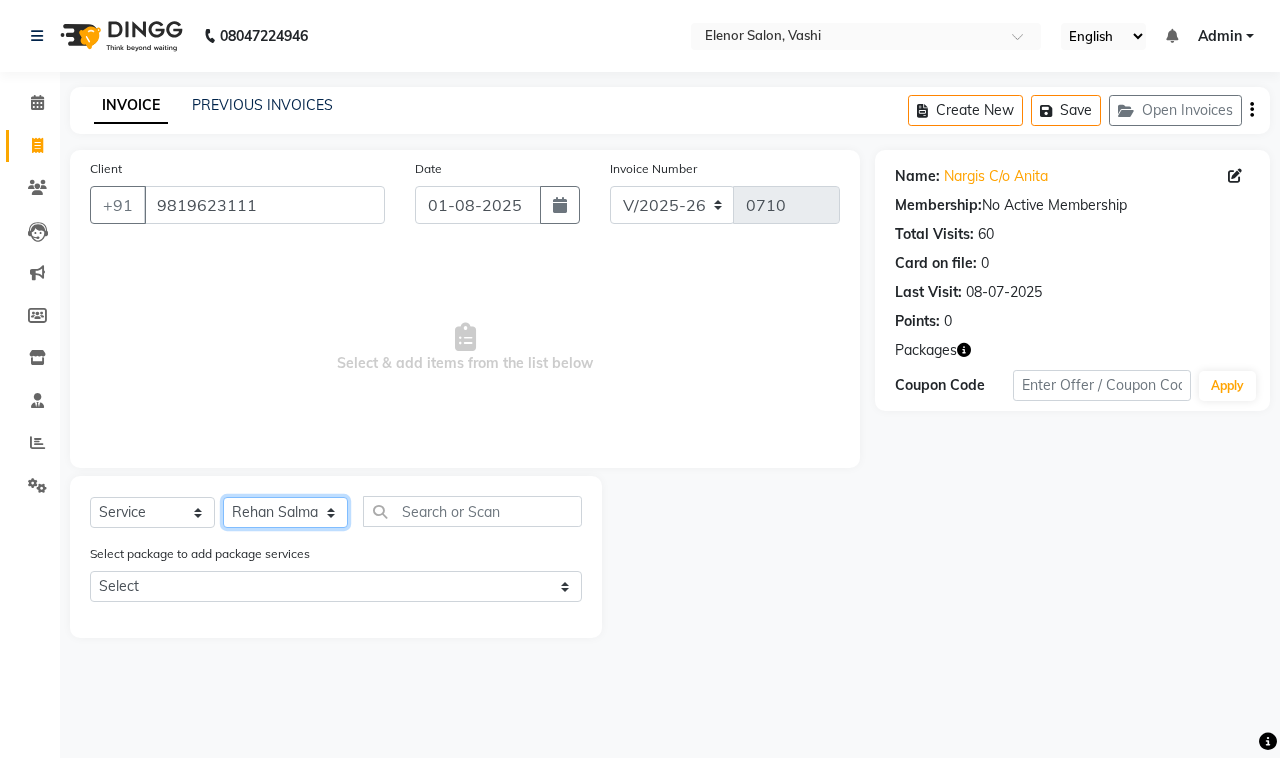 click on "Select Stylist DC Dipika Freelancer Hasan Rehan Salmani  Vinith Zoya Shaikh" 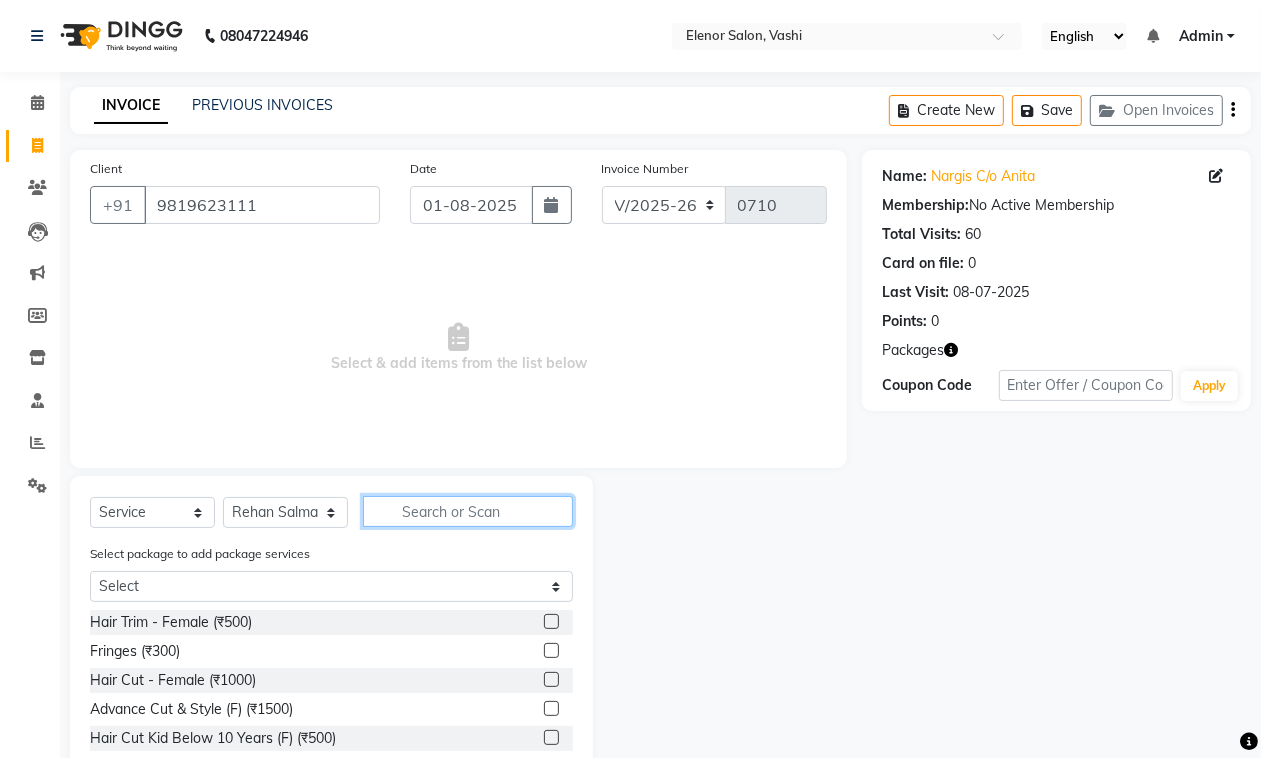 click 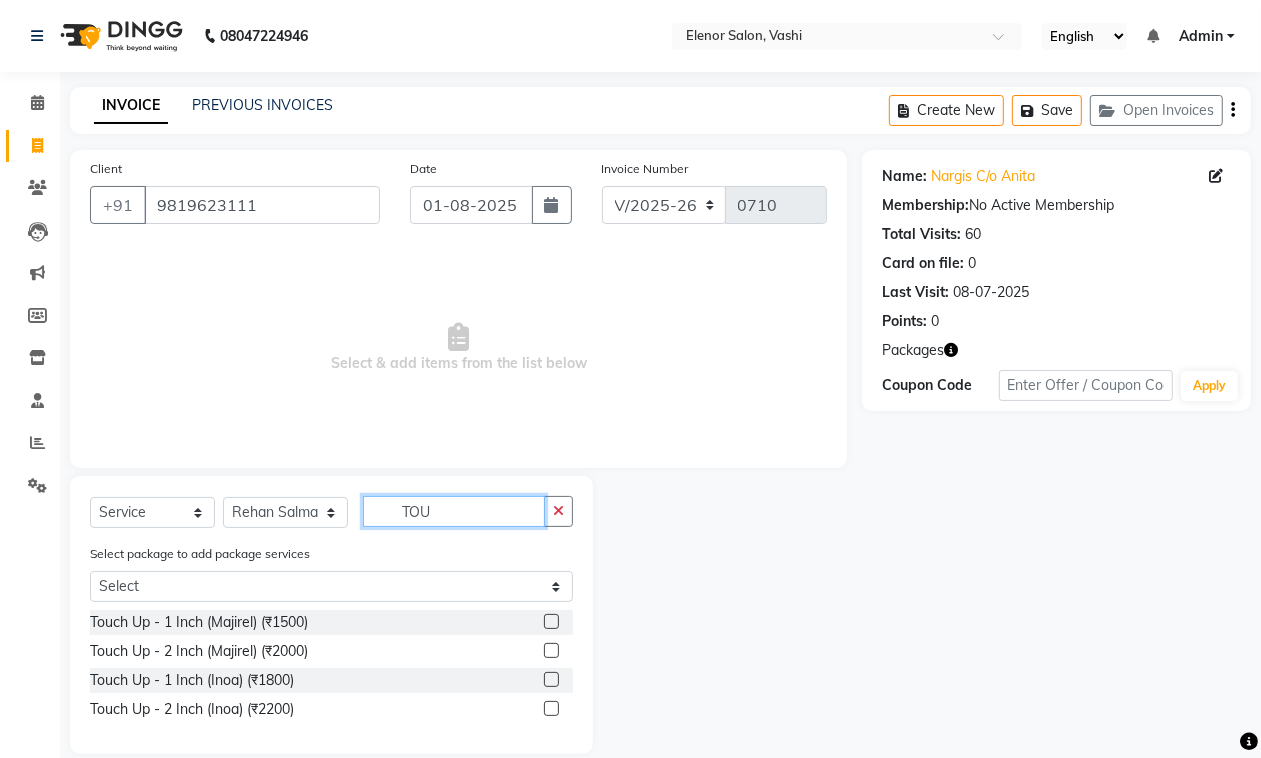 type on "TOU" 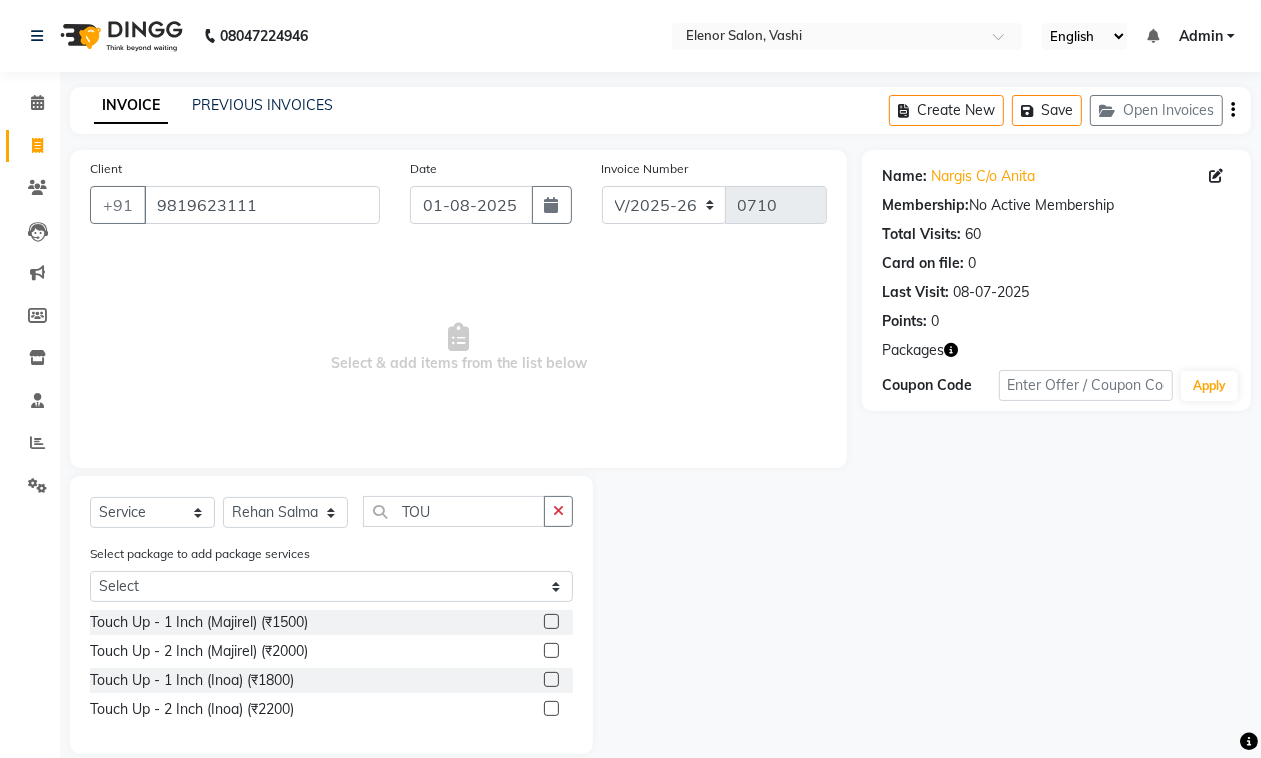 click 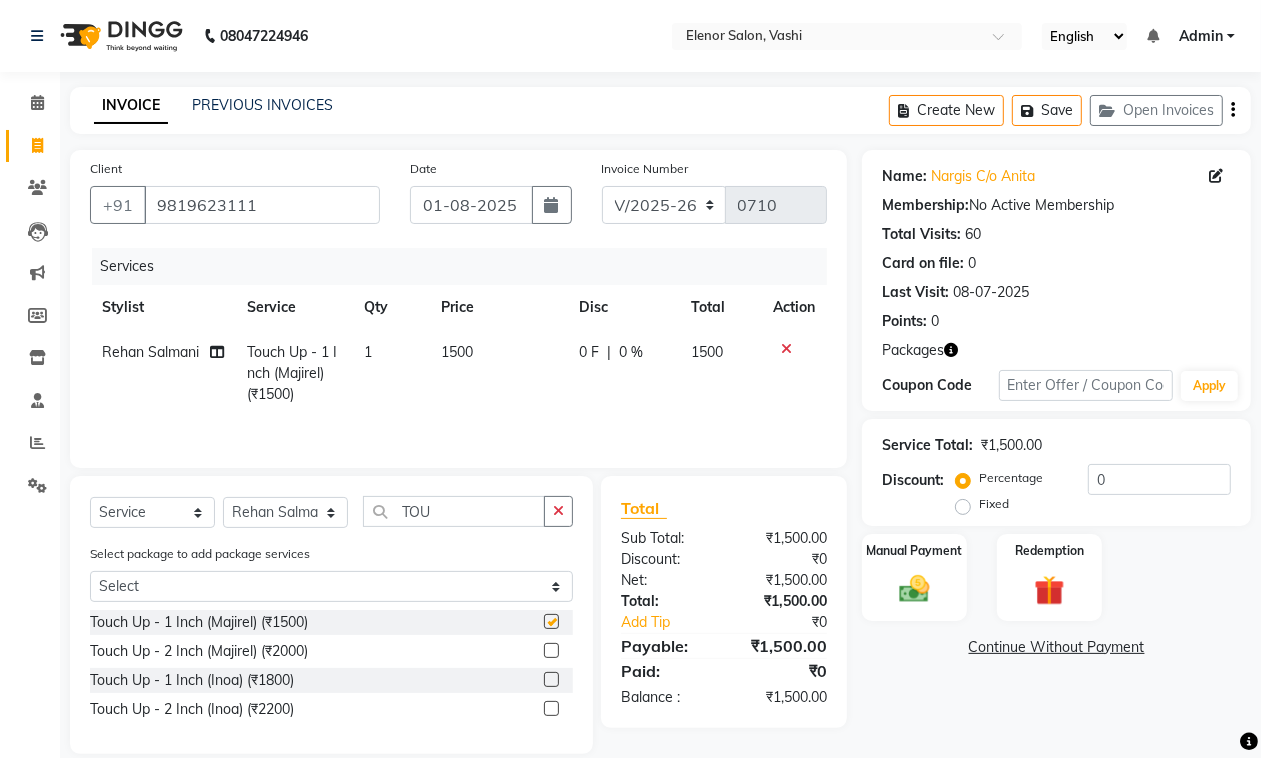 checkbox on "false" 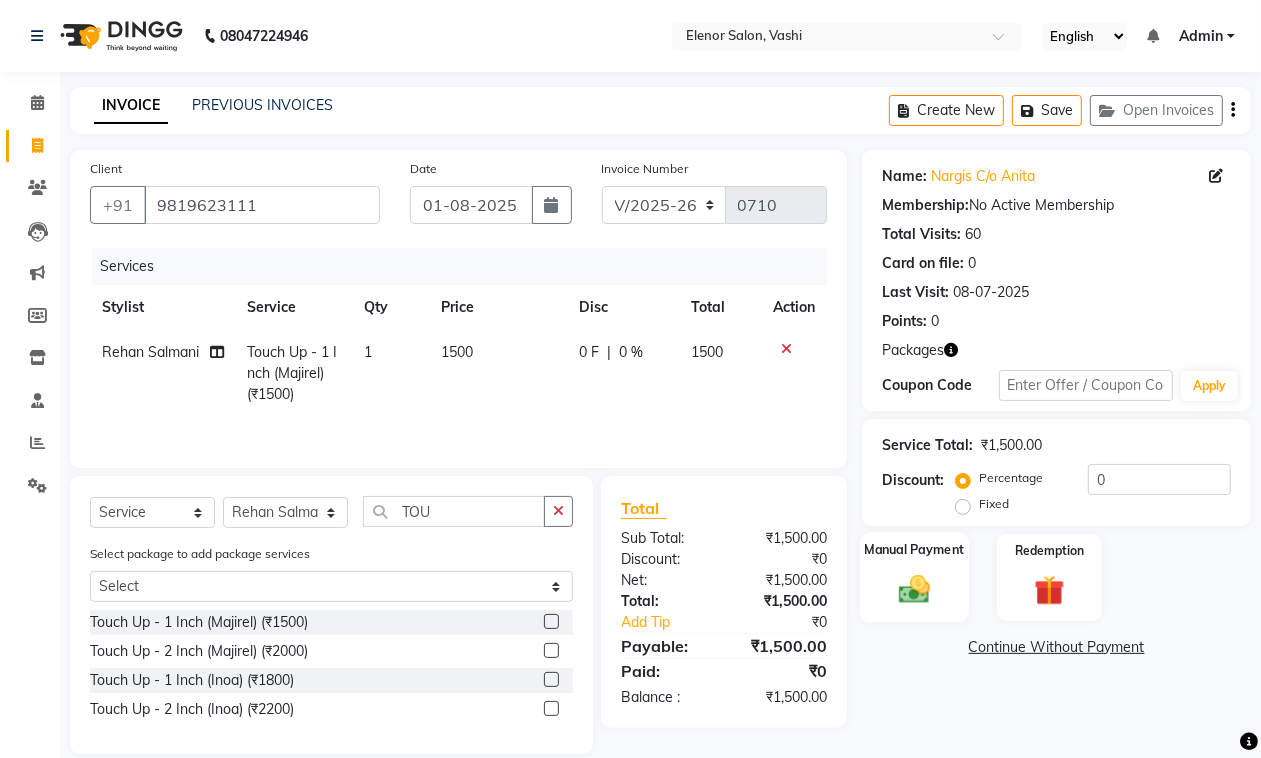 click 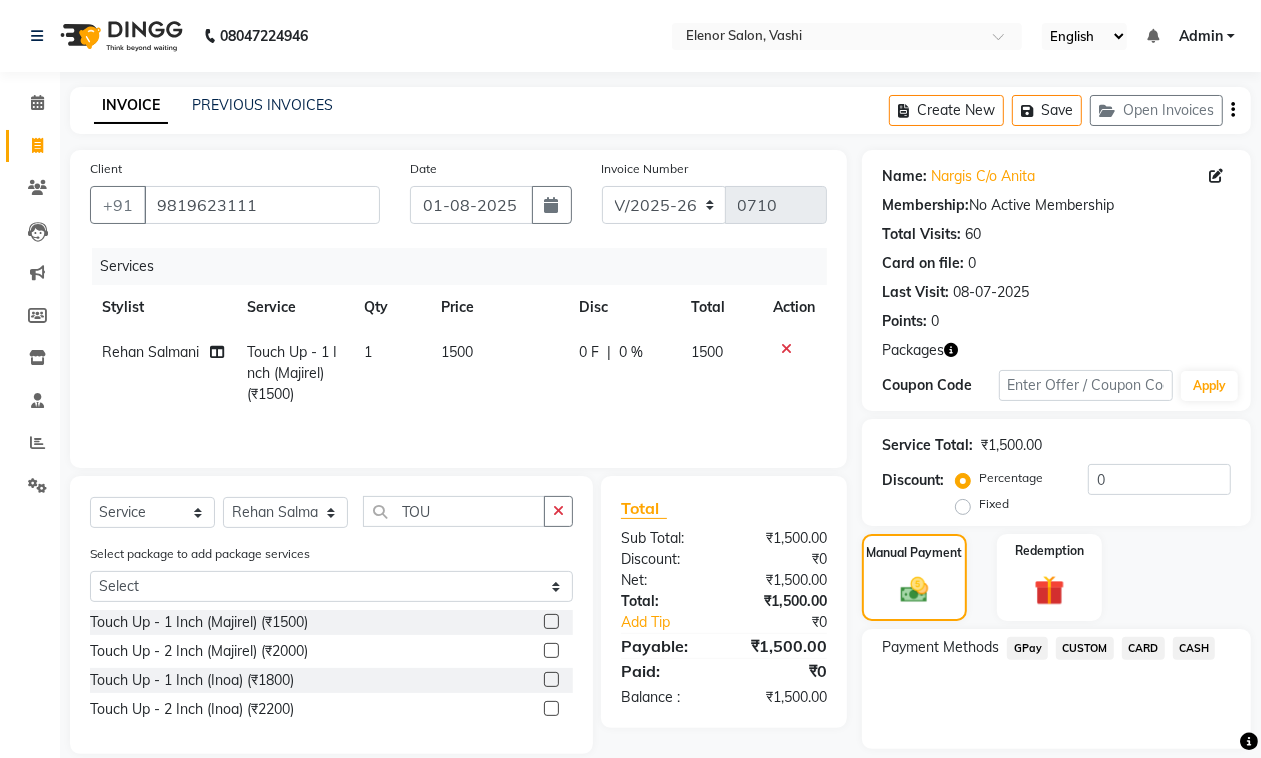 click on "GPay" 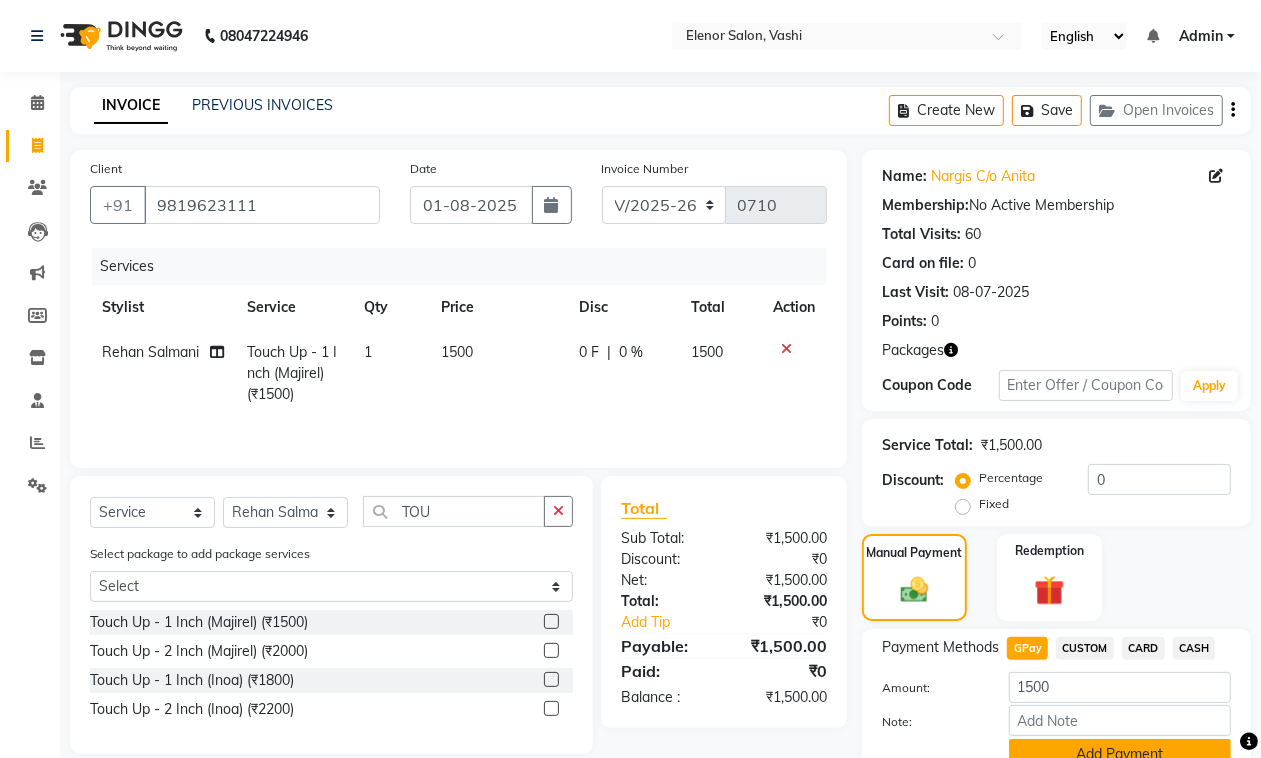 click on "Add Payment" 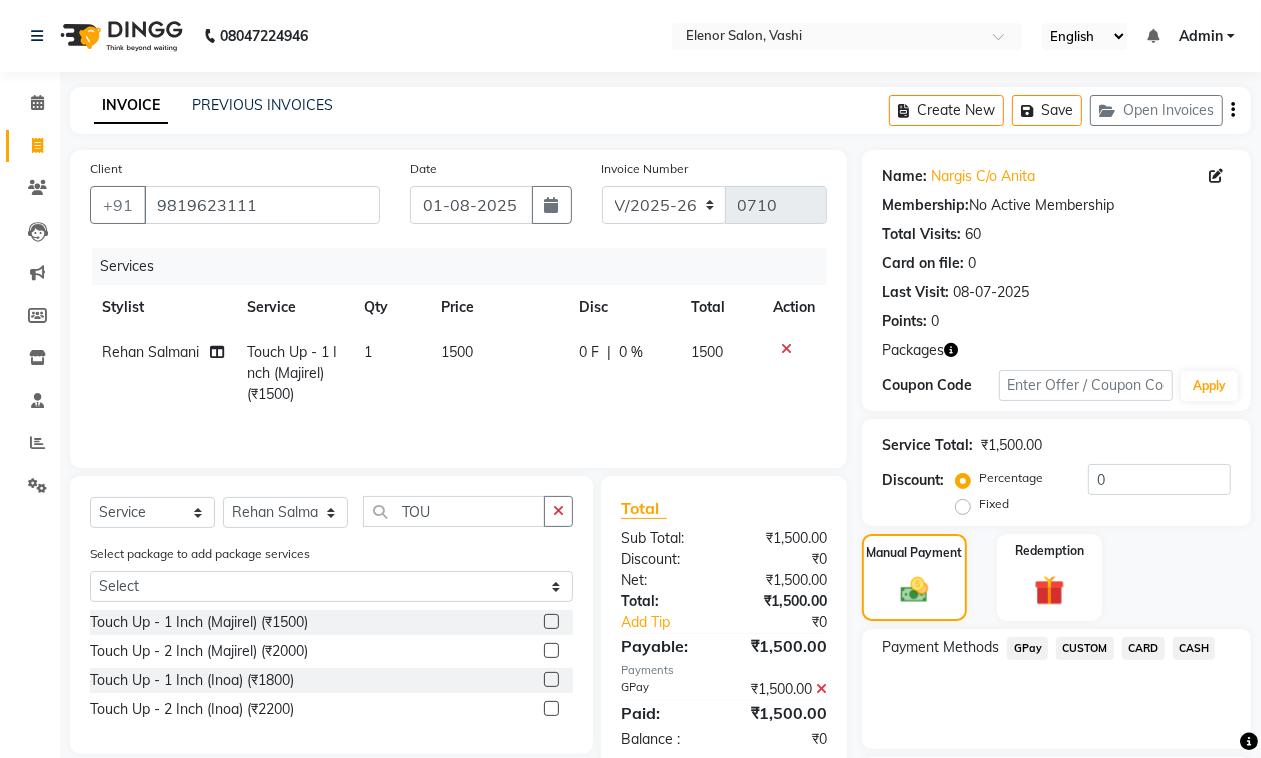 scroll, scrollTop: 175, scrollLeft: 0, axis: vertical 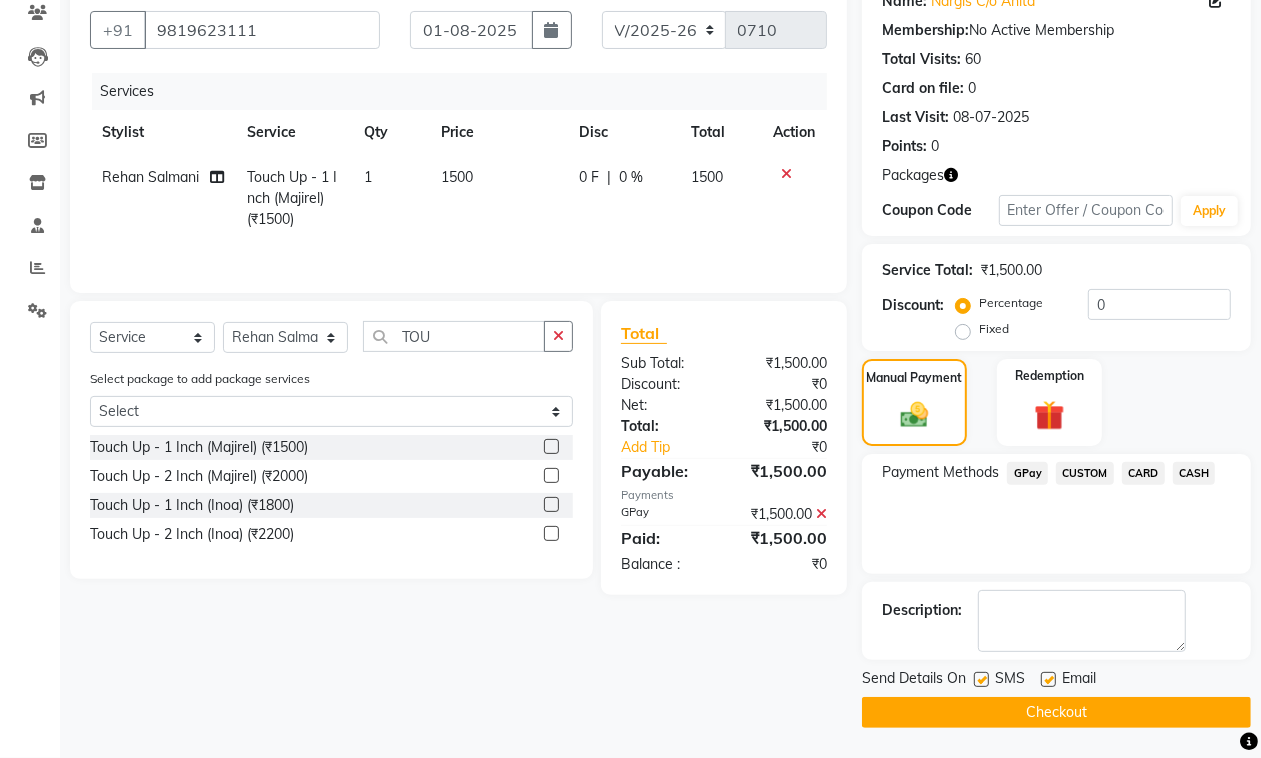 click 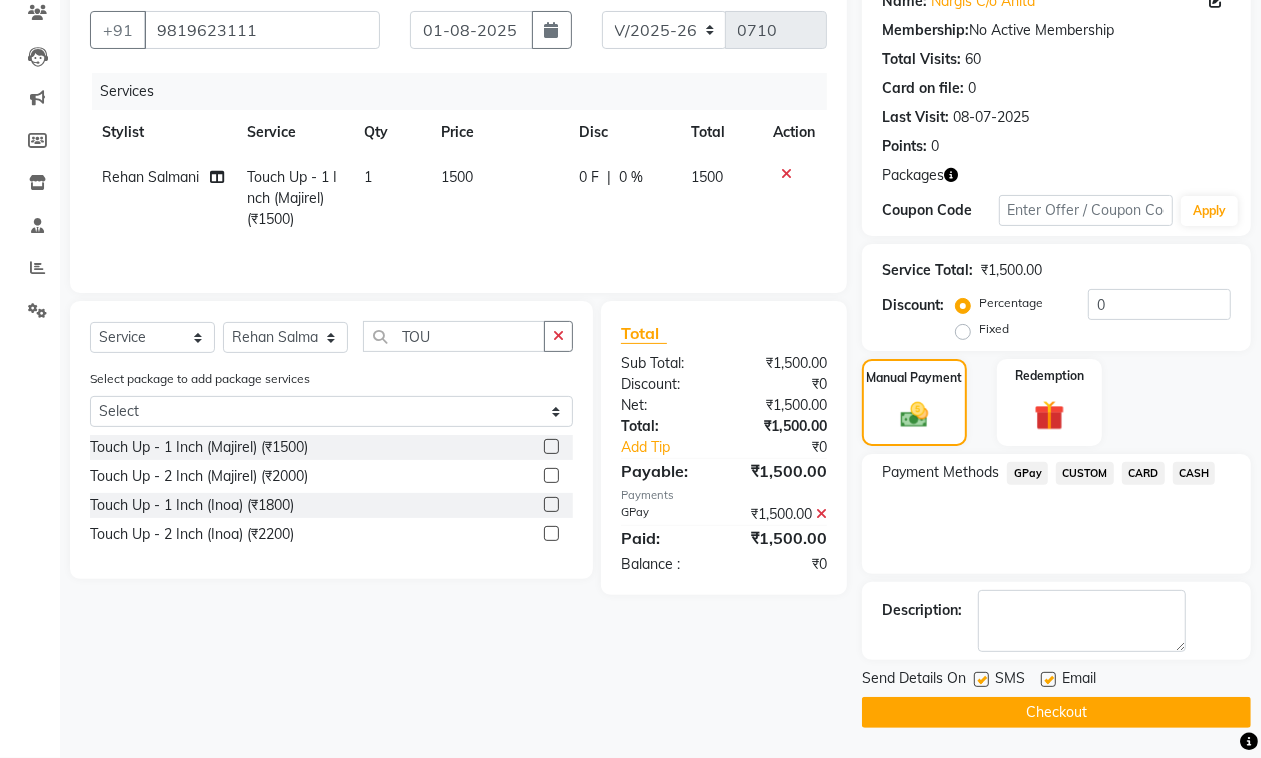 click at bounding box center [1047, 680] 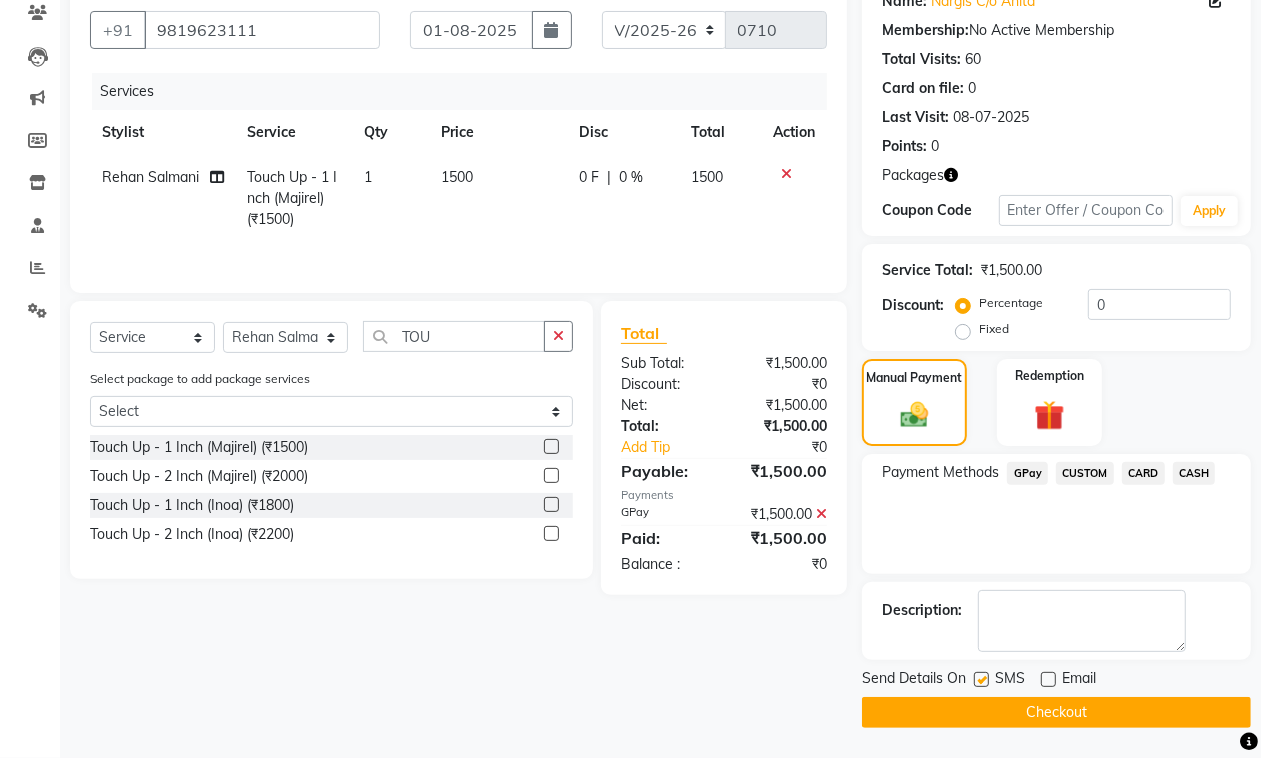 click 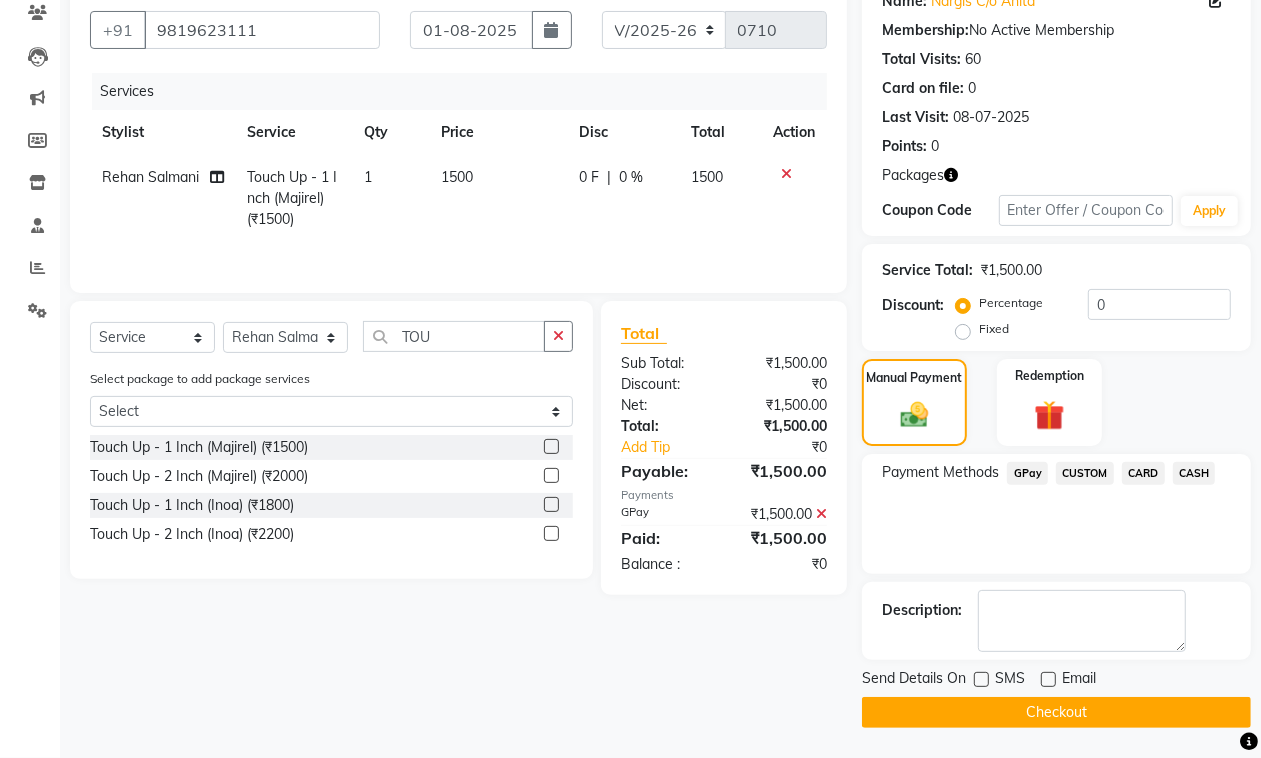click on "Checkout" 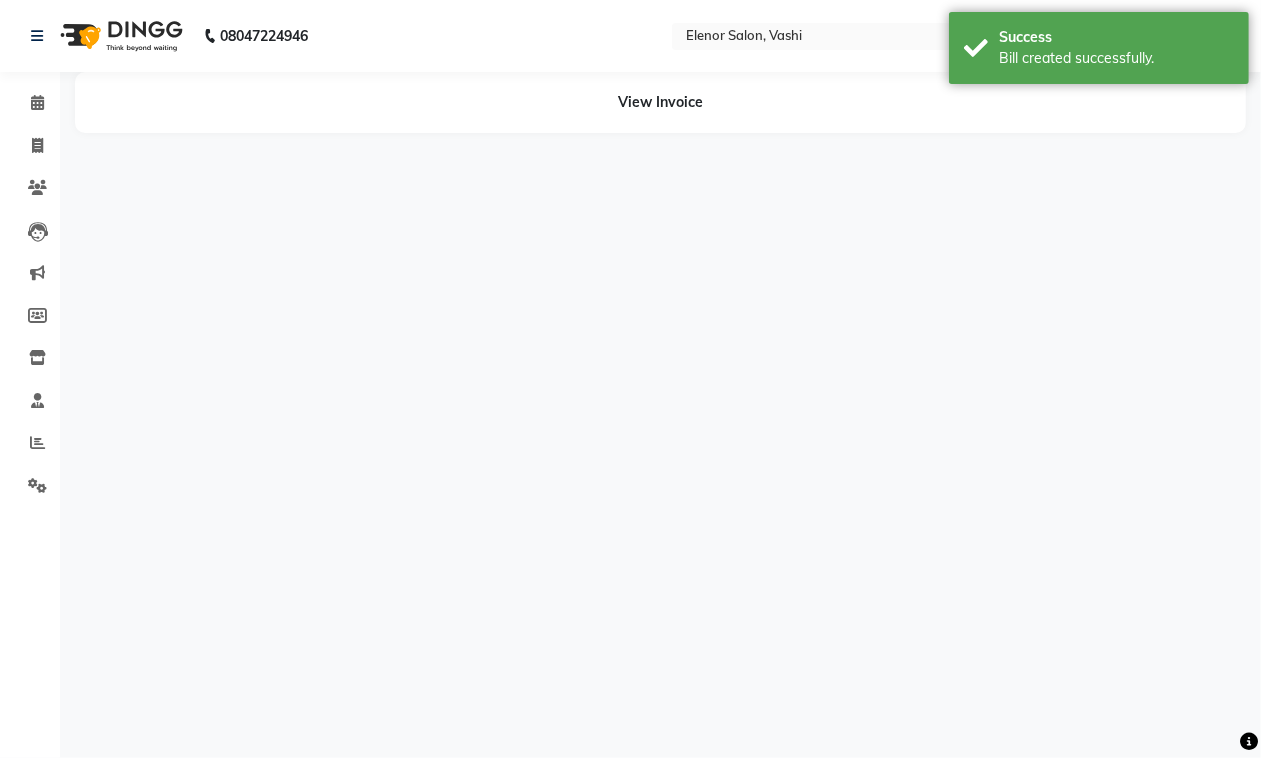 scroll, scrollTop: 0, scrollLeft: 0, axis: both 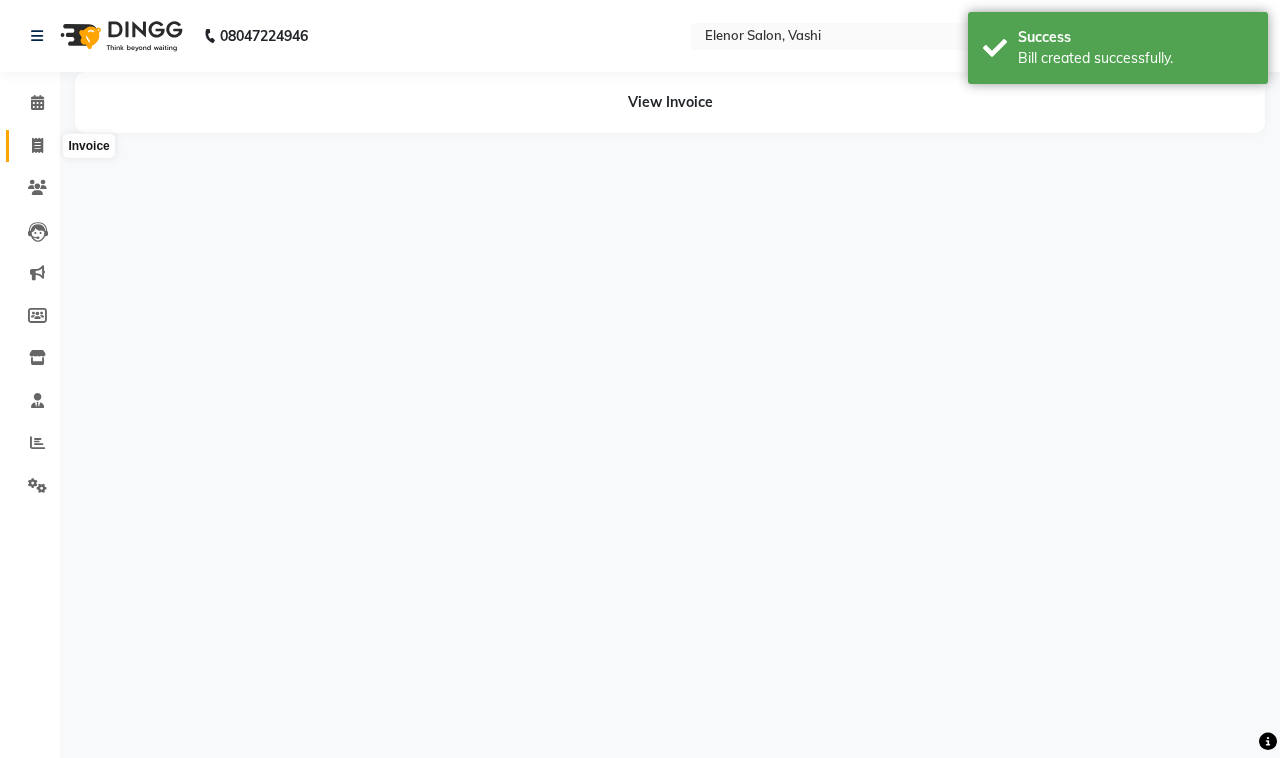 click 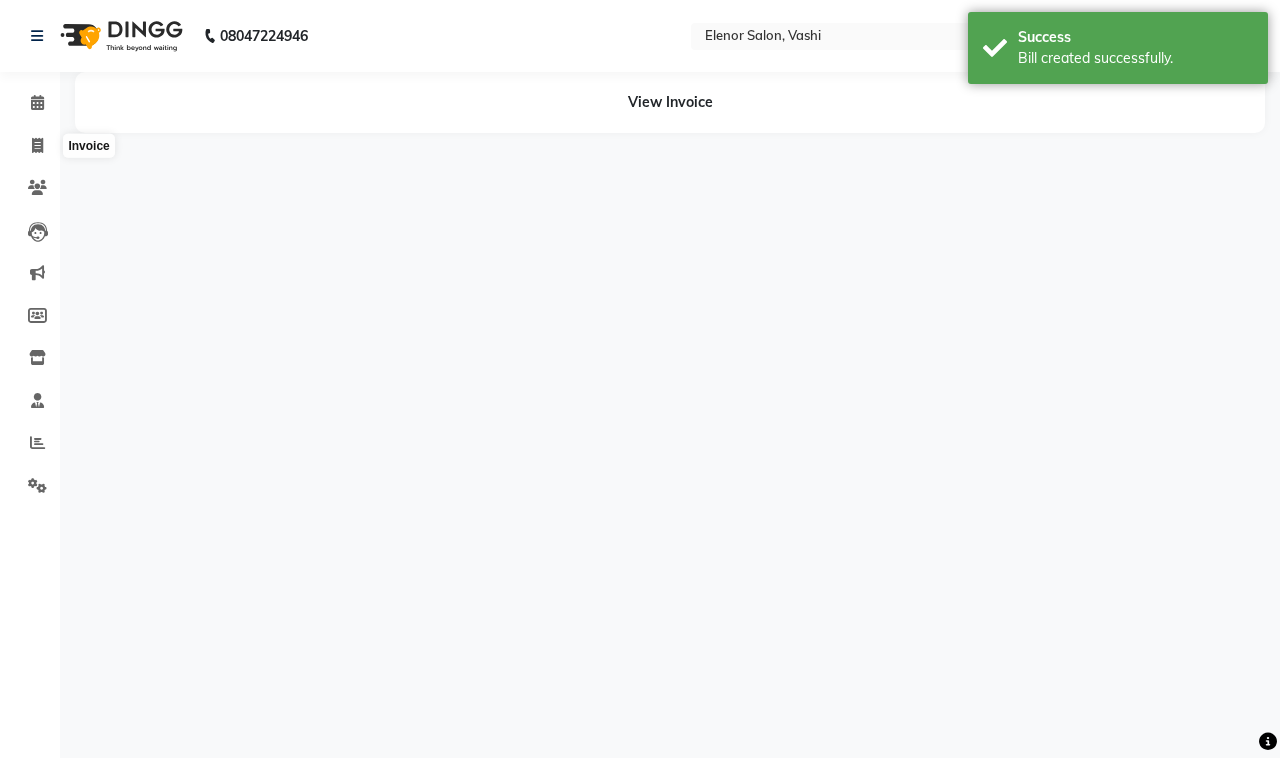 select on "695" 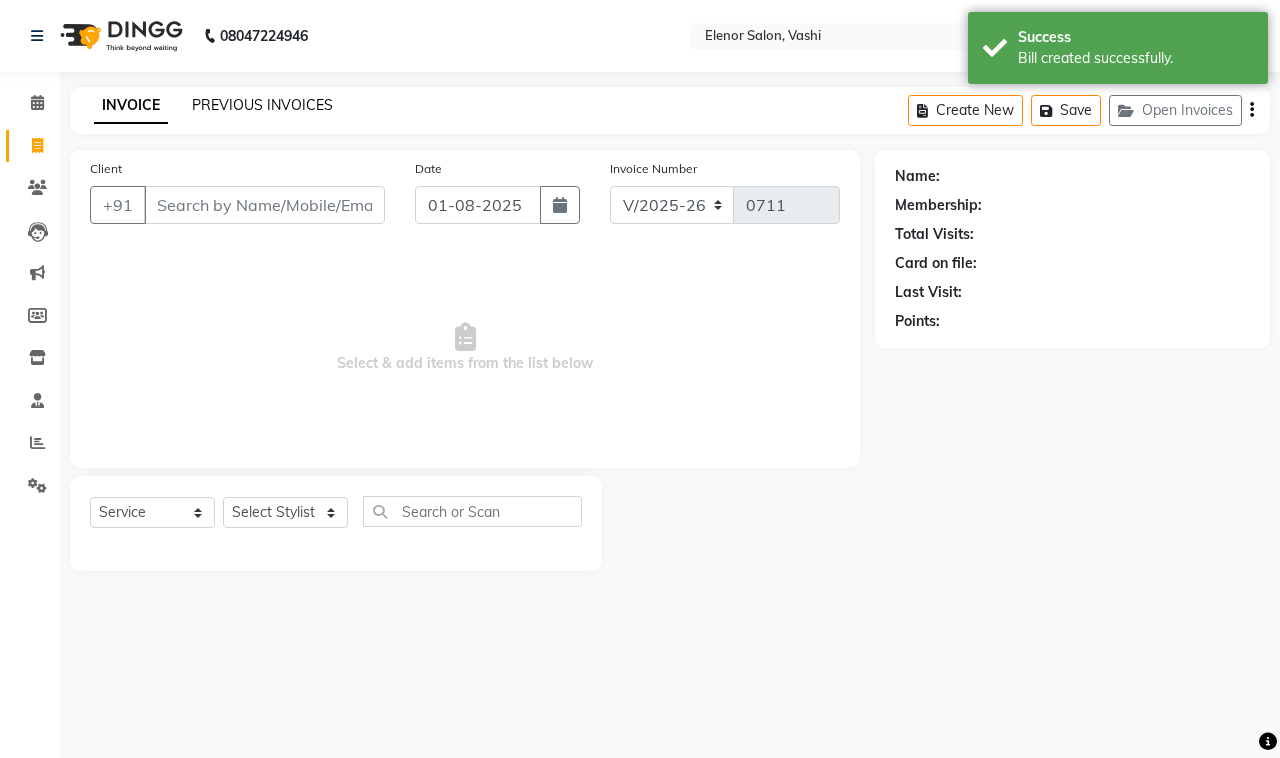 click on "PREVIOUS INVOICES" 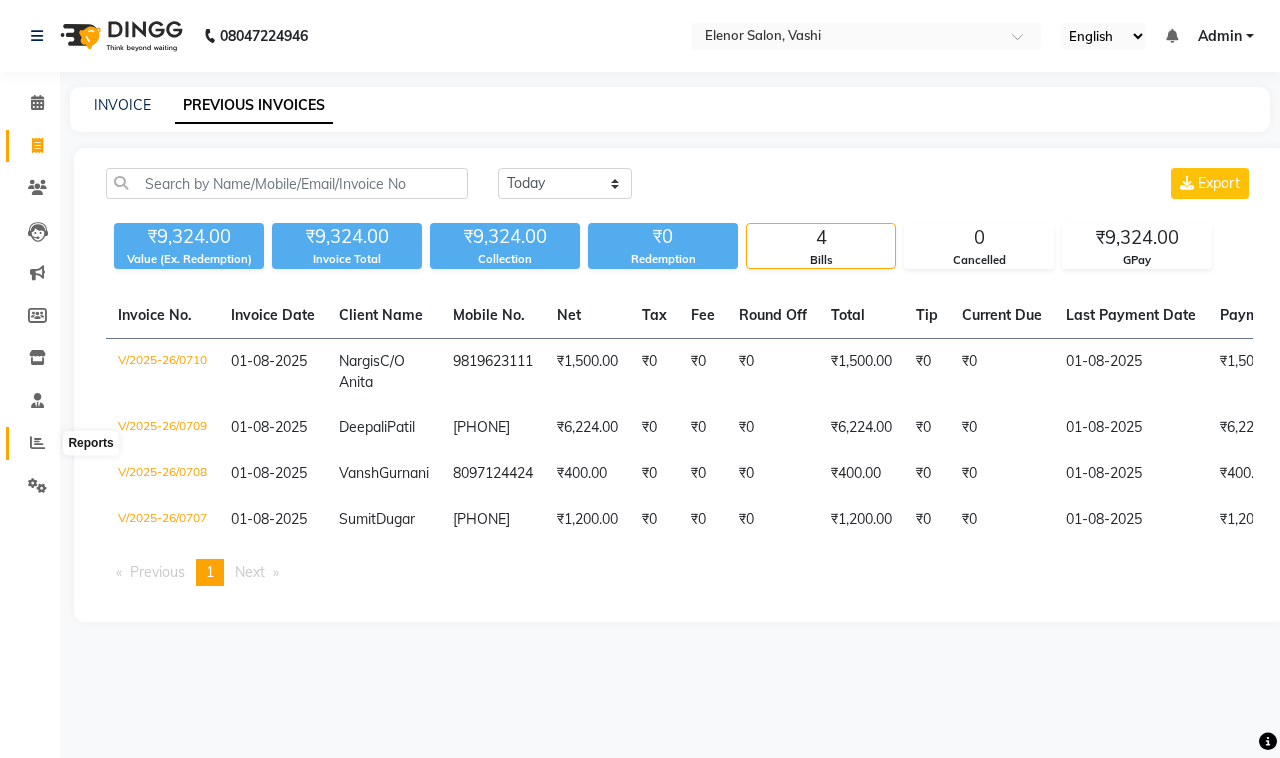 click 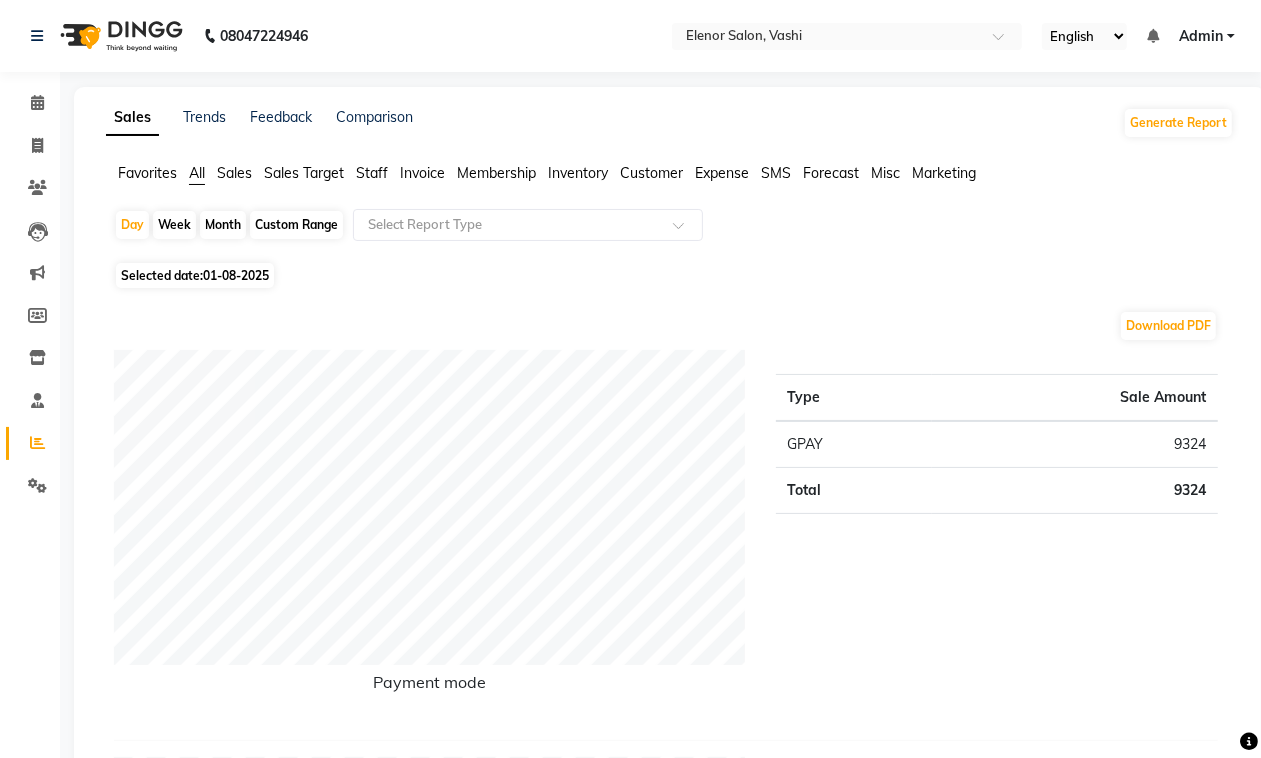 click on "Month" 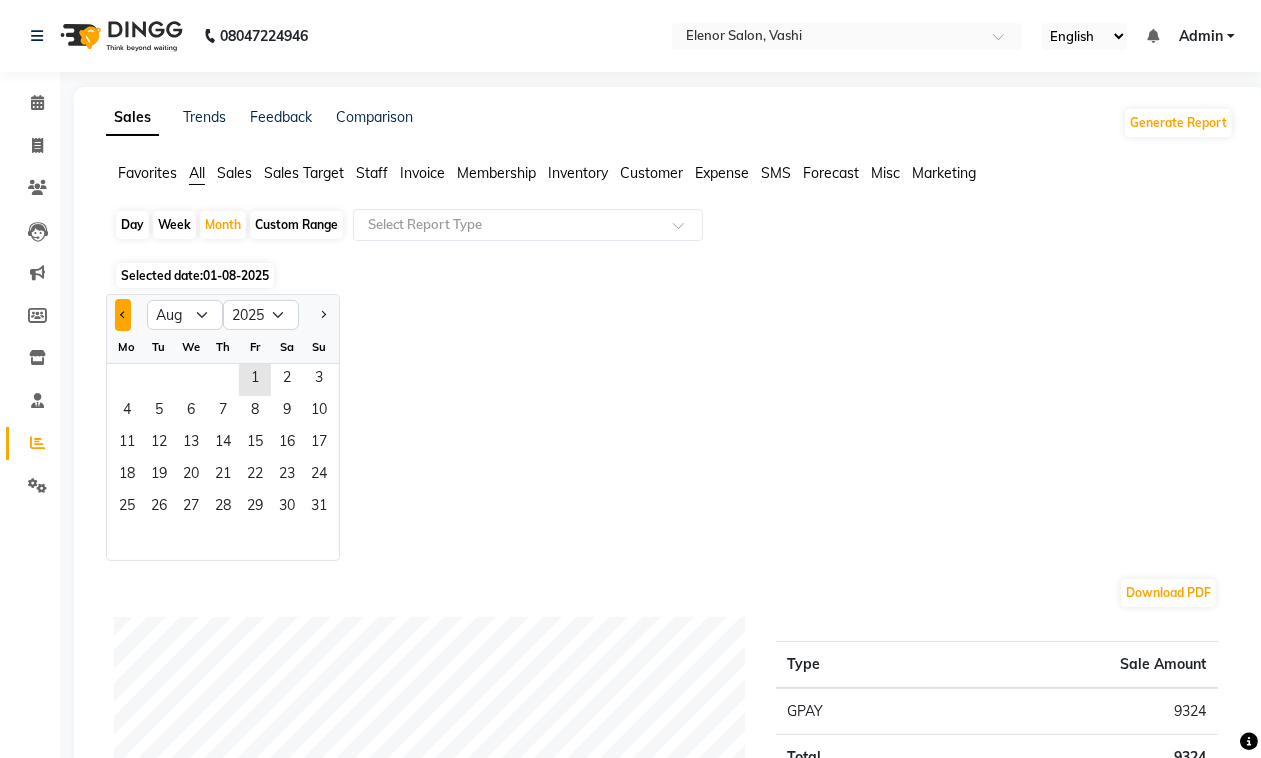 click 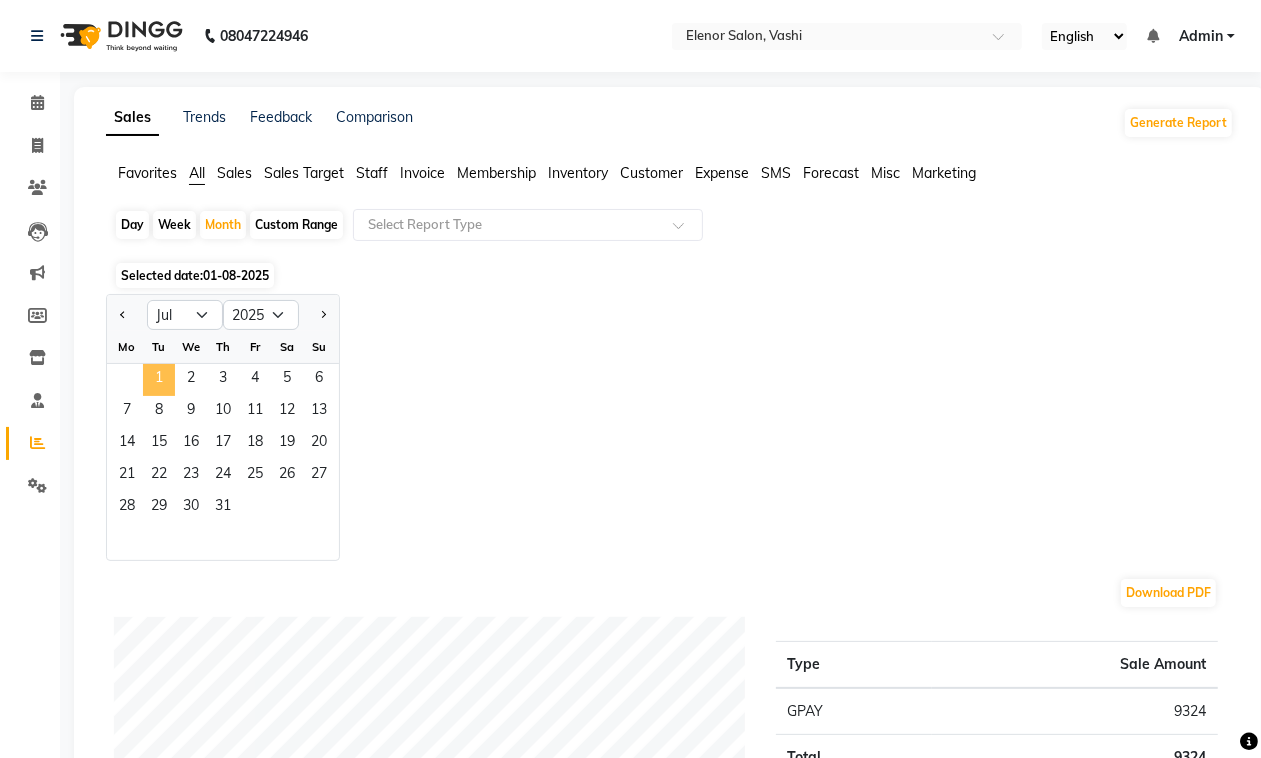 click on "1" 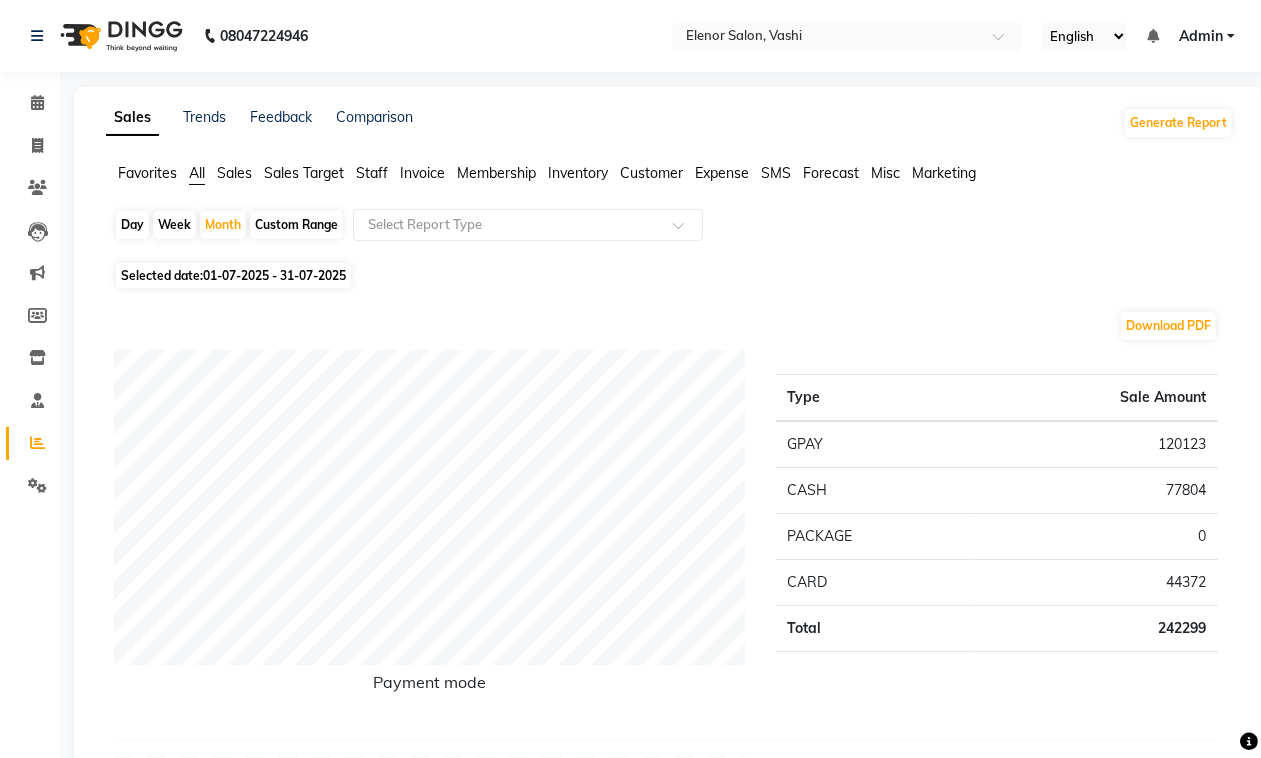 click on "Staff" 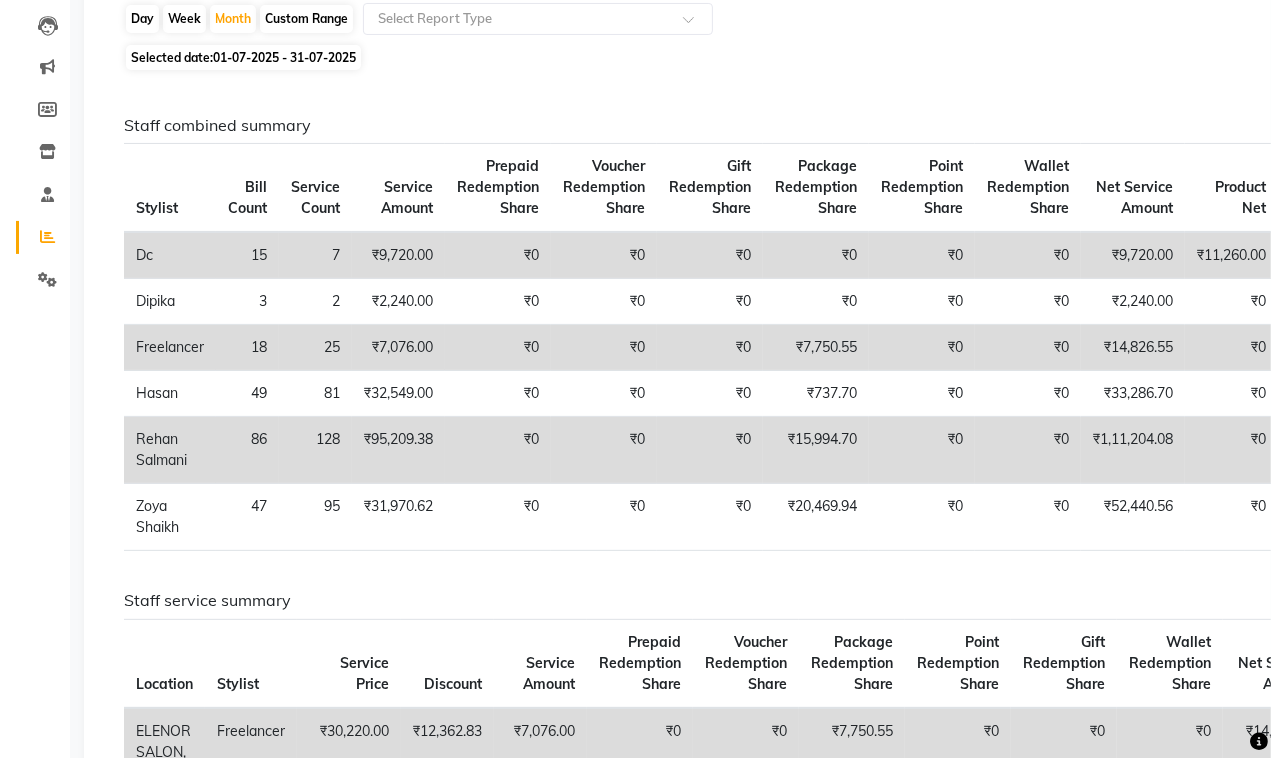 scroll, scrollTop: 0, scrollLeft: 0, axis: both 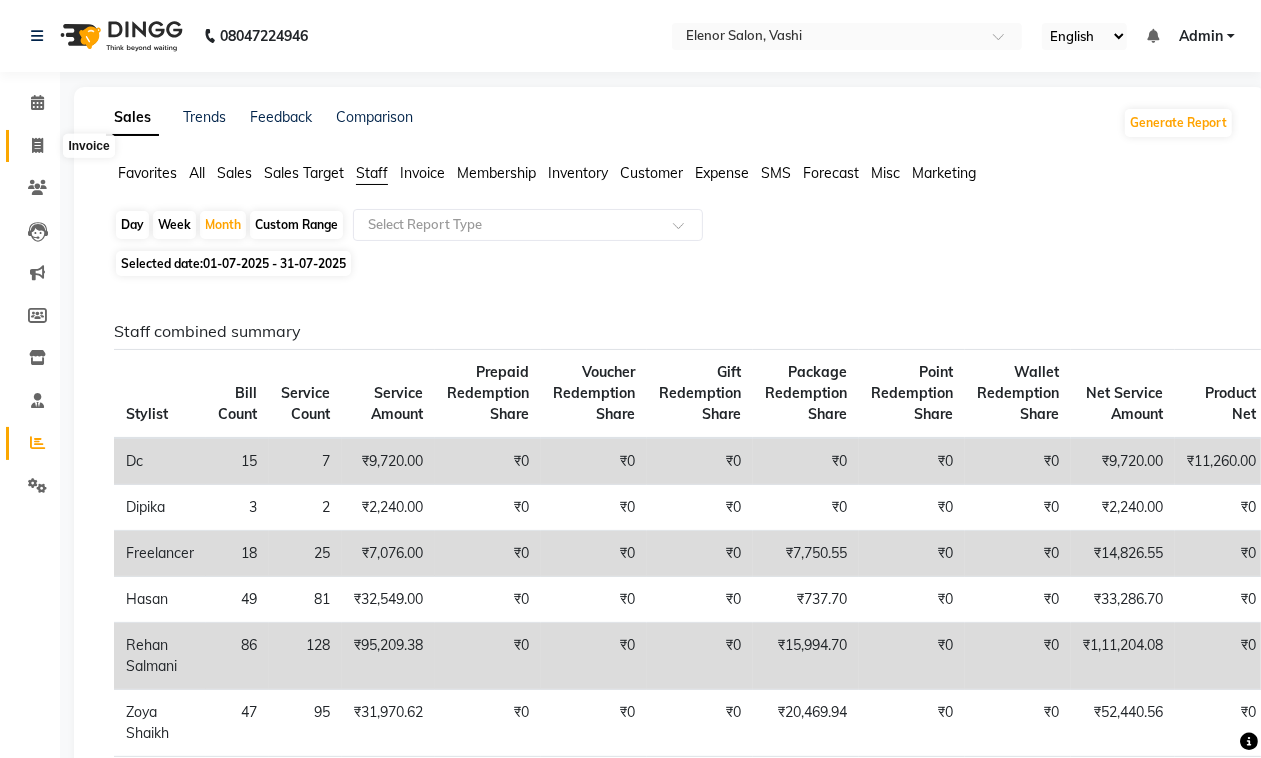 click 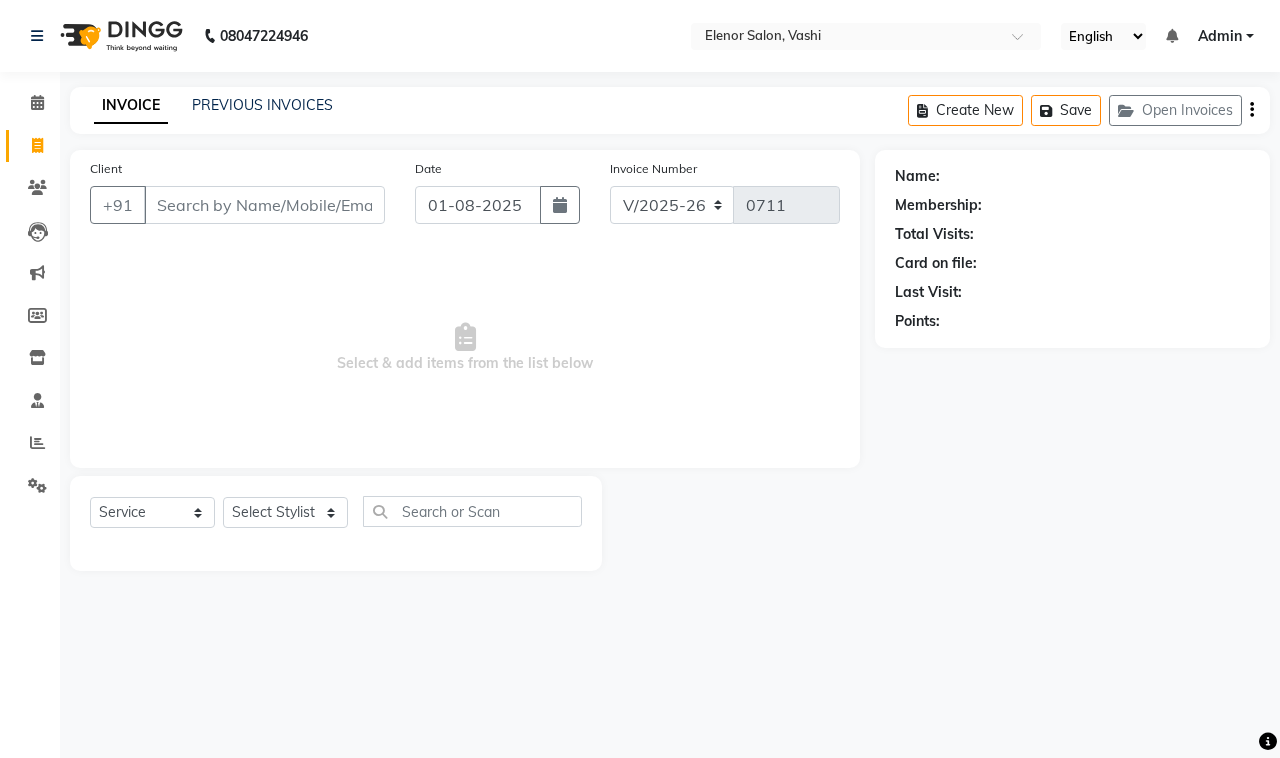 click on "Client +91 [PHONE] Date [DATE] Invoice Number V/2025 V/2025-26 0711 Select & add items from the list below Select Service Product Membership Package Voucher Prepaid Gift Card Select Stylist DC Dipika Freelancer Hasan Rehan Salmani Vinith Zoya Shaikh Name: Membership: Total Visits: Card on file: Last Visit: Points:" at bounding box center [640, 379] 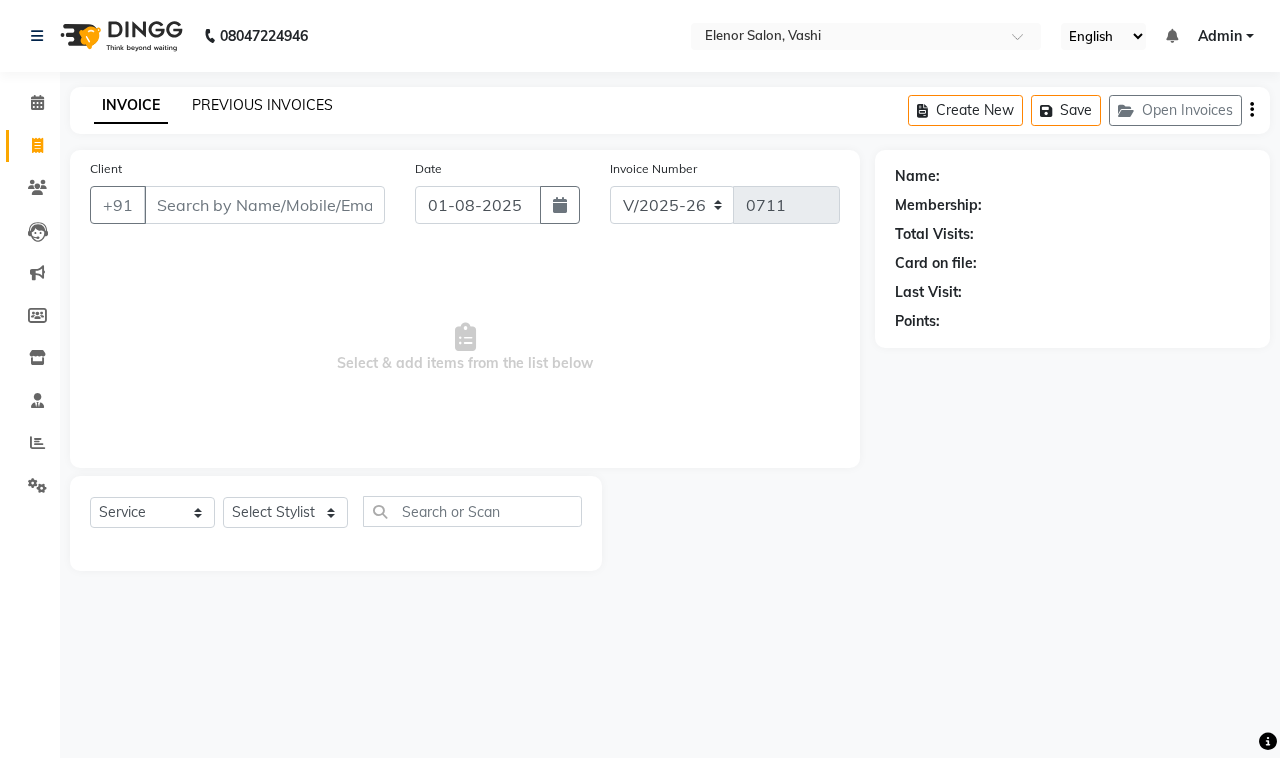 click on "PREVIOUS INVOICES" 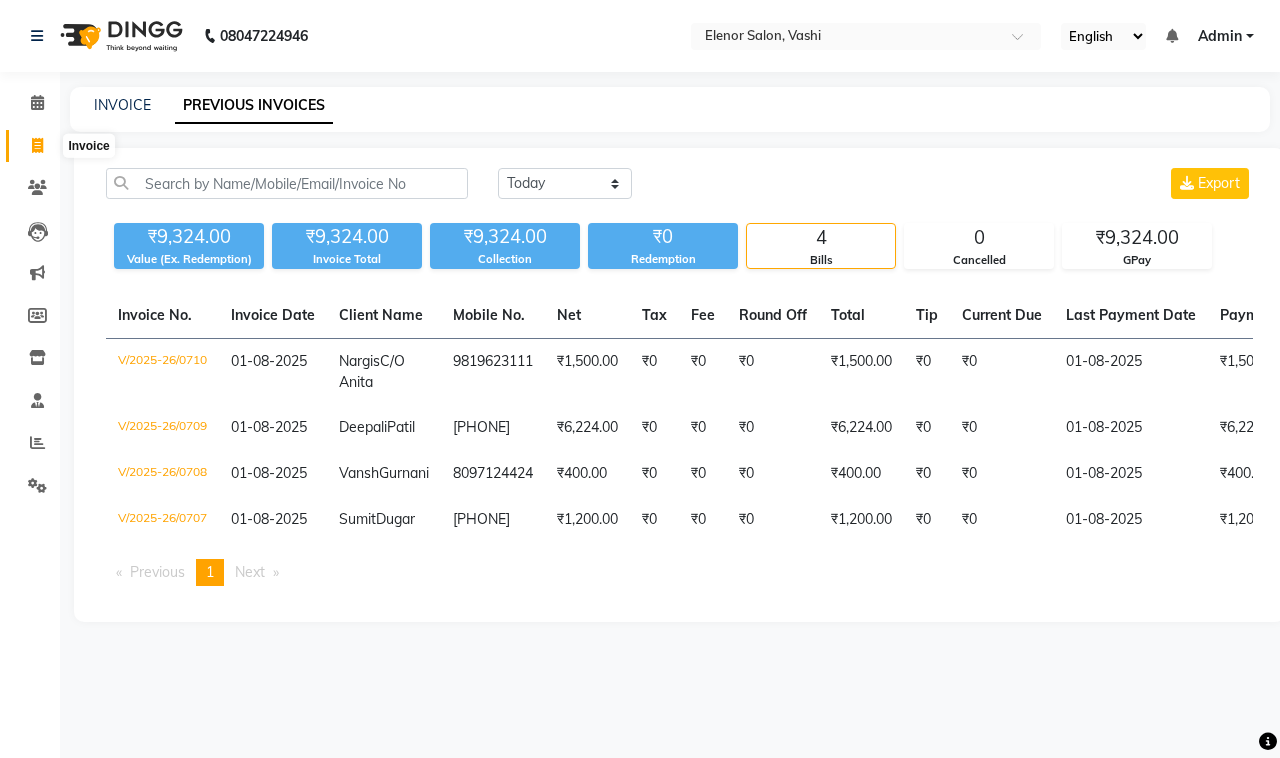 click 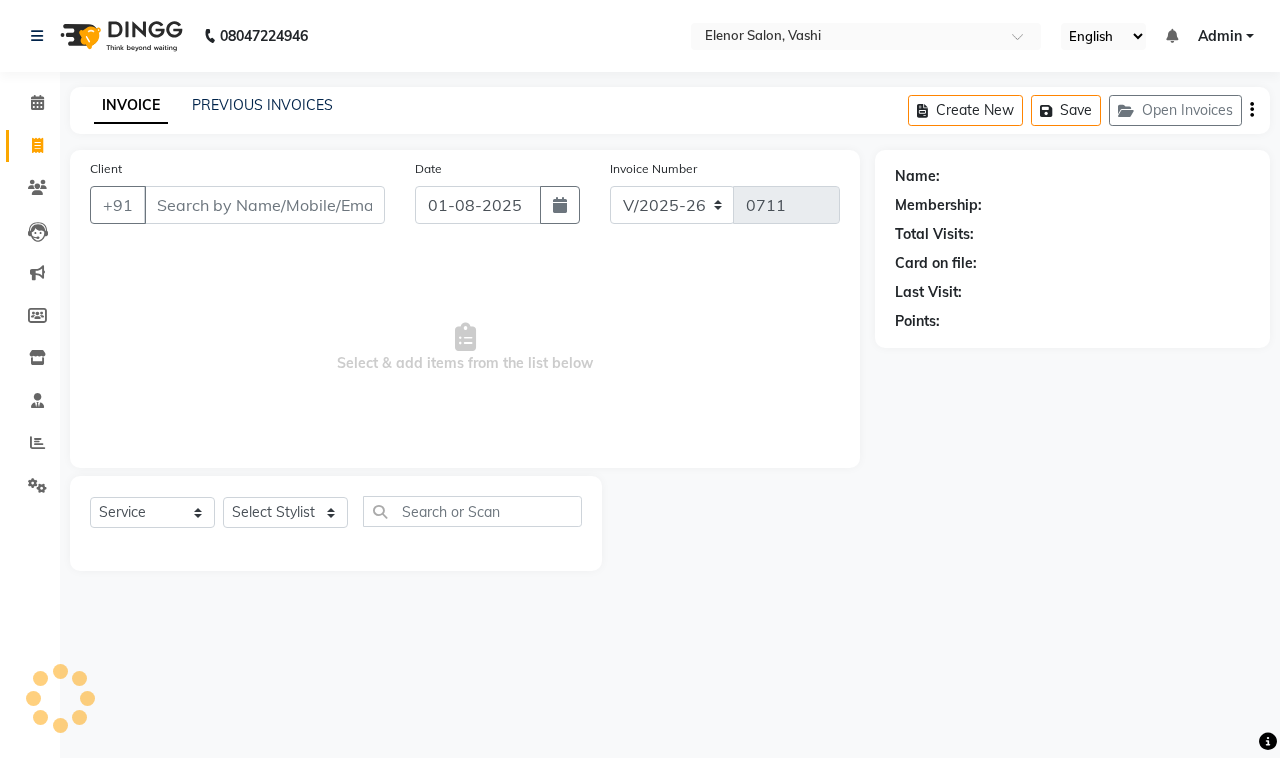 click on "INVOICE PREVIOUS INVOICES Create New   Save   Open Invoices" 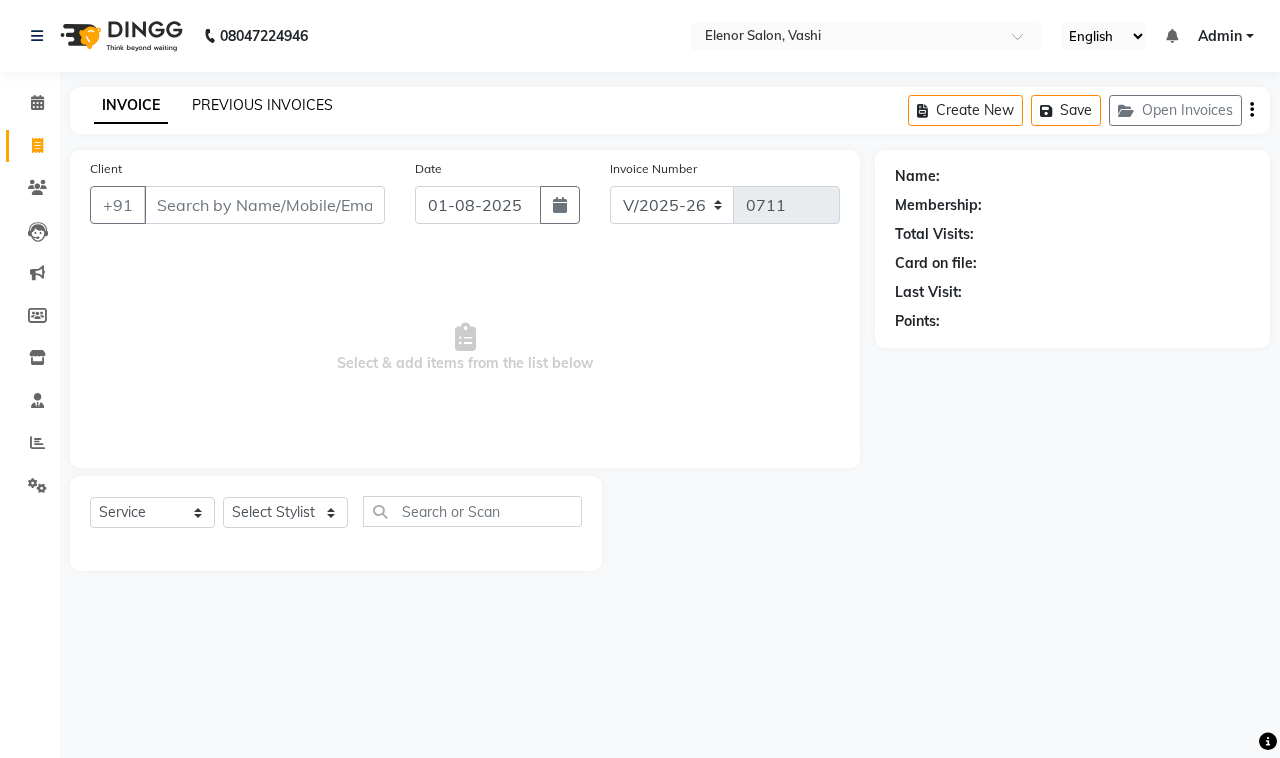 click on "PREVIOUS INVOICES" 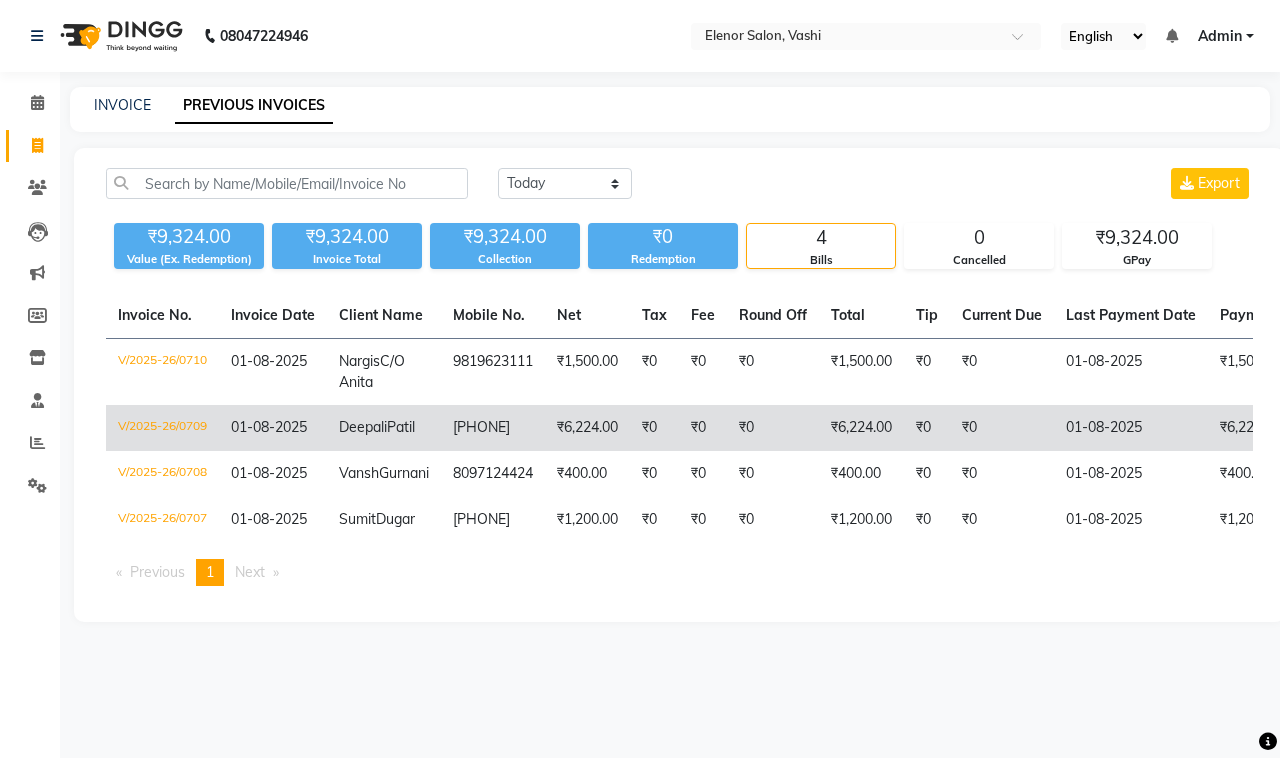 click on "[PHONE]" 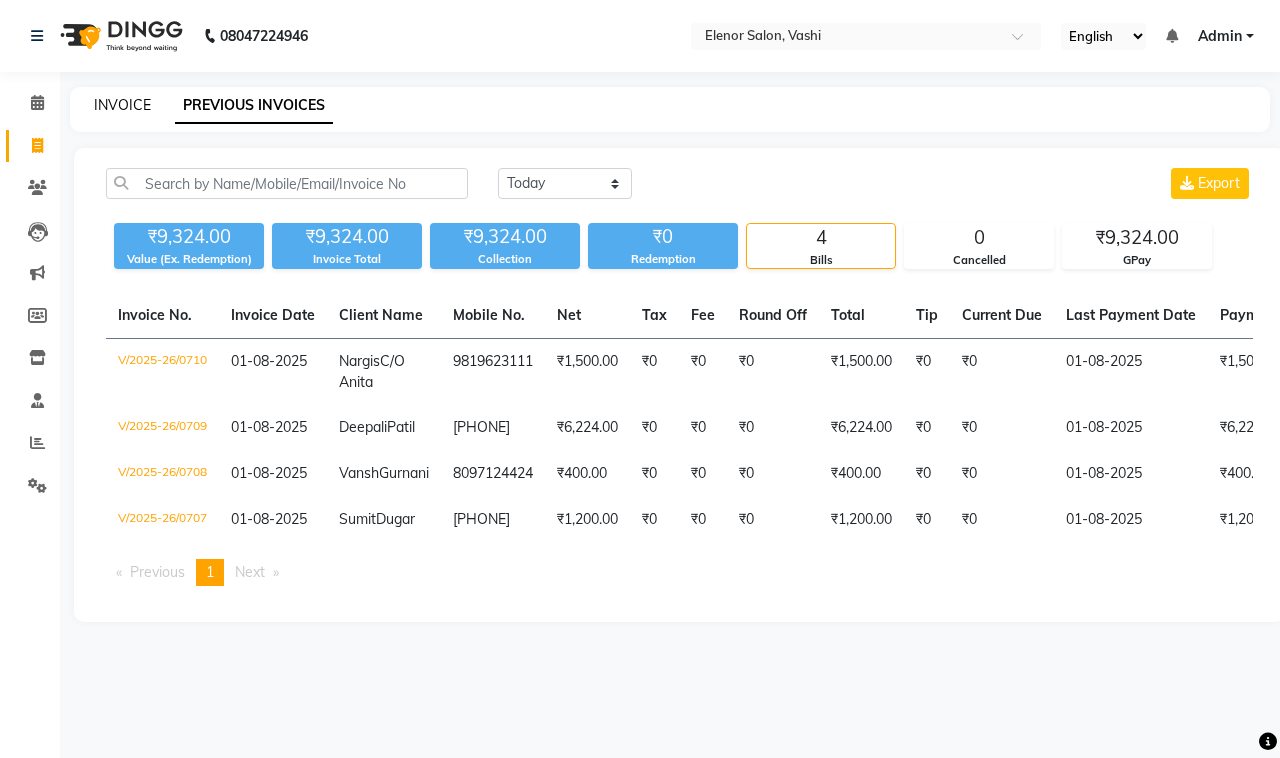 click on "INVOICE" 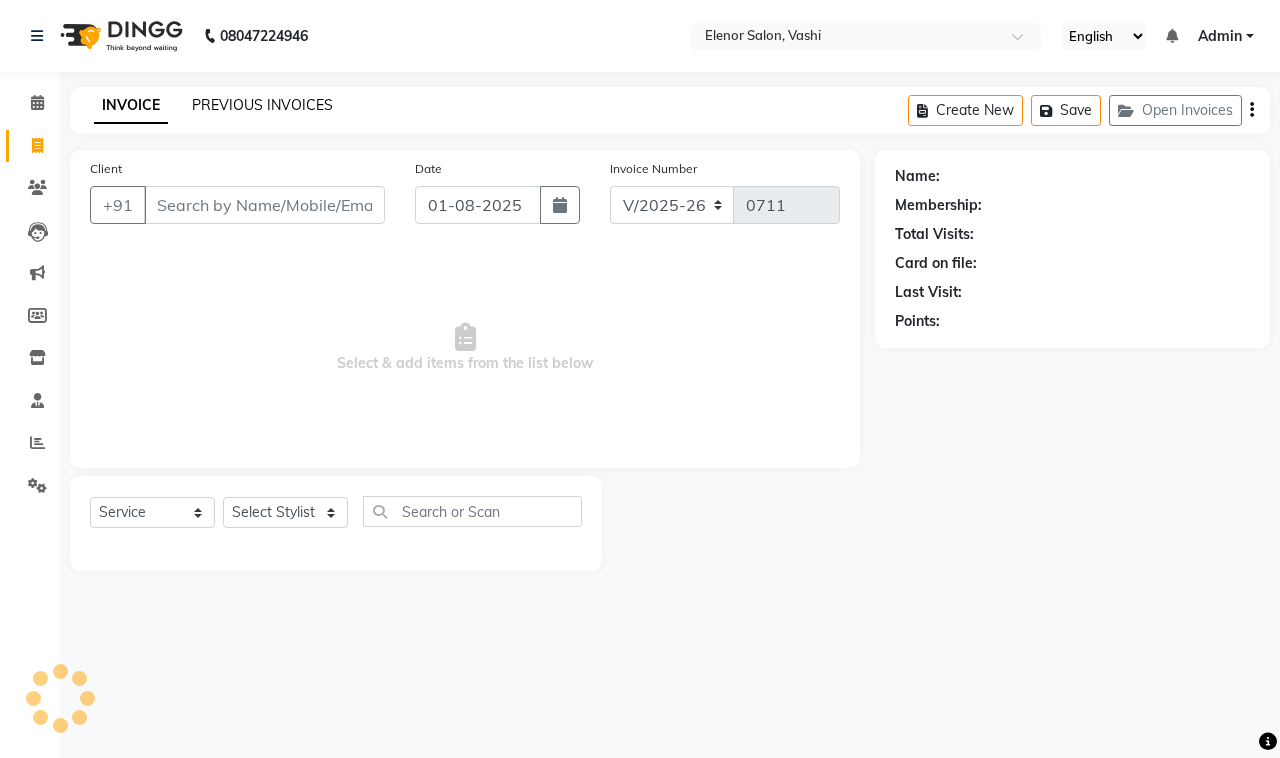 click on "PREVIOUS INVOICES" 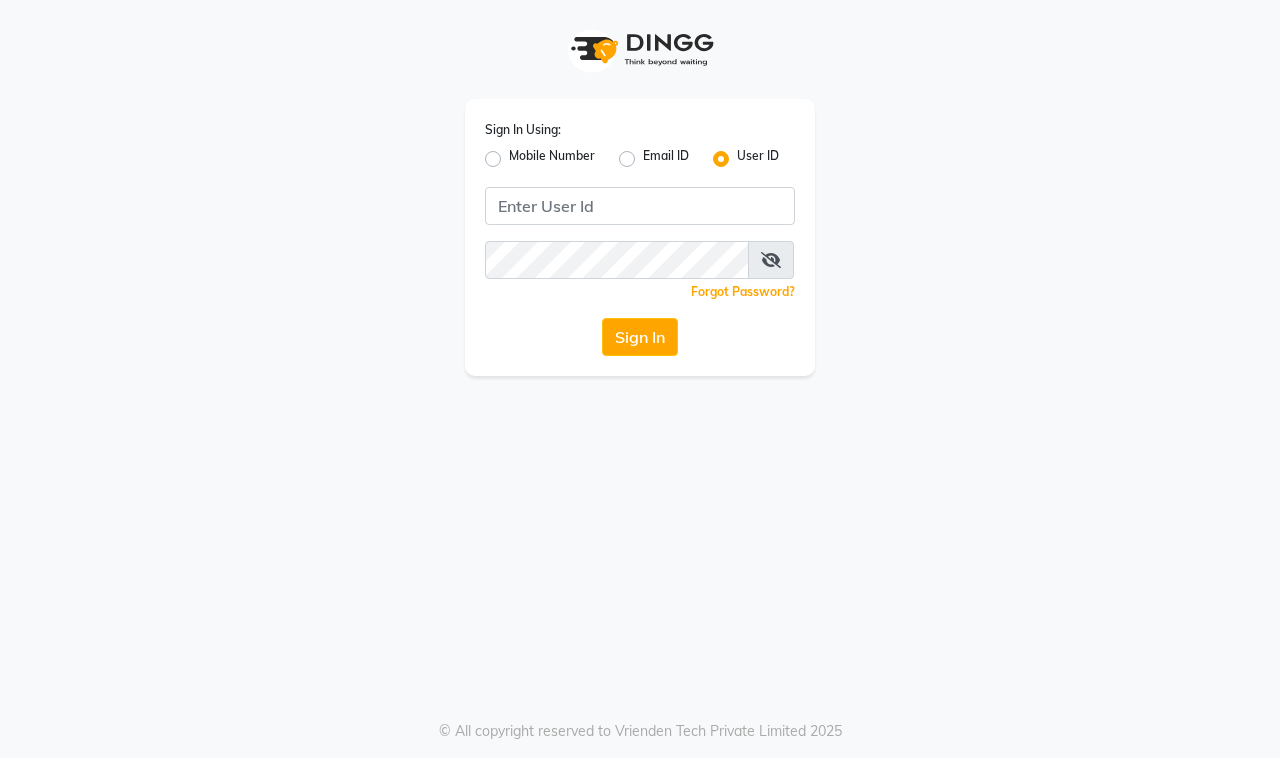 scroll, scrollTop: 0, scrollLeft: 0, axis: both 